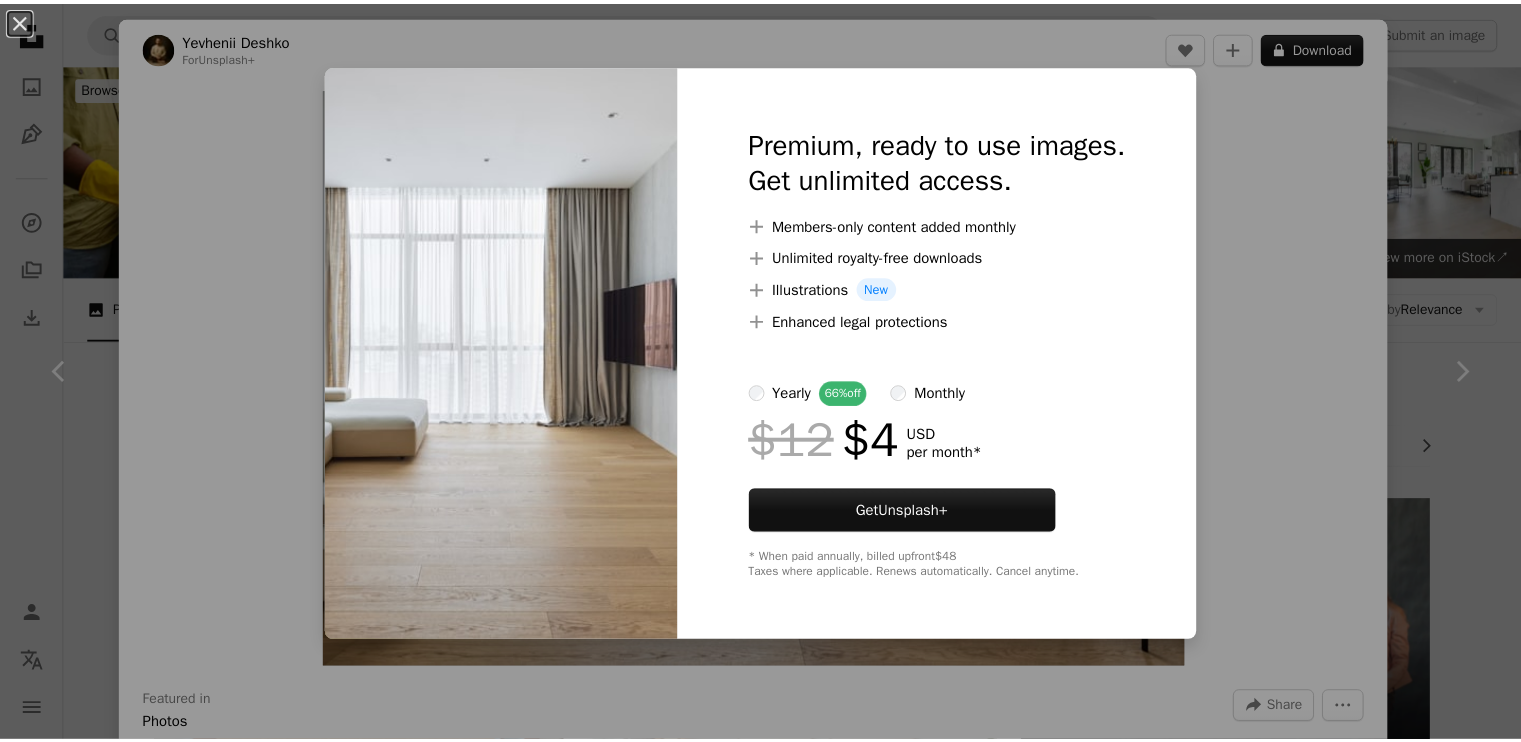 scroll, scrollTop: 866, scrollLeft: 0, axis: vertical 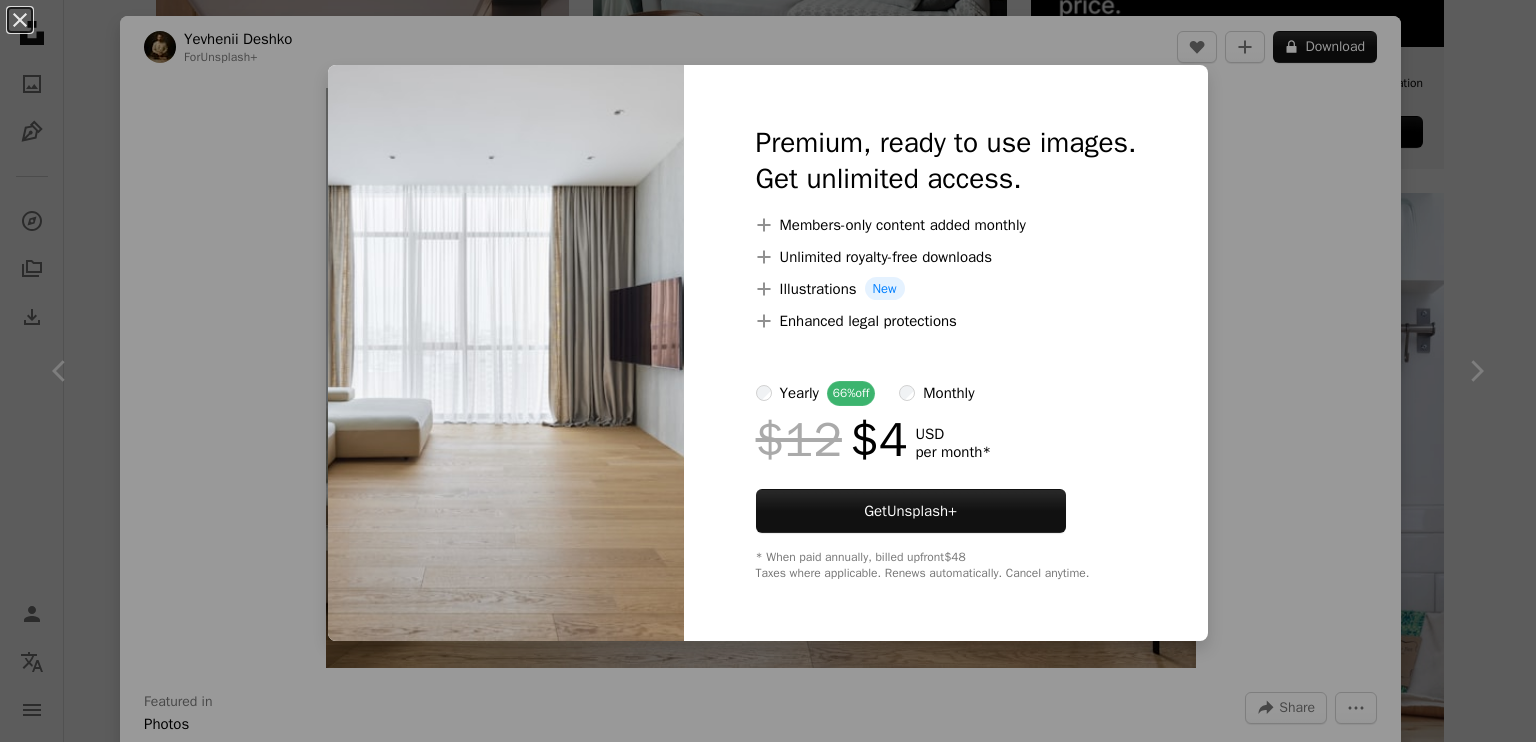 click on "An X shape Premium, ready to use images. Get unlimited access. A plus sign Members-only content added monthly A plus sign Unlimited royalty-free downloads A plus sign Illustrations  New A plus sign Enhanced legal protections yearly 66%  off monthly $12   $4 USD per month * Get  Unsplash+ * When paid annually, billed upfront  $48 Taxes where applicable. Renews automatically. Cancel anytime." at bounding box center [768, 371] 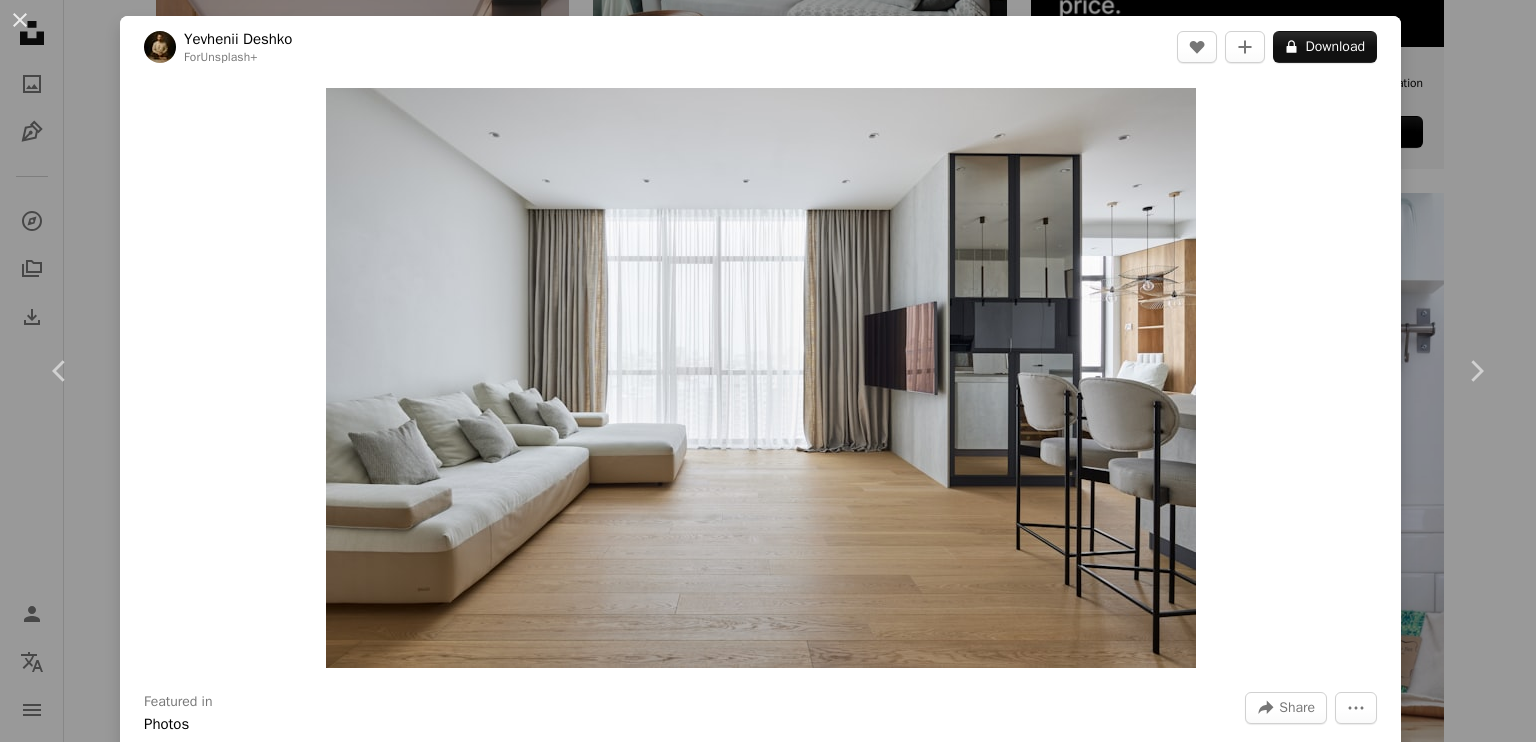 click on "An X shape Chevron left Chevron right [FIRST] [LAST] For  Unsplash+ A heart A plus sign A lock Download Zoom in Featured in Photos A forward-right arrow Share More Actions Calendar outlined Published on  [DATE] Safety Licensed under the  Unsplash+ License interior design living room kitchen room sofa home decor house interior floor indoors wooden floor clean house real estate photography hardwood floor wood flooring a living room inside house white living room living rooms apartment living bar stools Free pictures From this series Chevron right Plus sign for Unsplash+ Plus sign for Unsplash+ Plus sign for Unsplash+ Plus sign for Unsplash+ Plus sign for Unsplash+ Plus sign for Unsplash+ Plus sign for Unsplash+ Plus sign for Unsplash+ Plus sign for Unsplash+ Plus sign for Unsplash+ Related images Plus sign for Unsplash+ A heart A plus sign [FIRST] [LAST] For  Unsplash+ A lock Download Plus sign for Unsplash+ A heart A plus sign [FIRST] [LAST] For  Unsplash+ A lock Download Plus sign for Unsplash+" at bounding box center [768, 371] 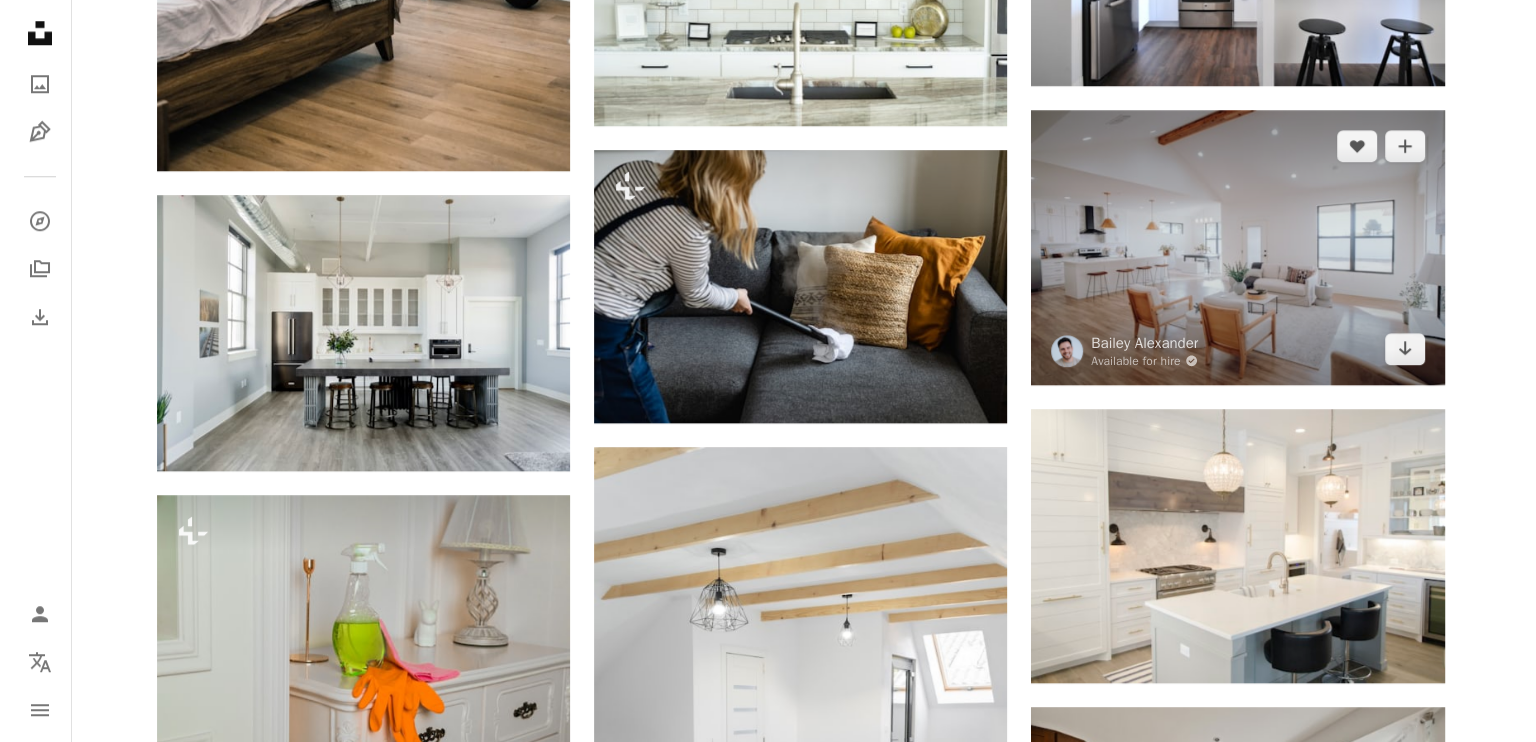 scroll, scrollTop: 1933, scrollLeft: 0, axis: vertical 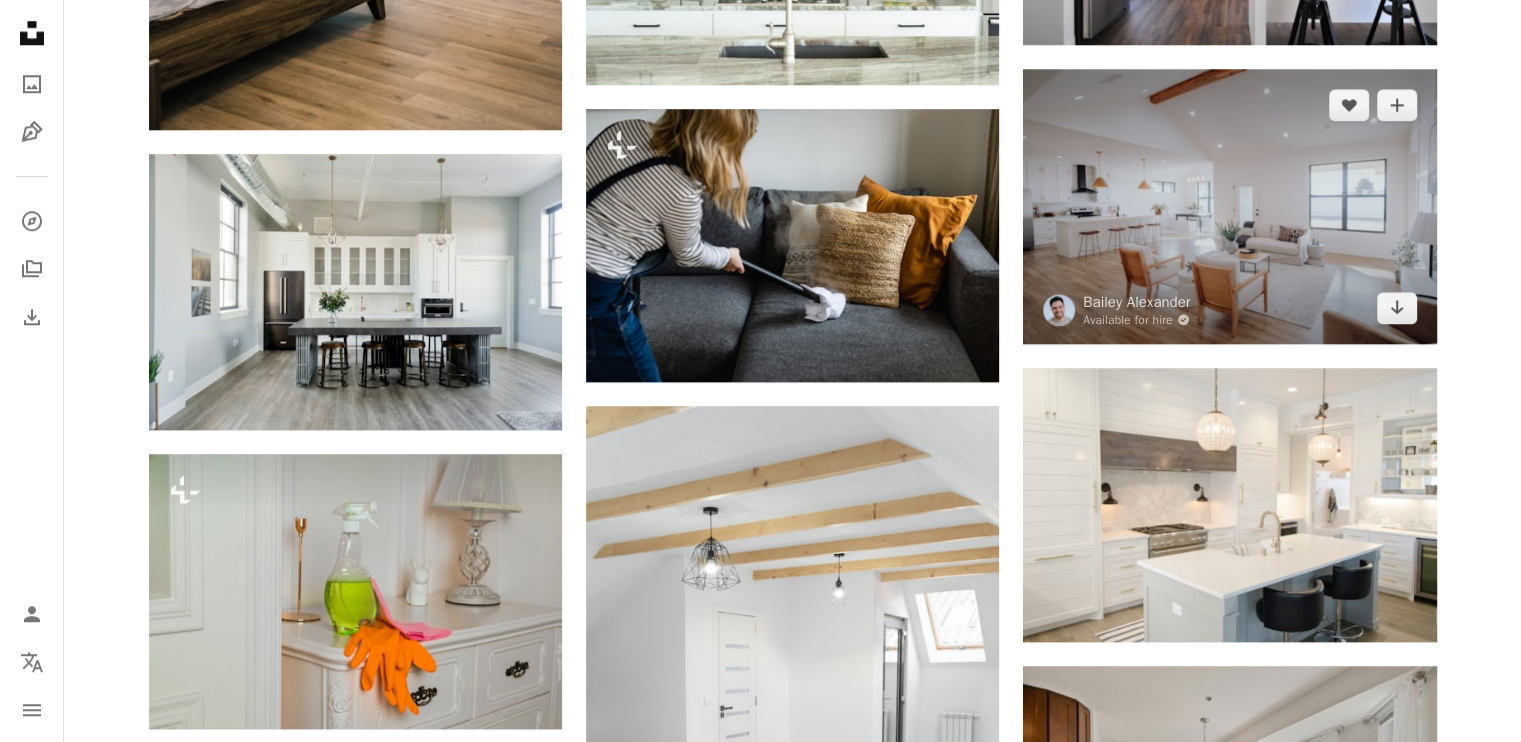 click at bounding box center [1229, 206] 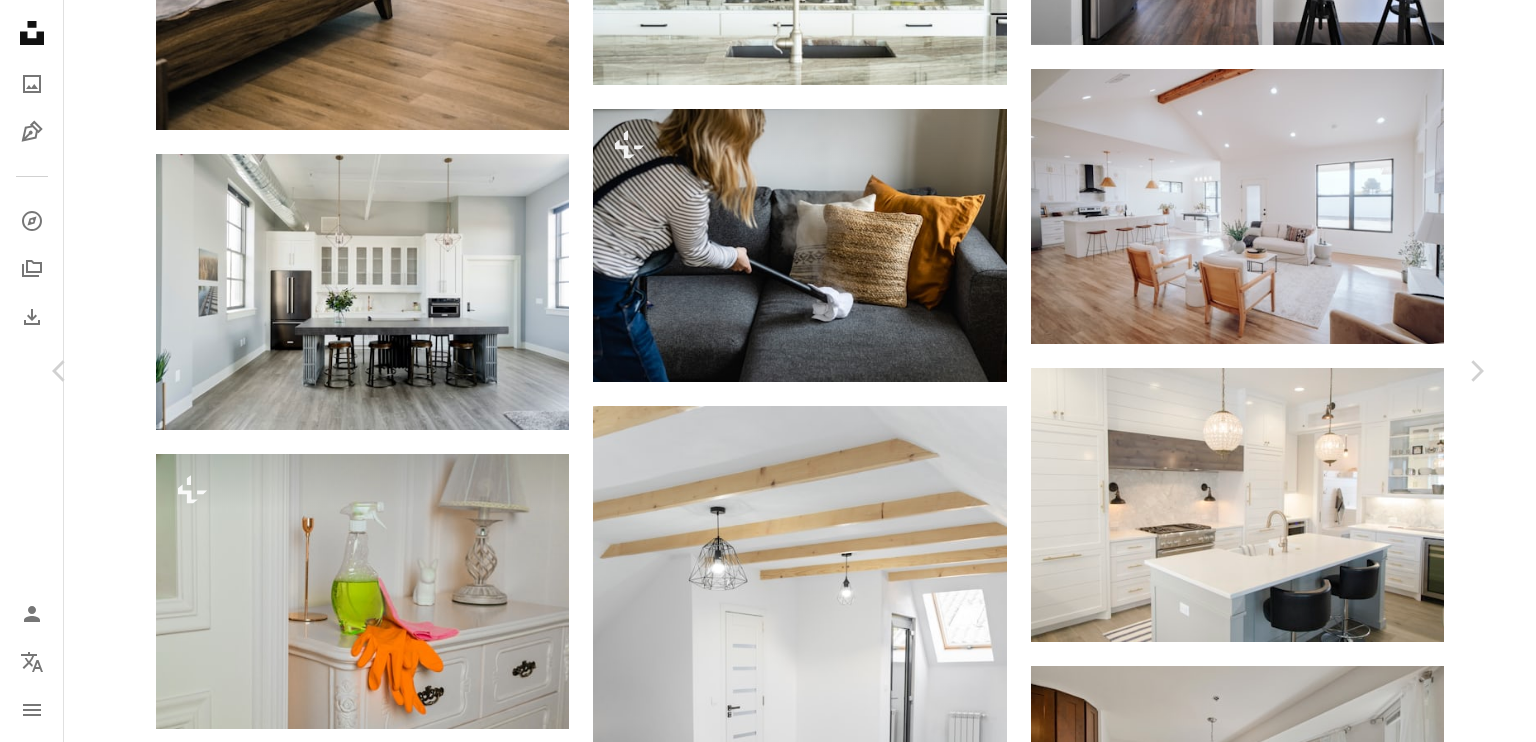 click on "Download free" at bounding box center [1287, 2848] 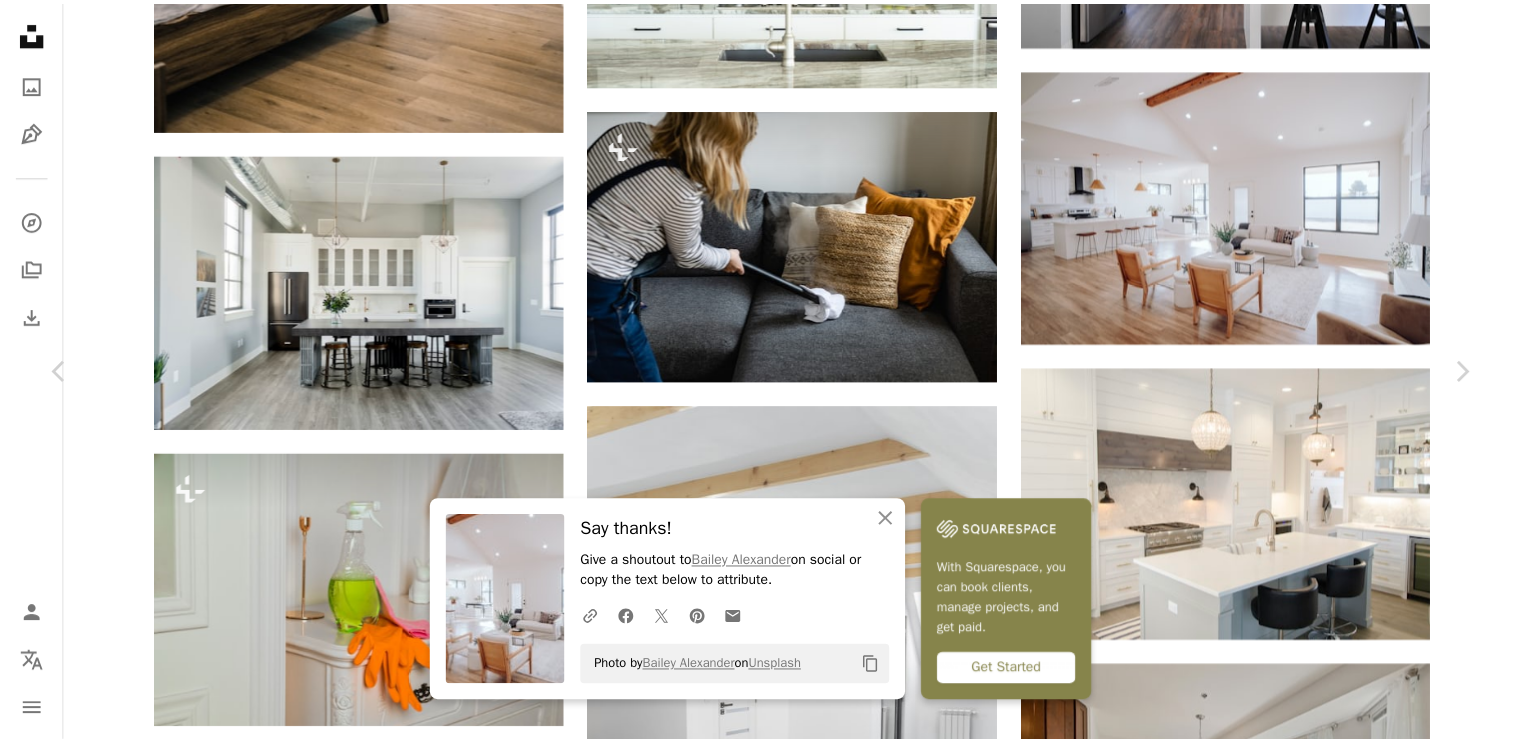 scroll, scrollTop: 649, scrollLeft: 0, axis: vertical 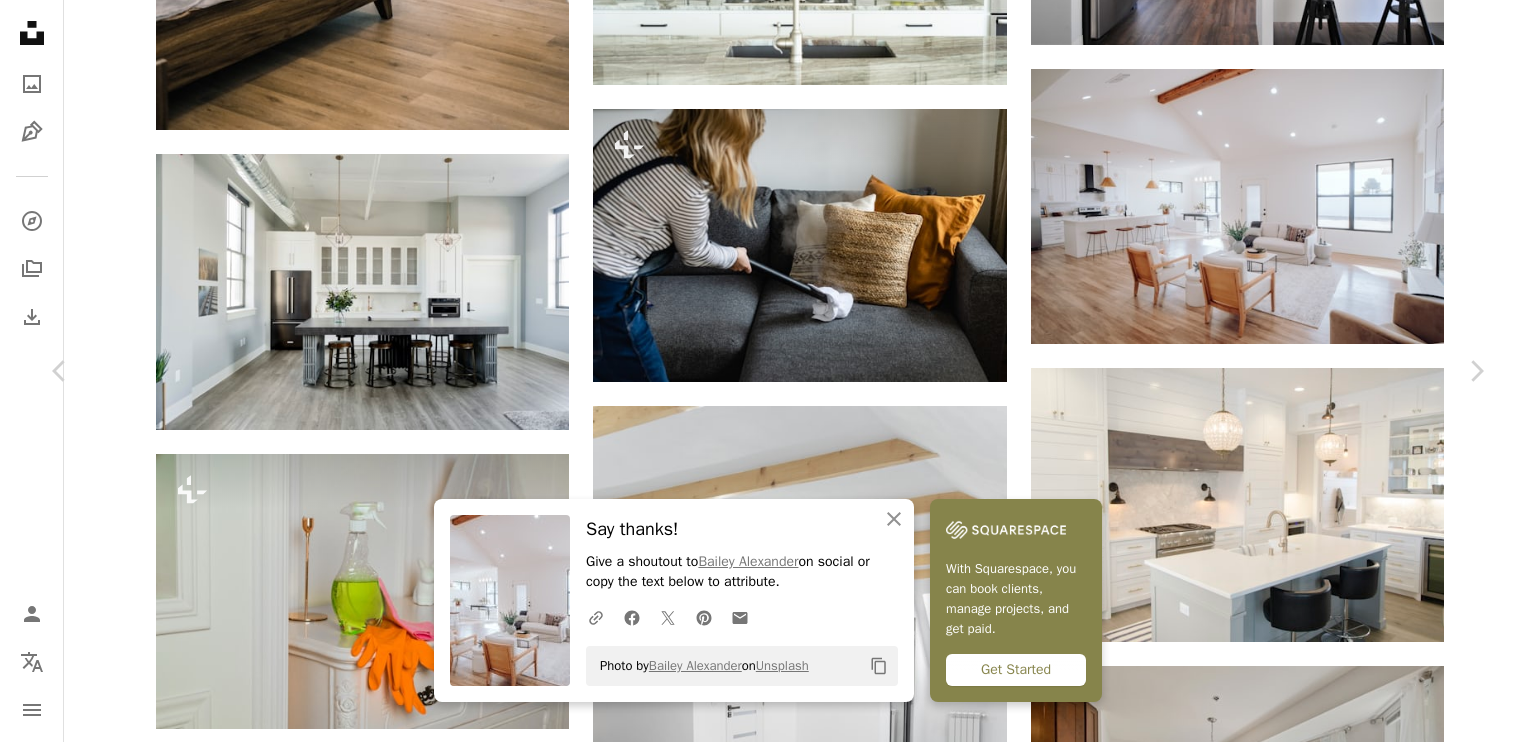 click on "An X shape Chevron left Chevron right An X shape Close Say thanks! Give a shoutout to [FIRST] [LAST] on social or copy the text below to attribute. A URL sharing icon (chains) Facebook icon X (formerly Twitter) icon Pinterest icon An envelope Photo by [FIRST] [LAST] on Unsplash
Copy content With Squarespace, you can book clients, manage projects, and get paid. Get Started [FIRST] [LAST] Available for hire A checkmark inside of a circle A heart A plus sign Download free Chevron down Zoom in Views 798,947 Downloads 10,620 Featured in Photos A forward-right arrow Share Info icon Info More Actions Calendar outlined Published on April 4, 2022 Camera SONY, ILCE-7M3 Safety Free to use under the Unsplash License house interior design home kitchen design textures house interior modern house bright modern interior modern home home design modern interior design clean home interior decoration living room design kitchen interior design bedroom interior design decoration design open floor plan | ↗" at bounding box center [768, 3172] 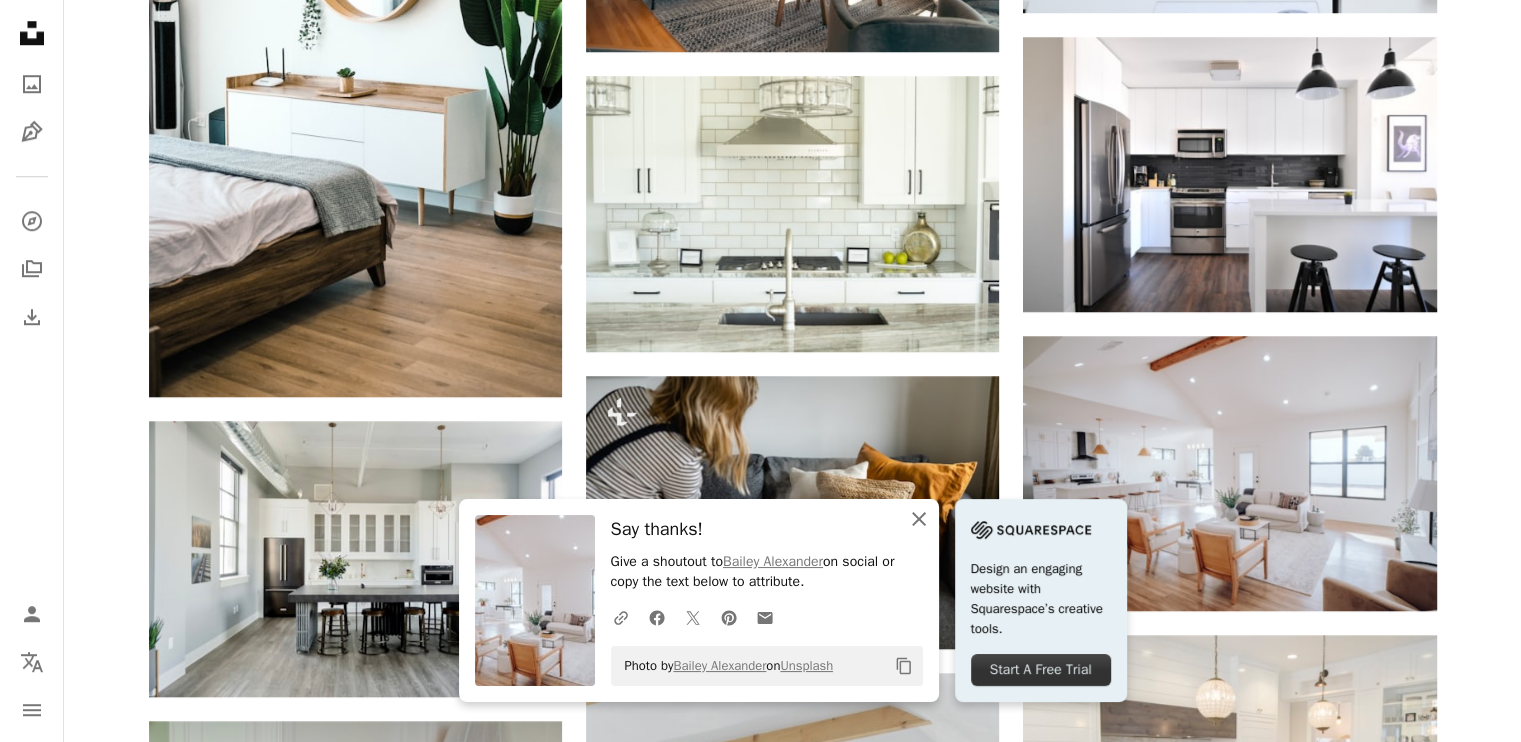 click on "An X shape" 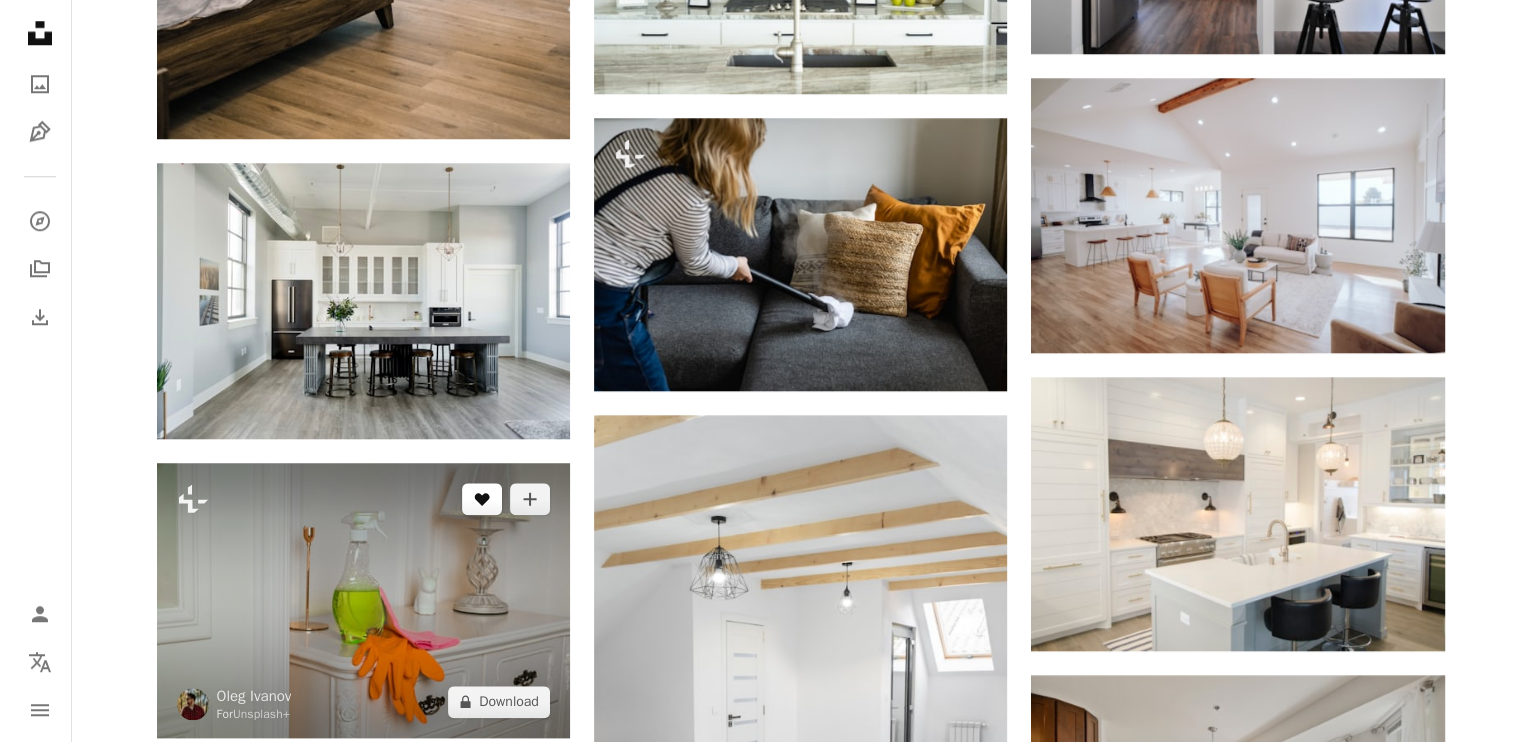 scroll, scrollTop: 2066, scrollLeft: 0, axis: vertical 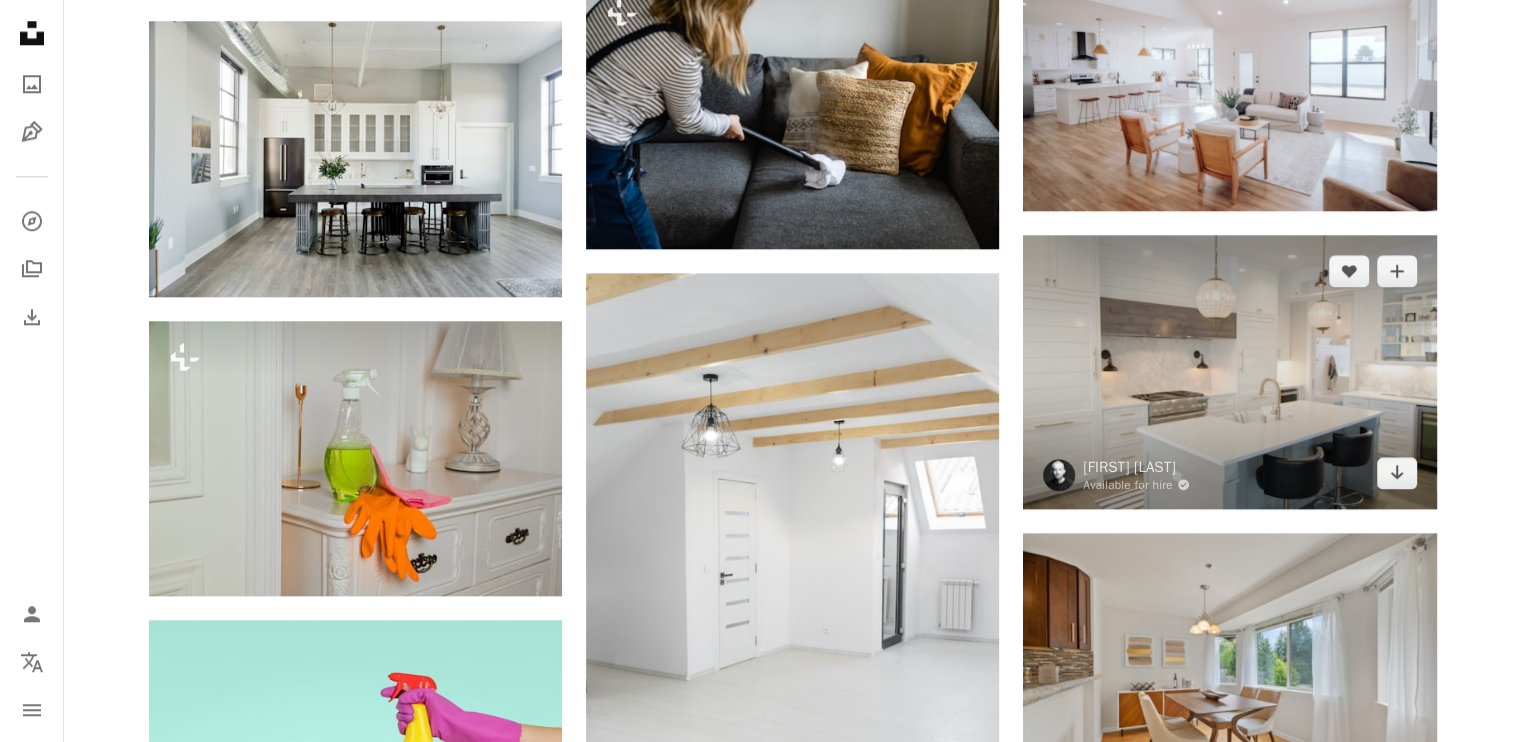 click at bounding box center [1229, 372] 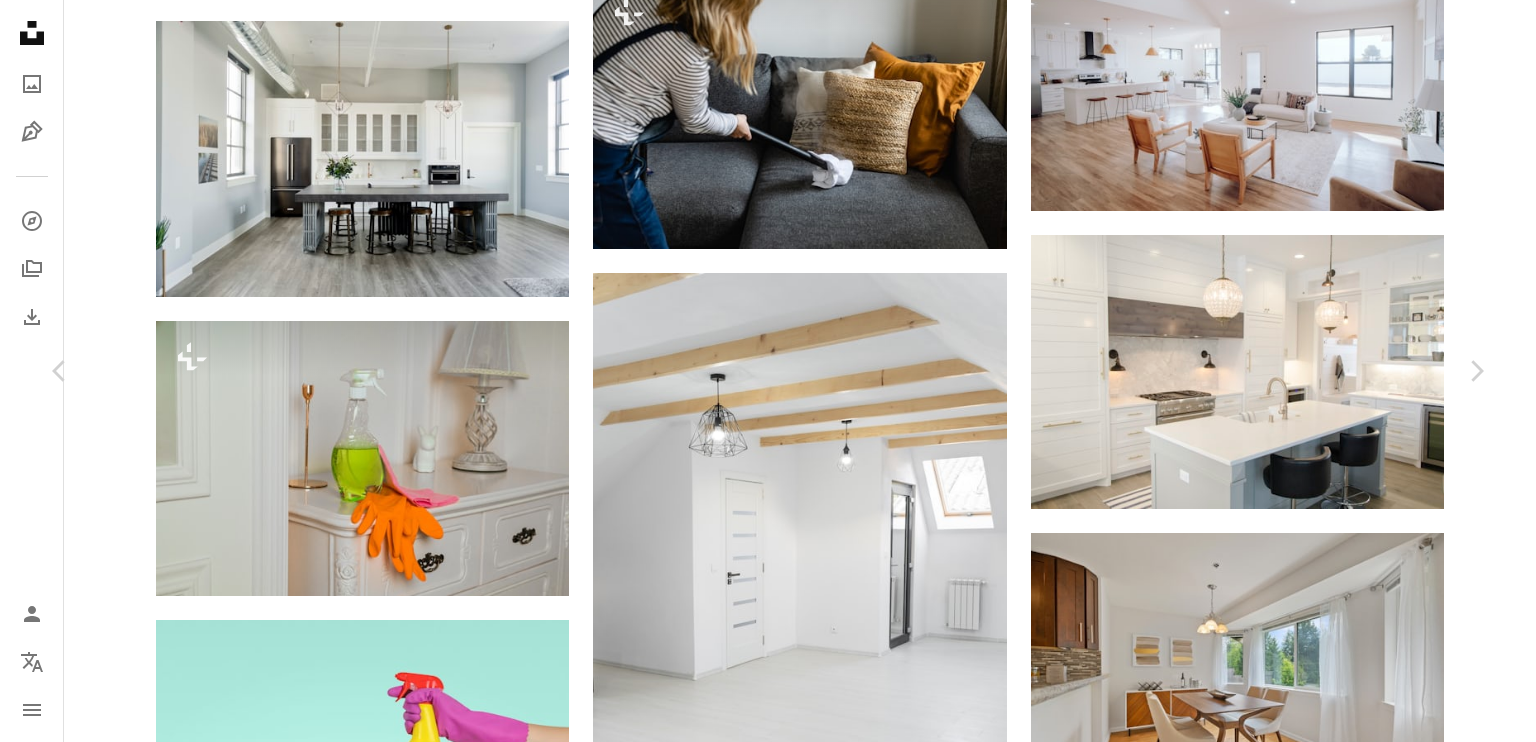 click on "Download free" at bounding box center [1287, 2715] 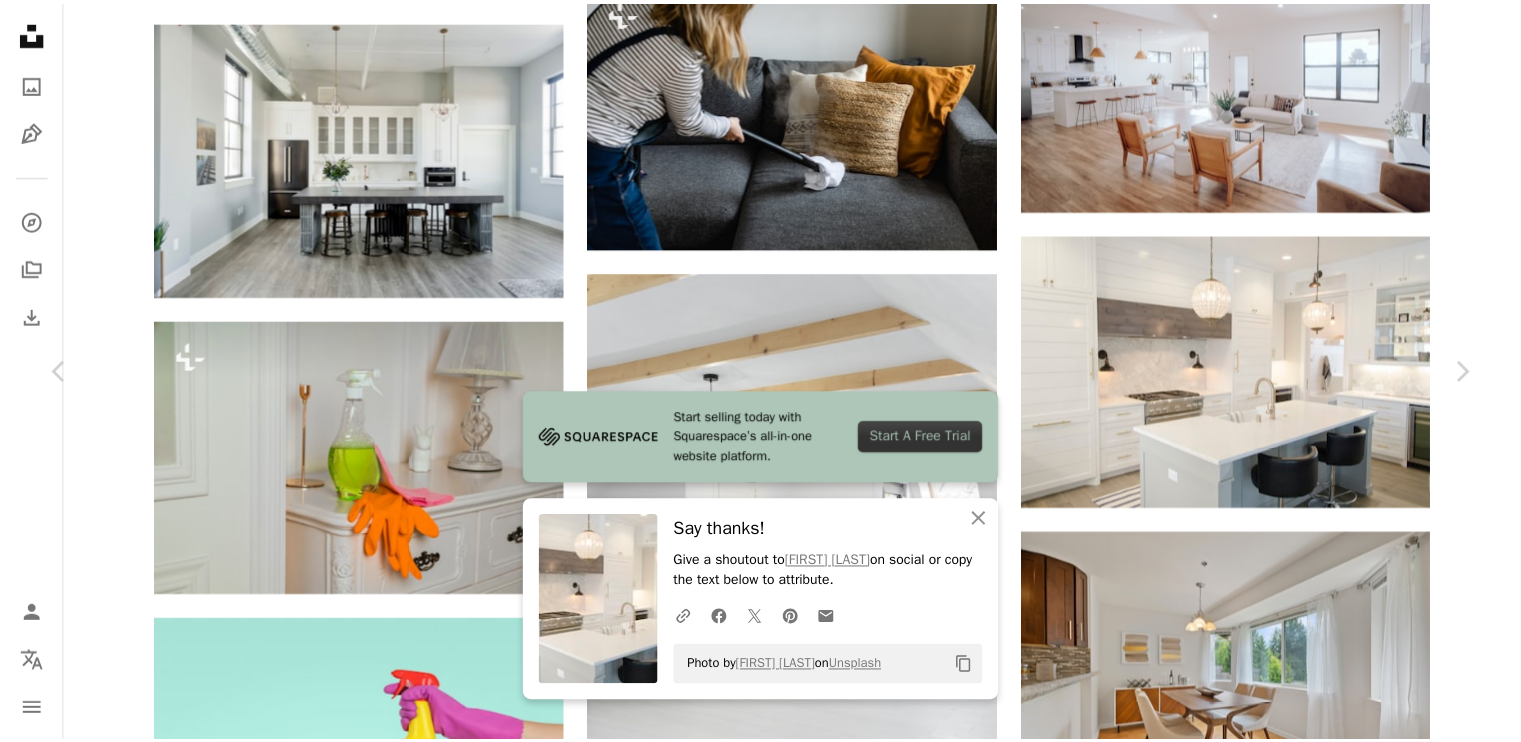scroll, scrollTop: 649, scrollLeft: 0, axis: vertical 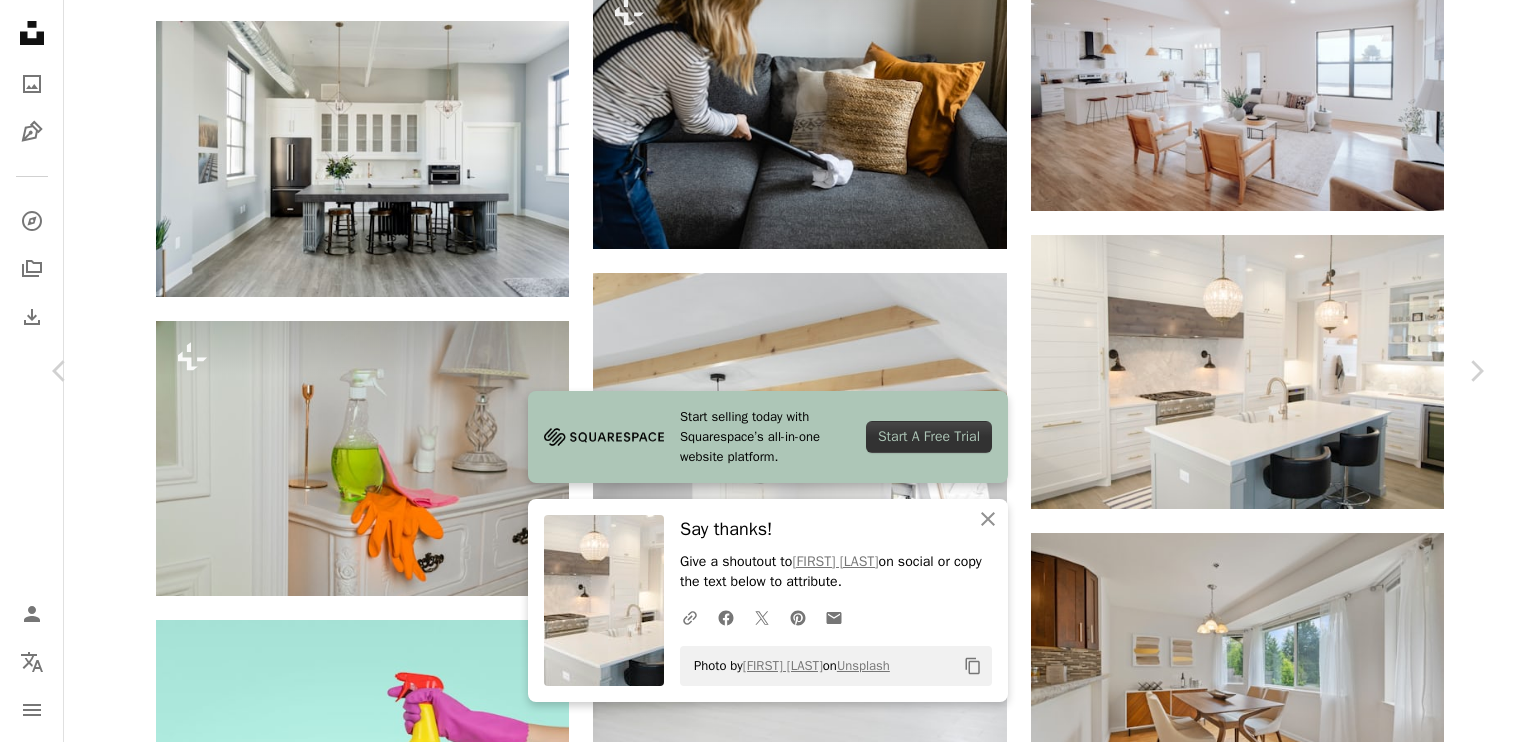 click on "An X shape Chevron left Chevron right Start selling today with Squarespace’s all-in-one website platform. Start A Free Trial An X shape Close Say thanks! Give a shoutout to  [FIRST] [LAST]  on social or copy the text below to attribute. A URL sharing icon (chains) Facebook icon X (formerly Twitter) icon Pinterest icon An envelope Photo by  [FIRST] [LAST]  on  Unsplash
Copy content [FIRST] [LAST] Available for hire A checkmark inside of a circle A heart A plus sign Download free Chevron down Zoom in Views 46,876,799 Downloads 333,962 Featured in Interiors A forward-right arrow Share Info icon Info More Actions White and Gold A map marker [CITY], [COUNTRY] Calendar outlined Published on  [DATE] Camera NIKON CORPORATION, NIKON D7000 Safety Free to use under the  Unsplash License architecture interior design home real estate kitchen design white wood gold lifestyle lights luxury lifestyle luxury home investing indoors granite sink luxury real estate white and gold chandalier Free images  |" at bounding box center [768, 3039] 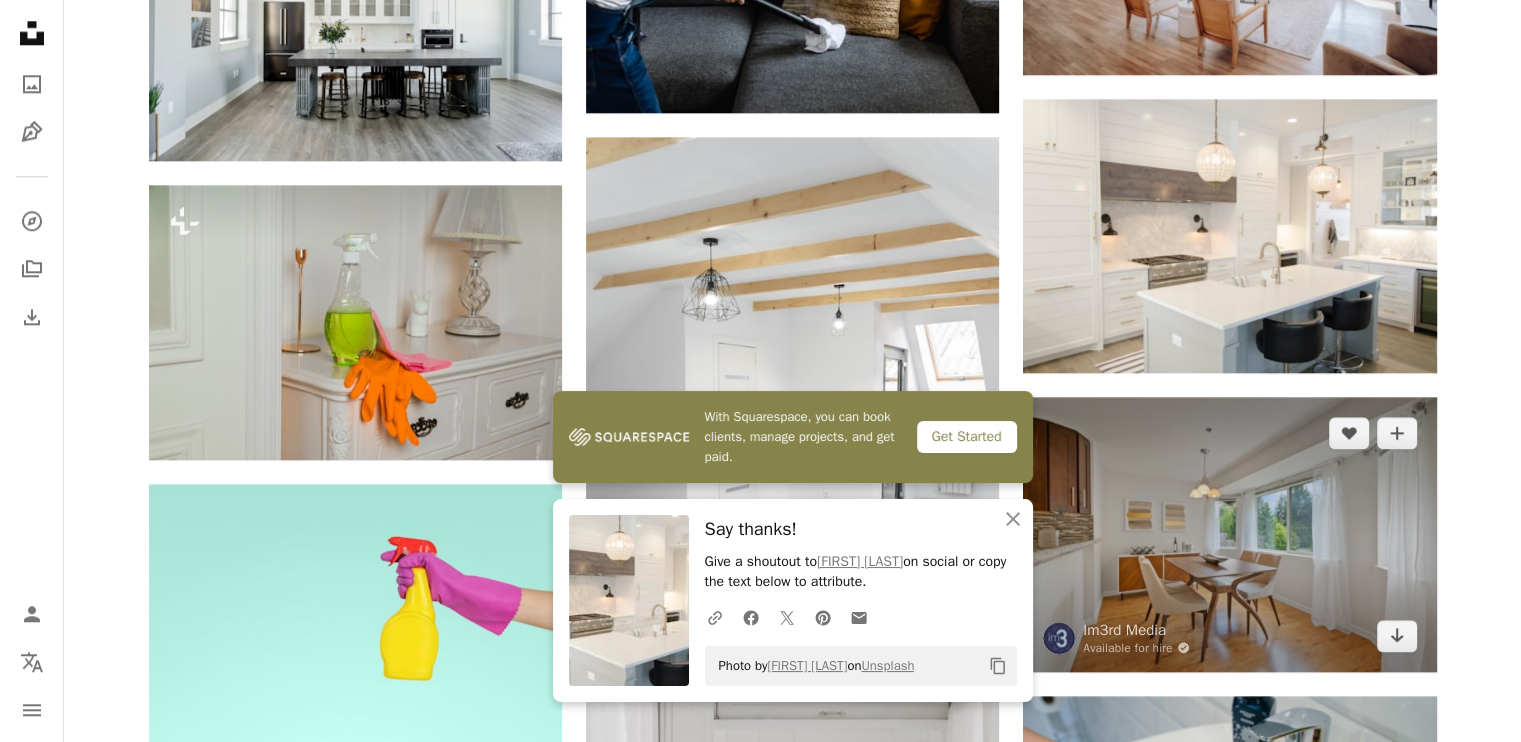 scroll, scrollTop: 2400, scrollLeft: 0, axis: vertical 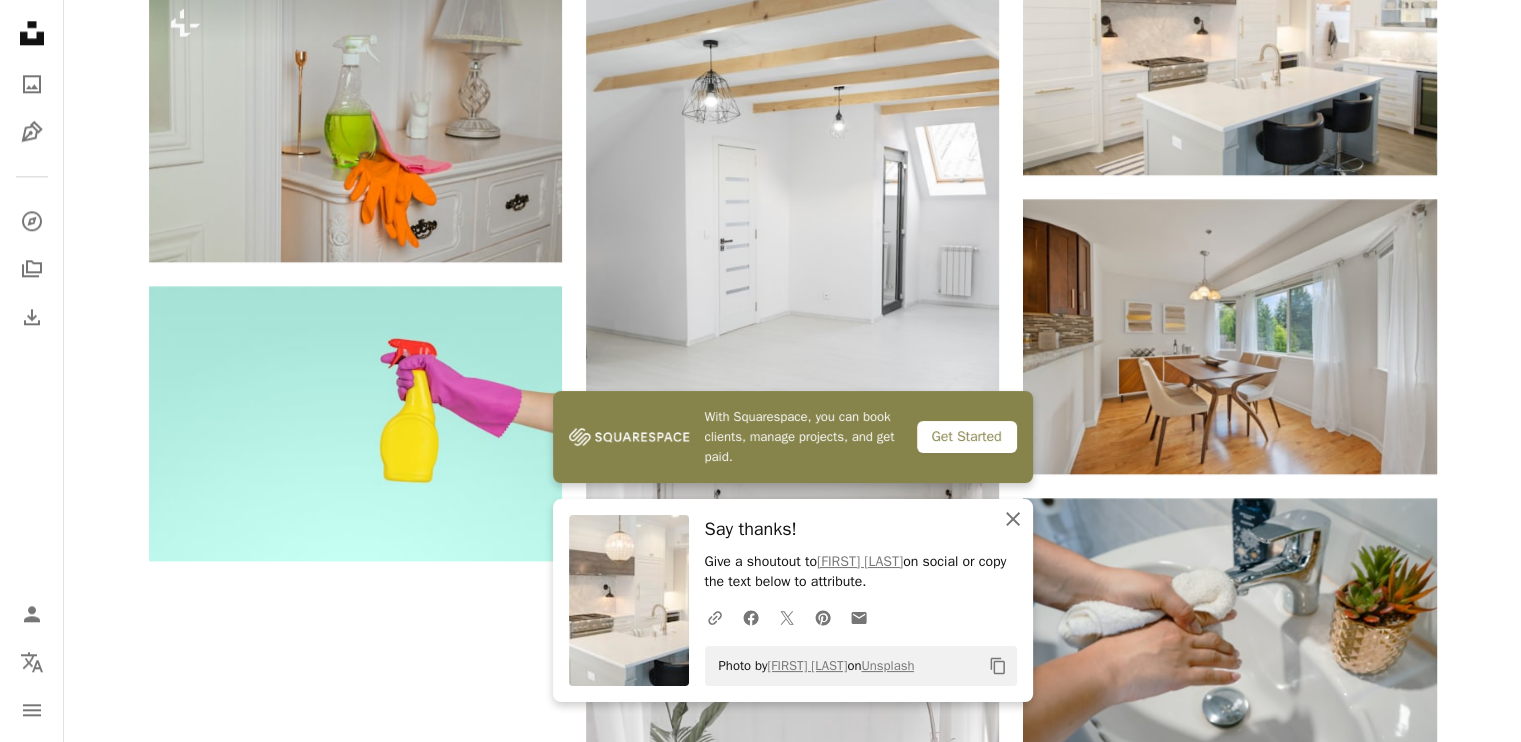 click on "An X shape" 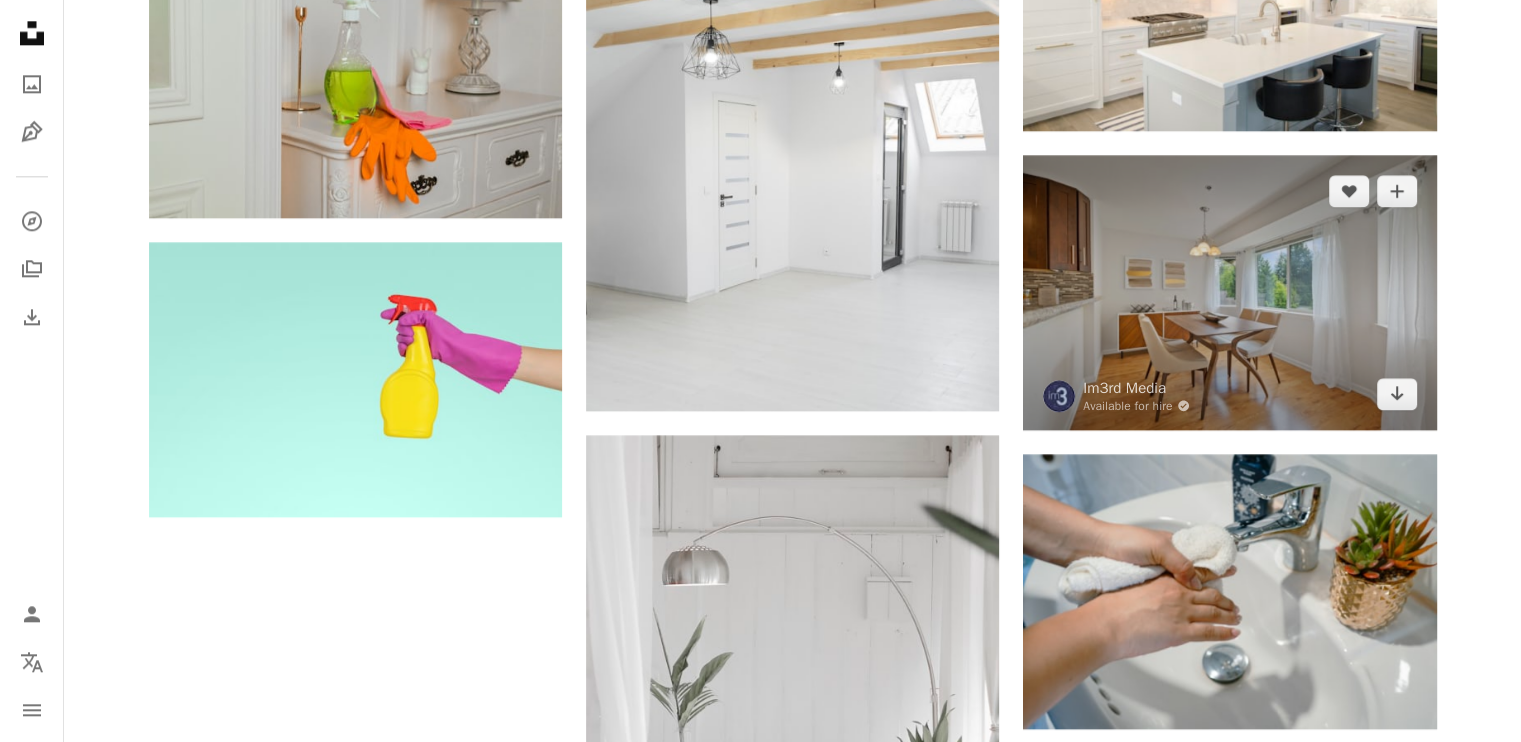 scroll, scrollTop: 2466, scrollLeft: 0, axis: vertical 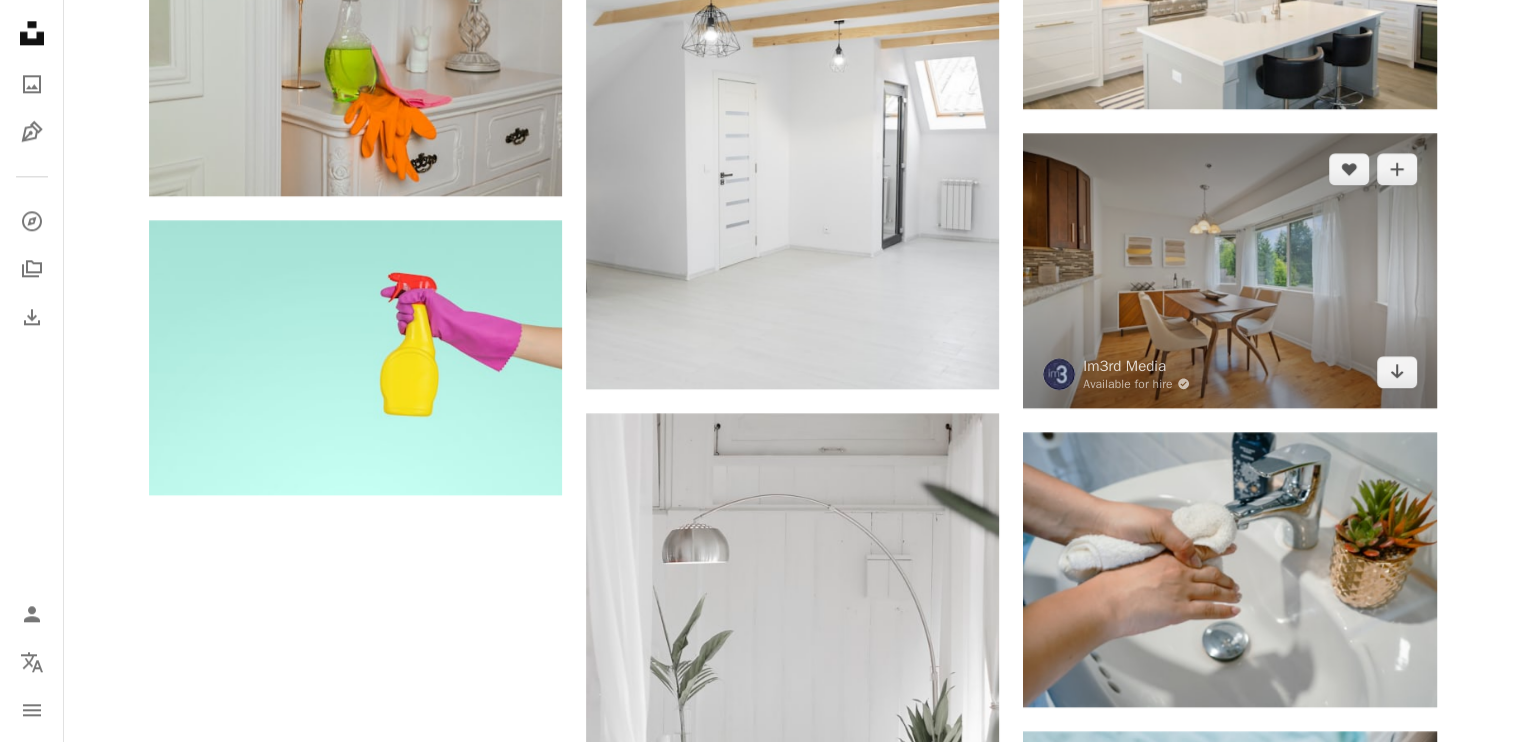 click at bounding box center [1229, 270] 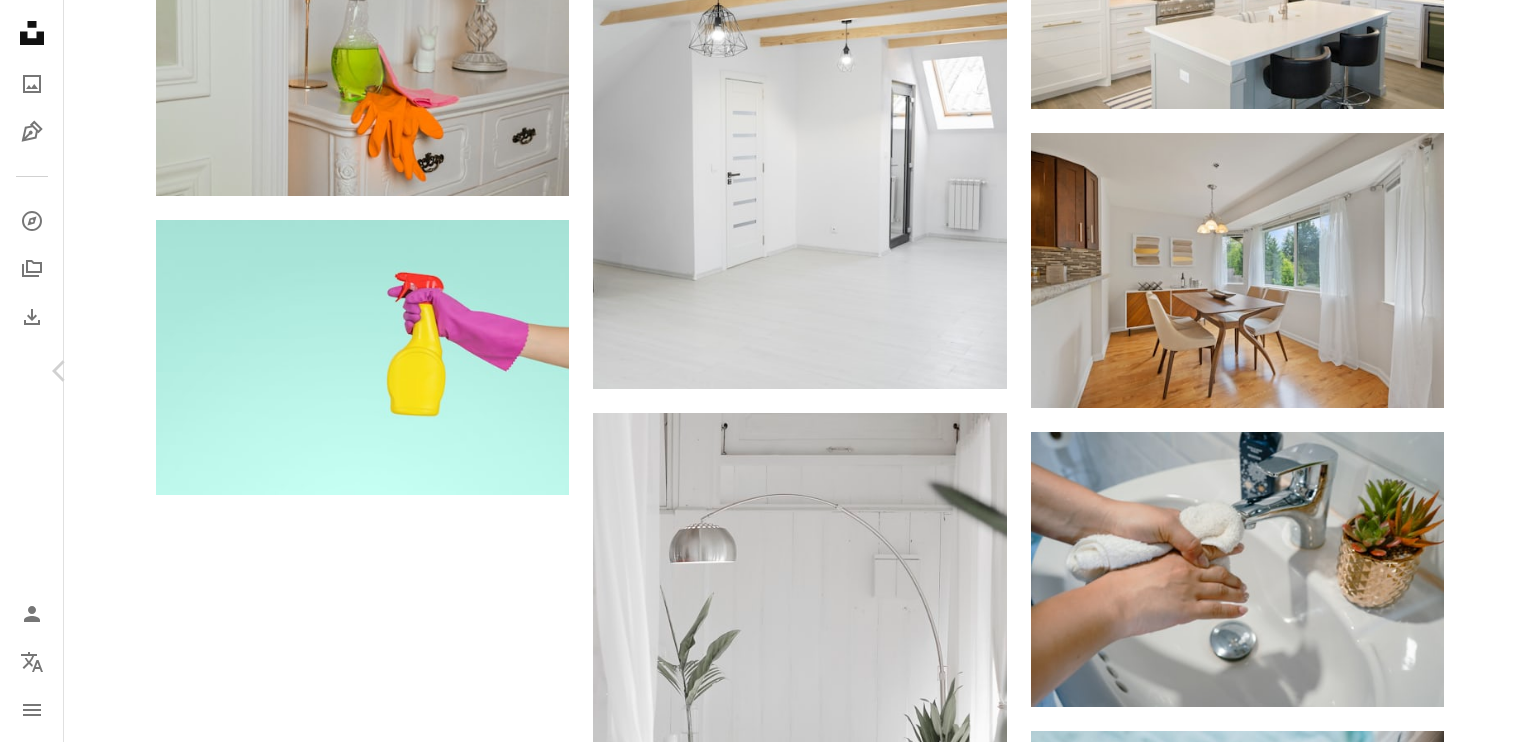 click on "Chevron right" at bounding box center (1476, 371) 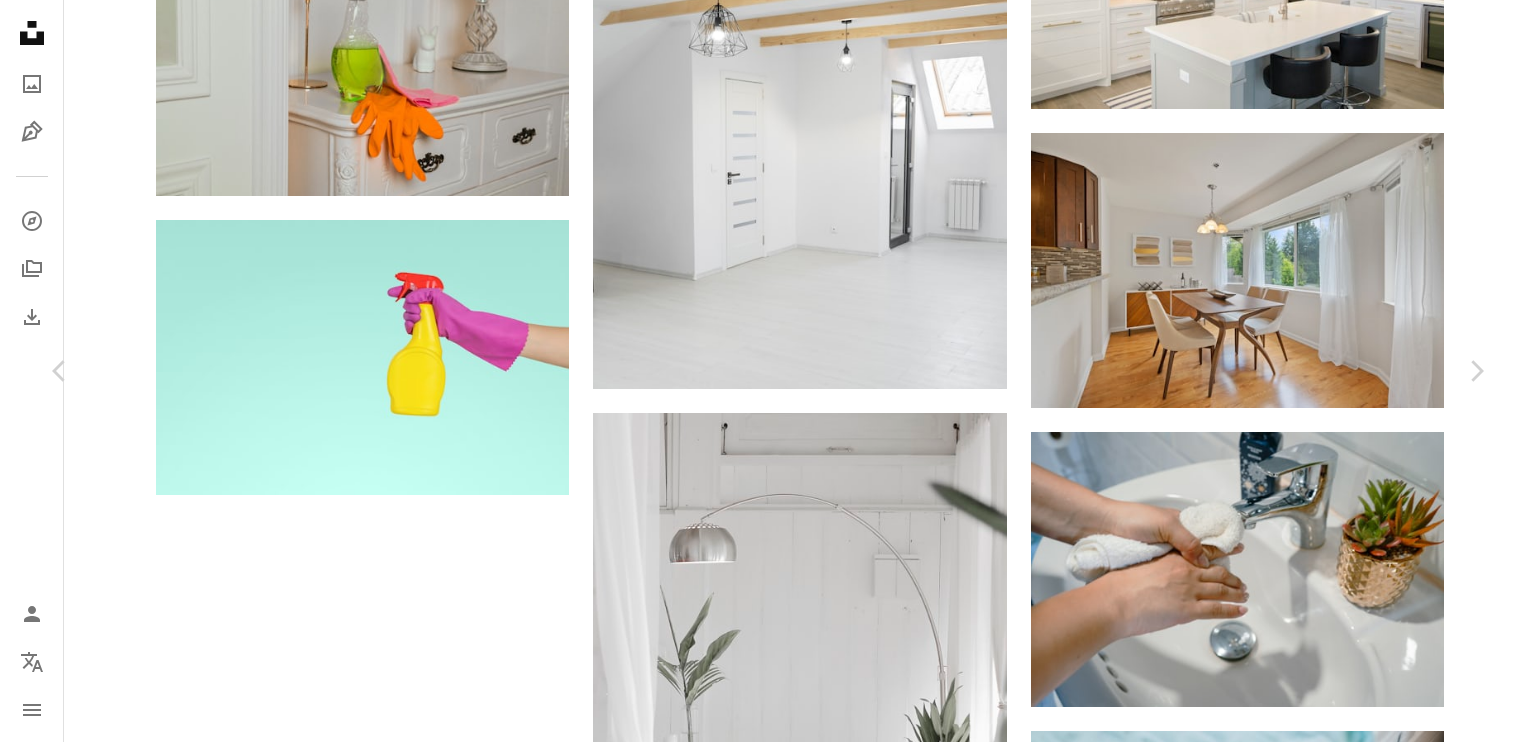 click on "An X shape" at bounding box center (20, 20) 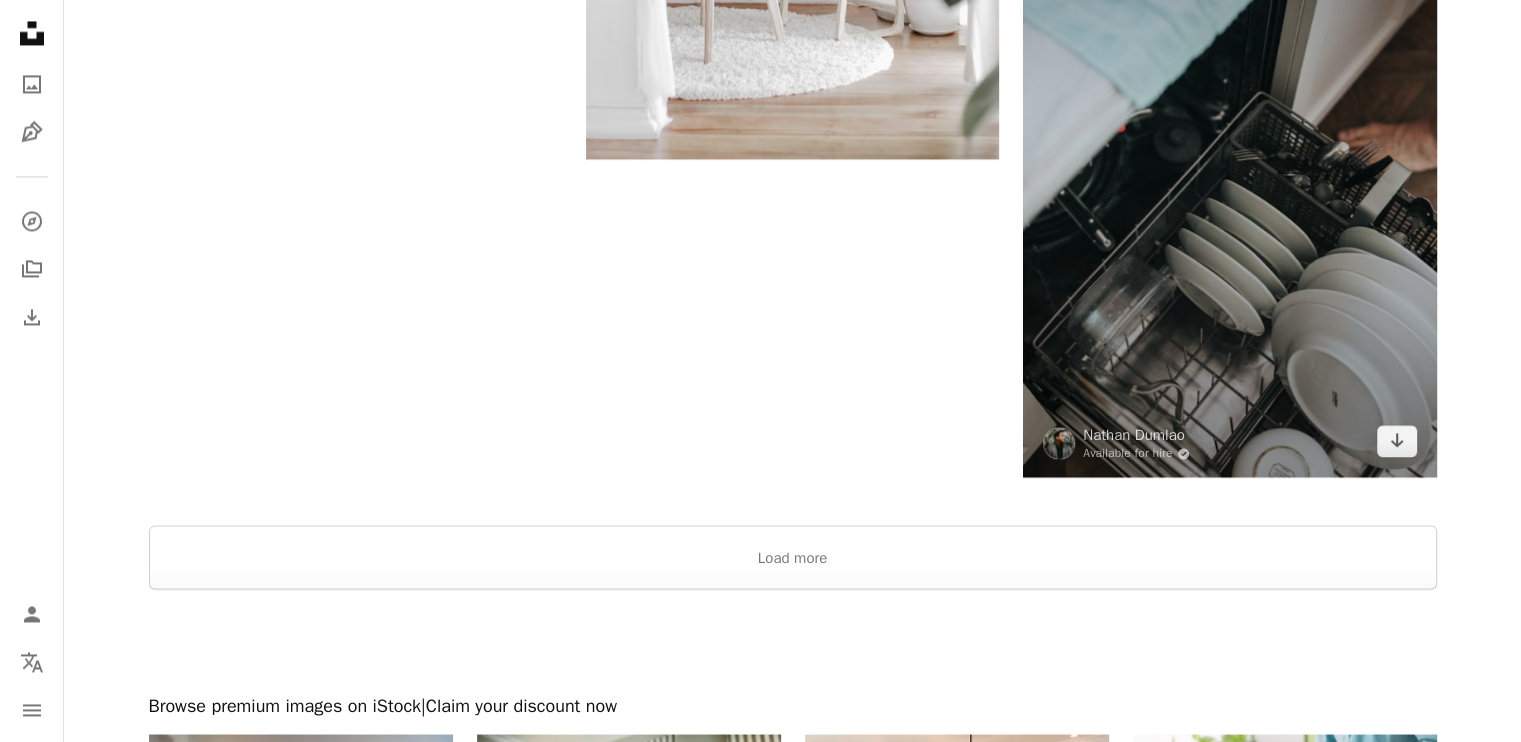 scroll, scrollTop: 3342, scrollLeft: 0, axis: vertical 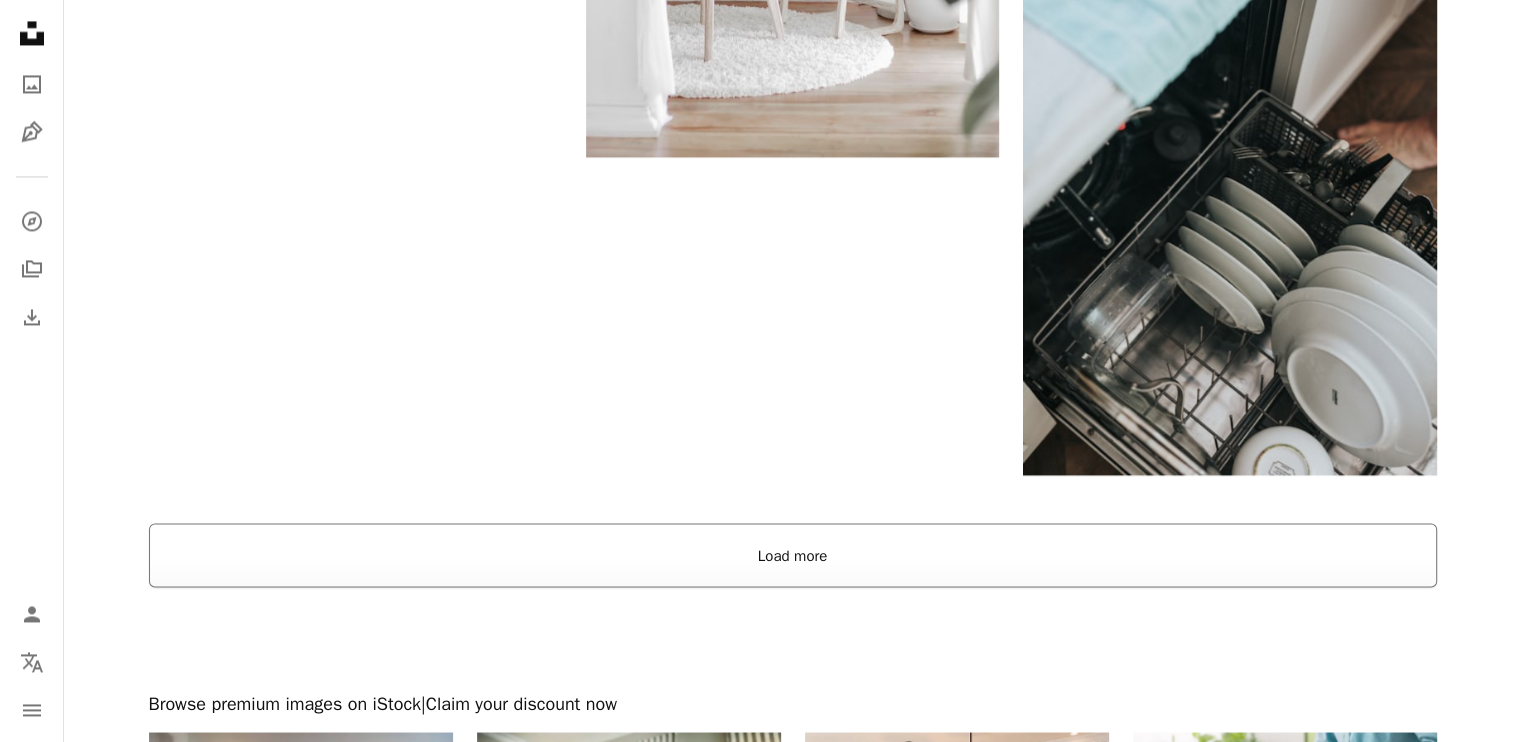 click on "Load more" at bounding box center [793, 555] 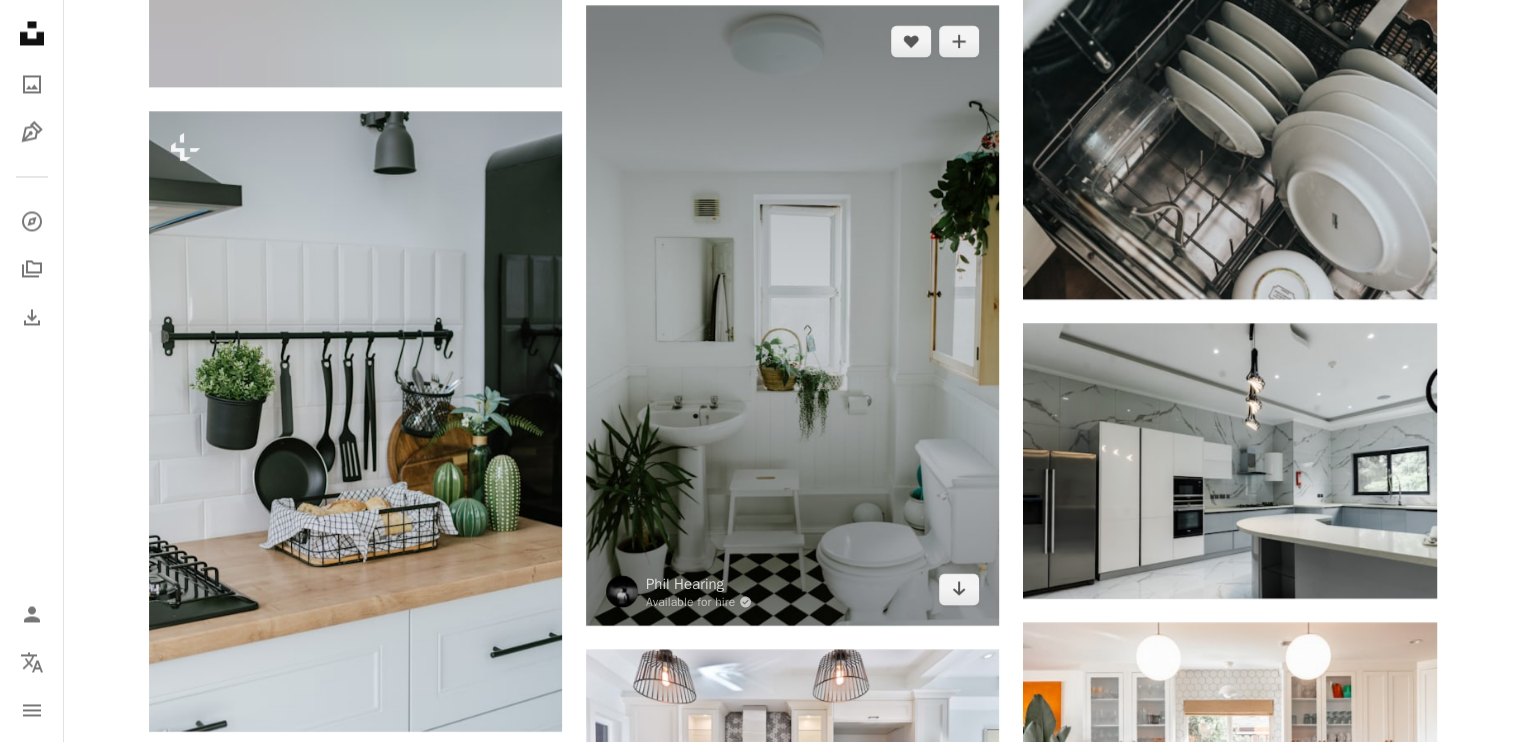scroll, scrollTop: 3517, scrollLeft: 0, axis: vertical 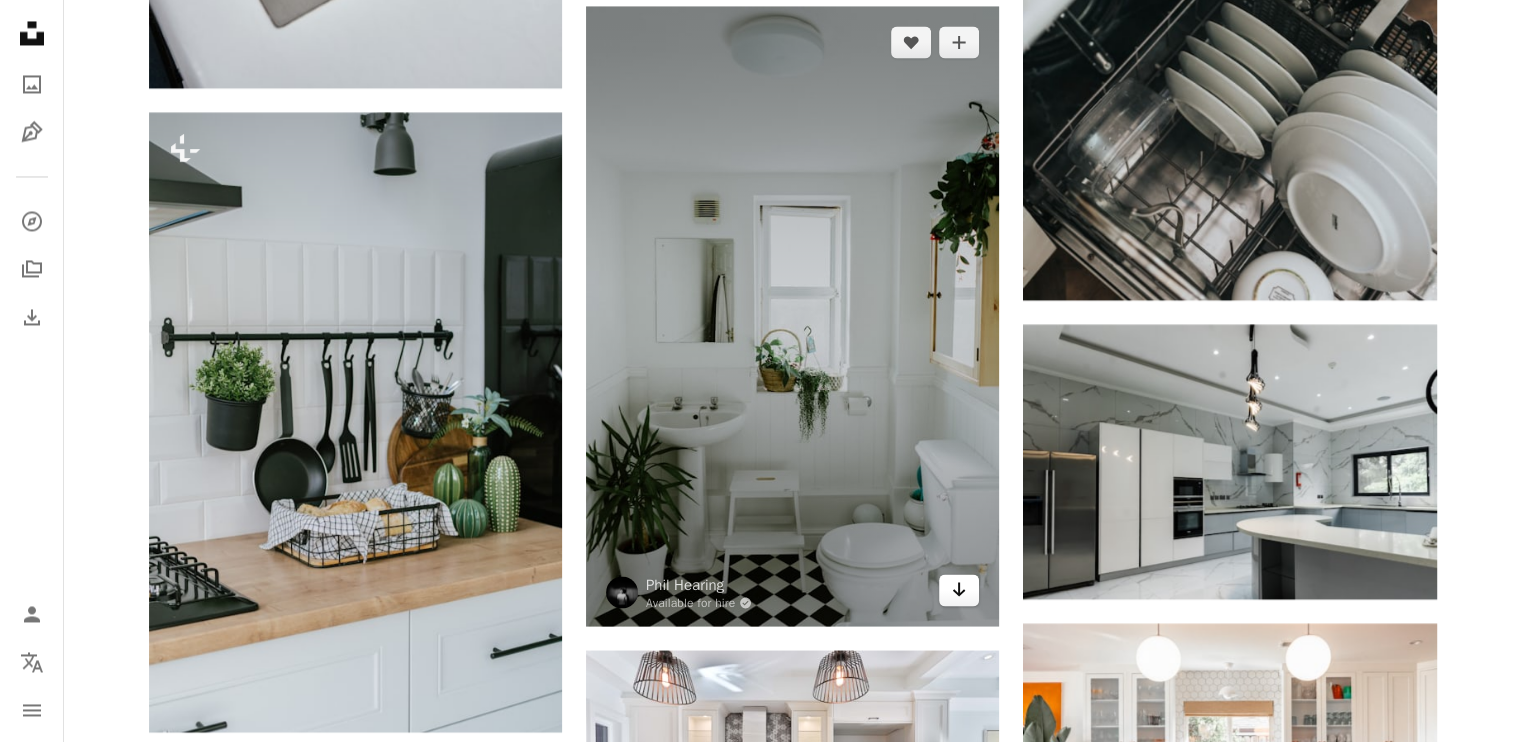 click on "Arrow pointing down" 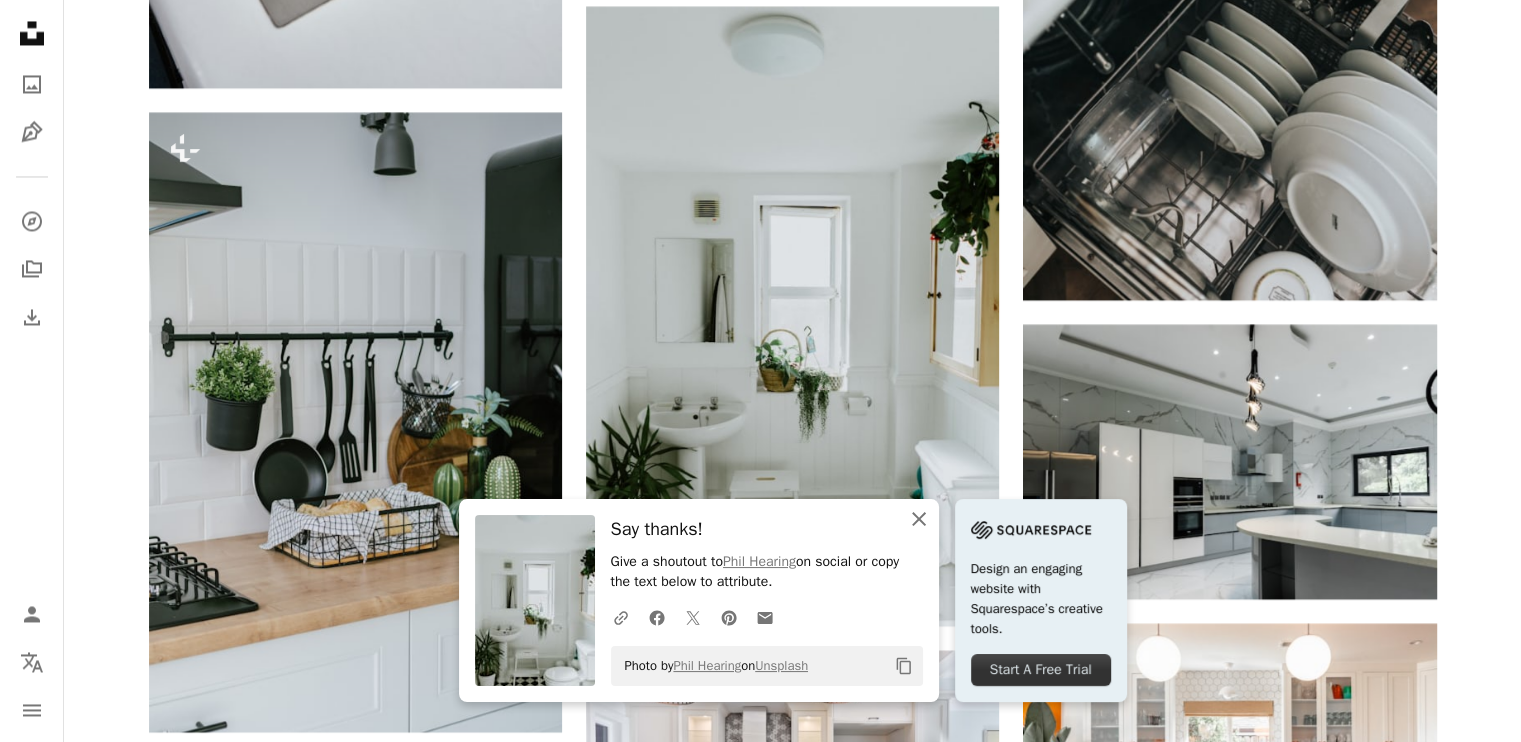 click on "An X shape" 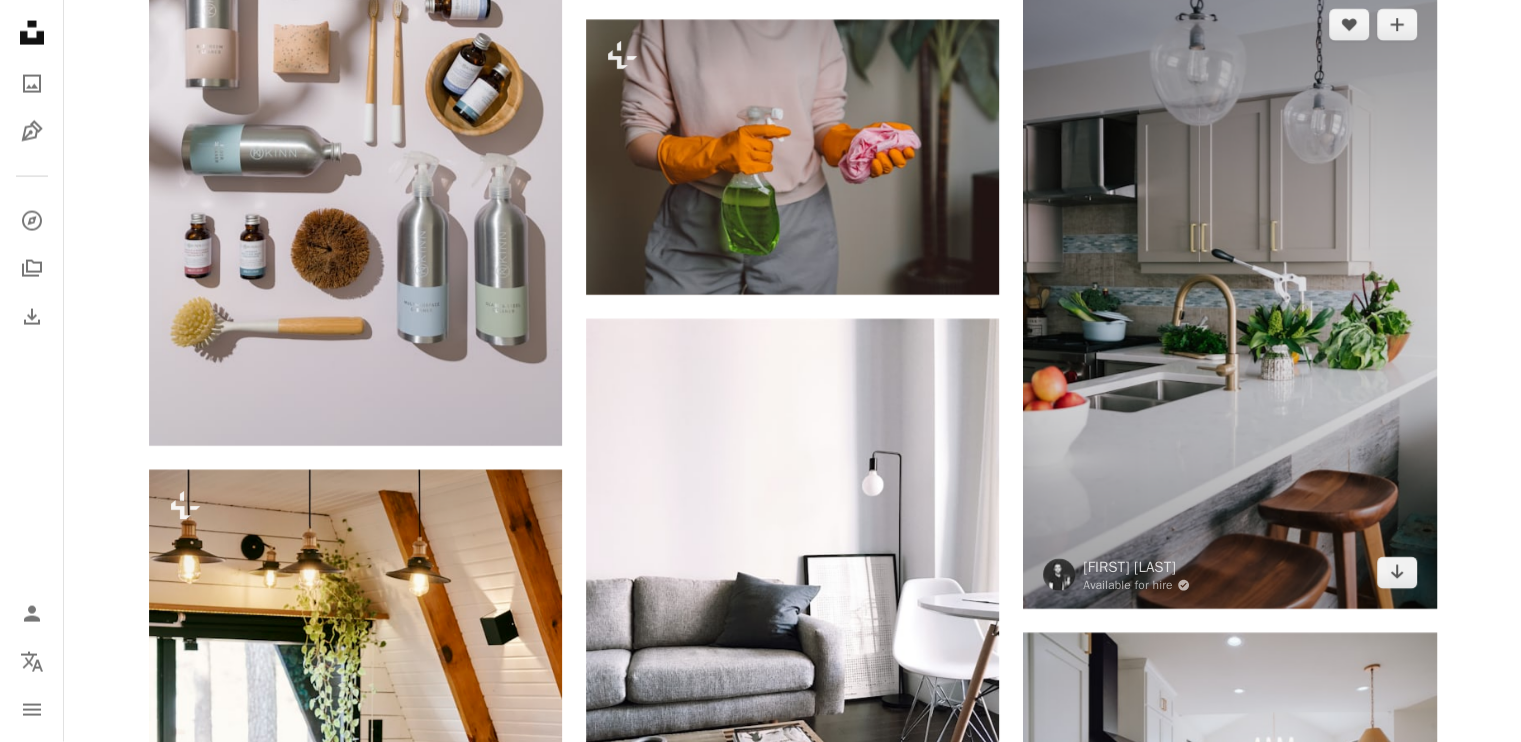 scroll, scrollTop: 4371, scrollLeft: 0, axis: vertical 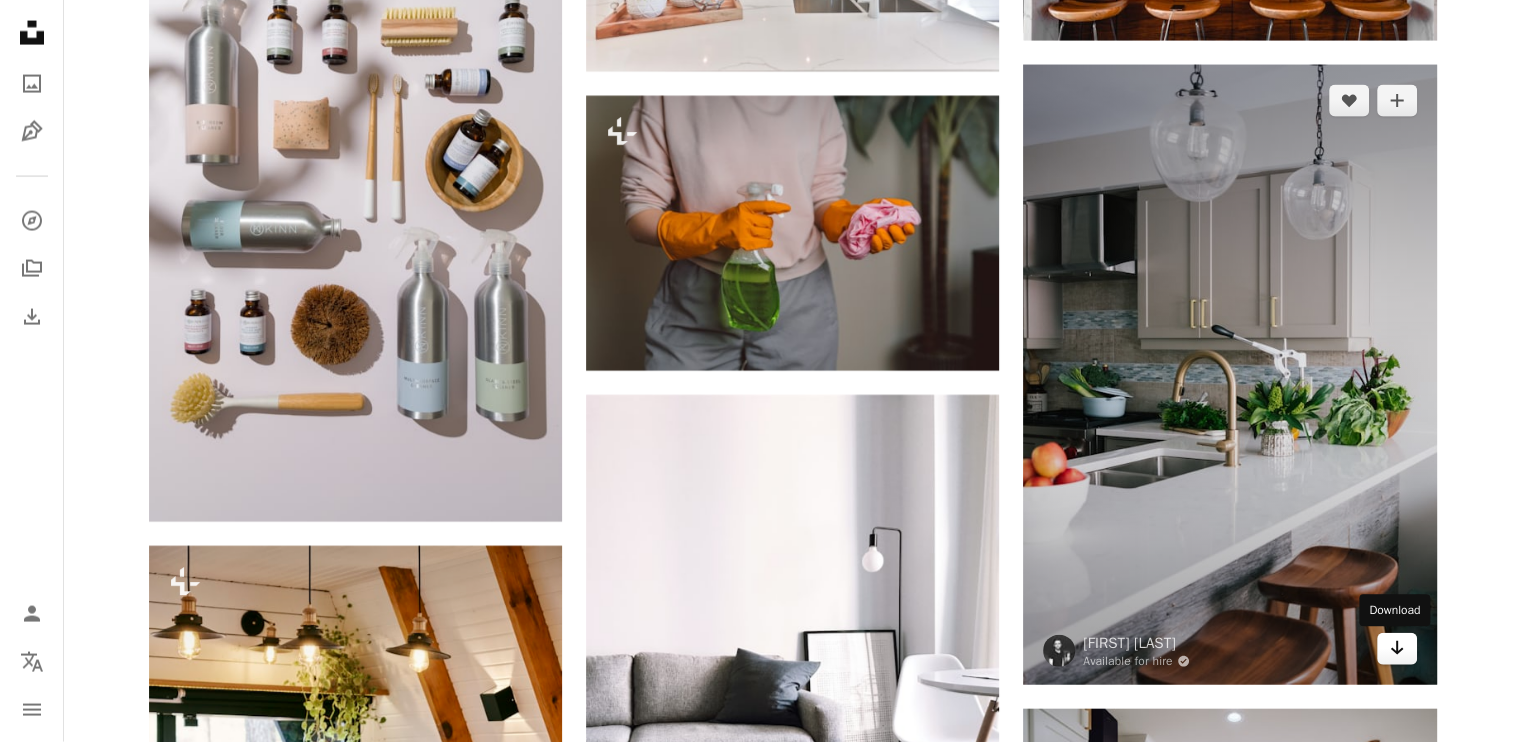 click 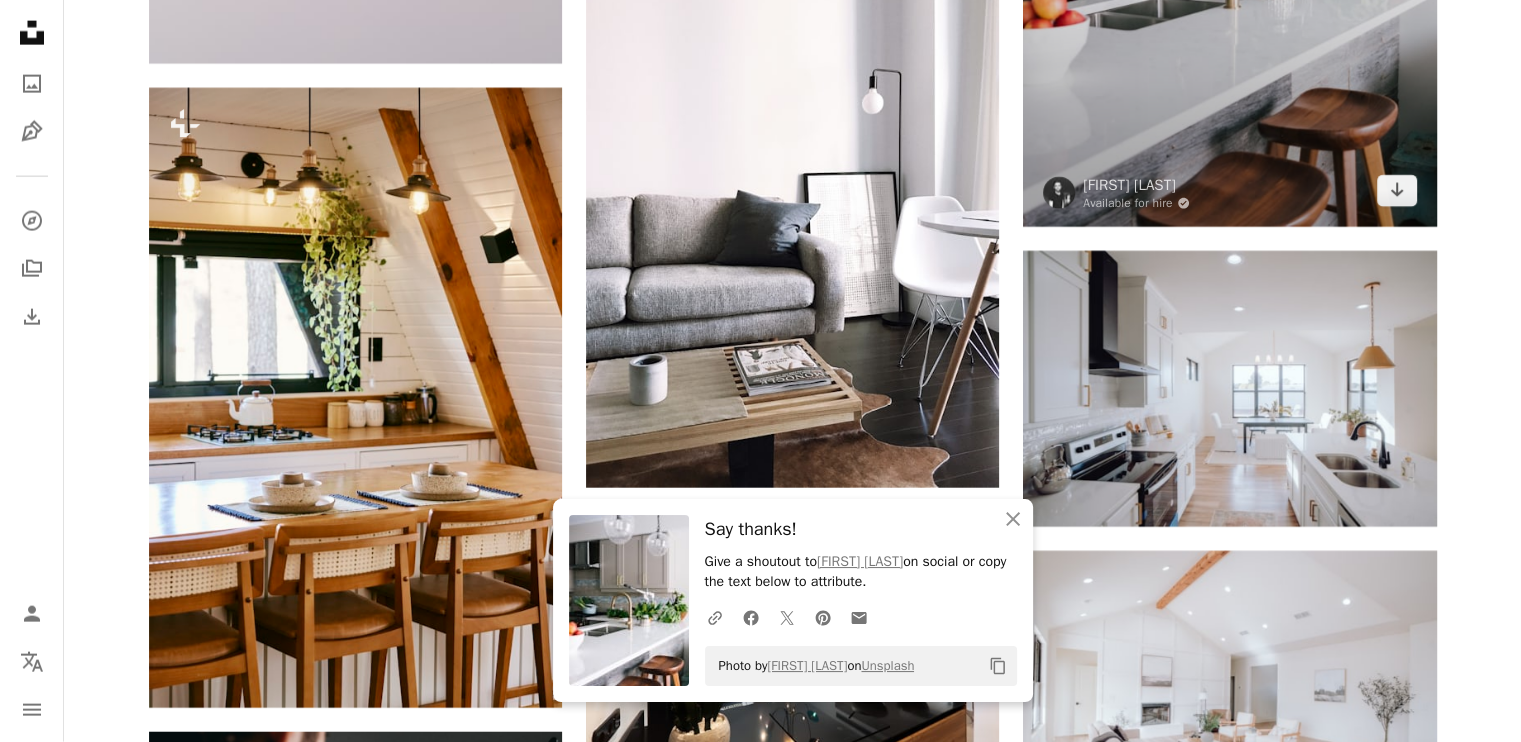 scroll, scrollTop: 4856, scrollLeft: 0, axis: vertical 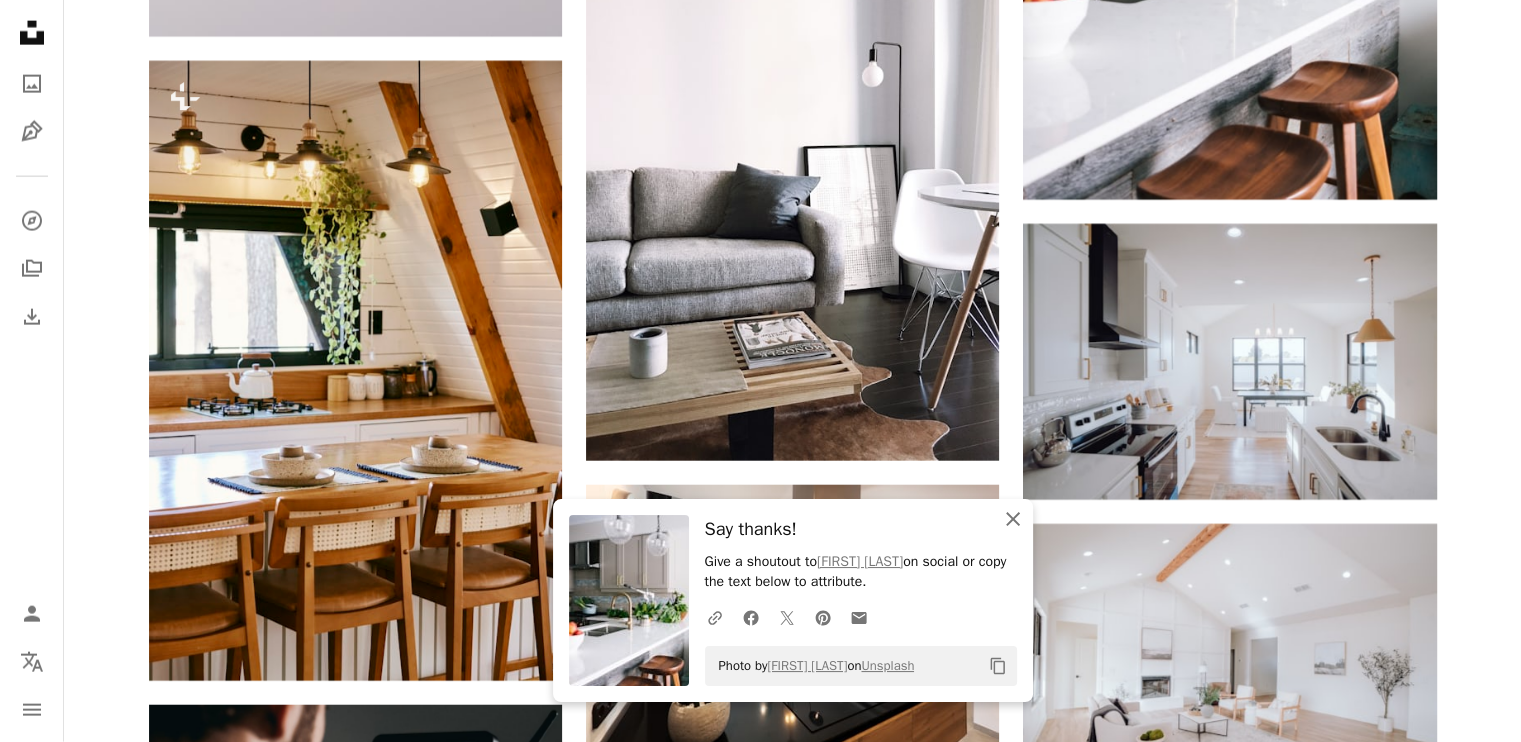 click 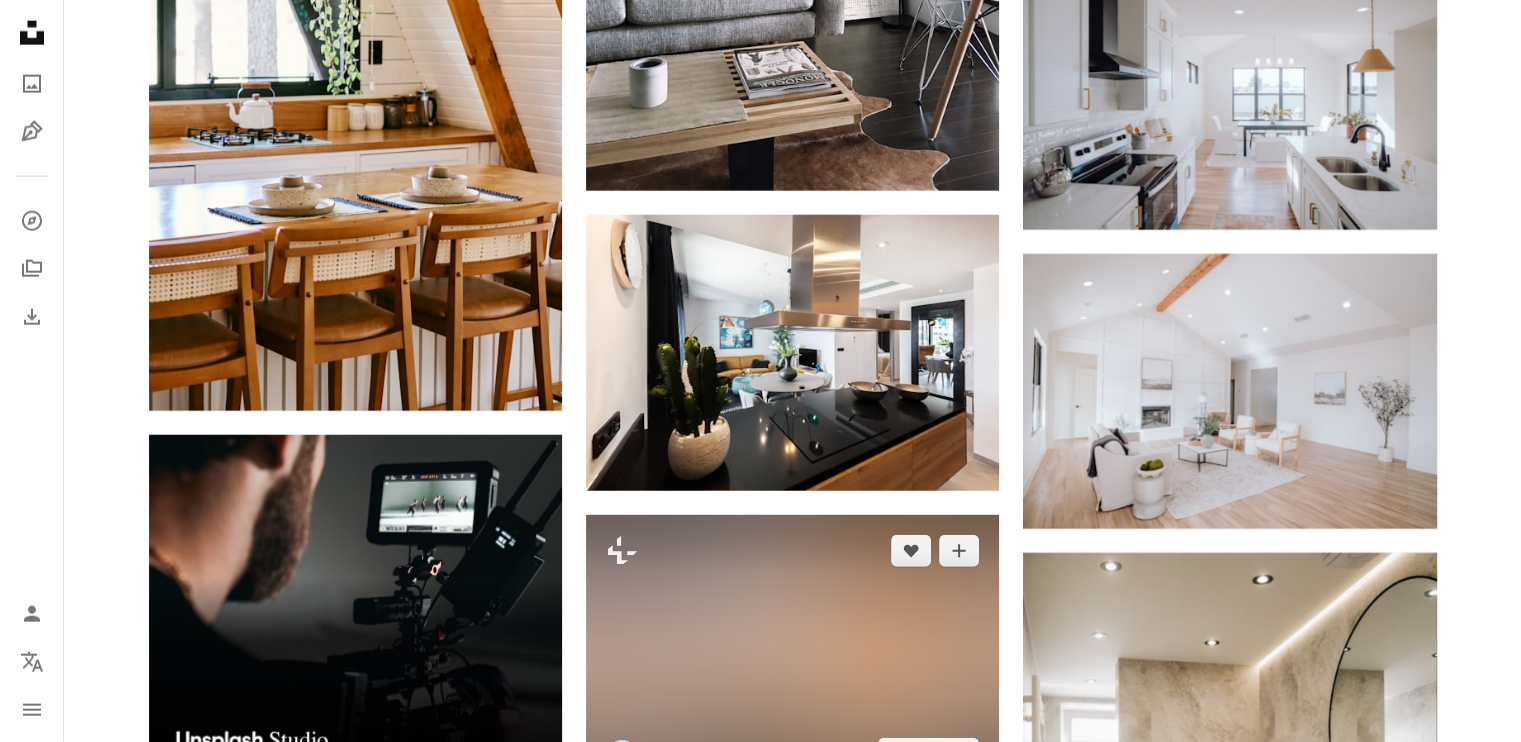 scroll, scrollTop: 5121, scrollLeft: 0, axis: vertical 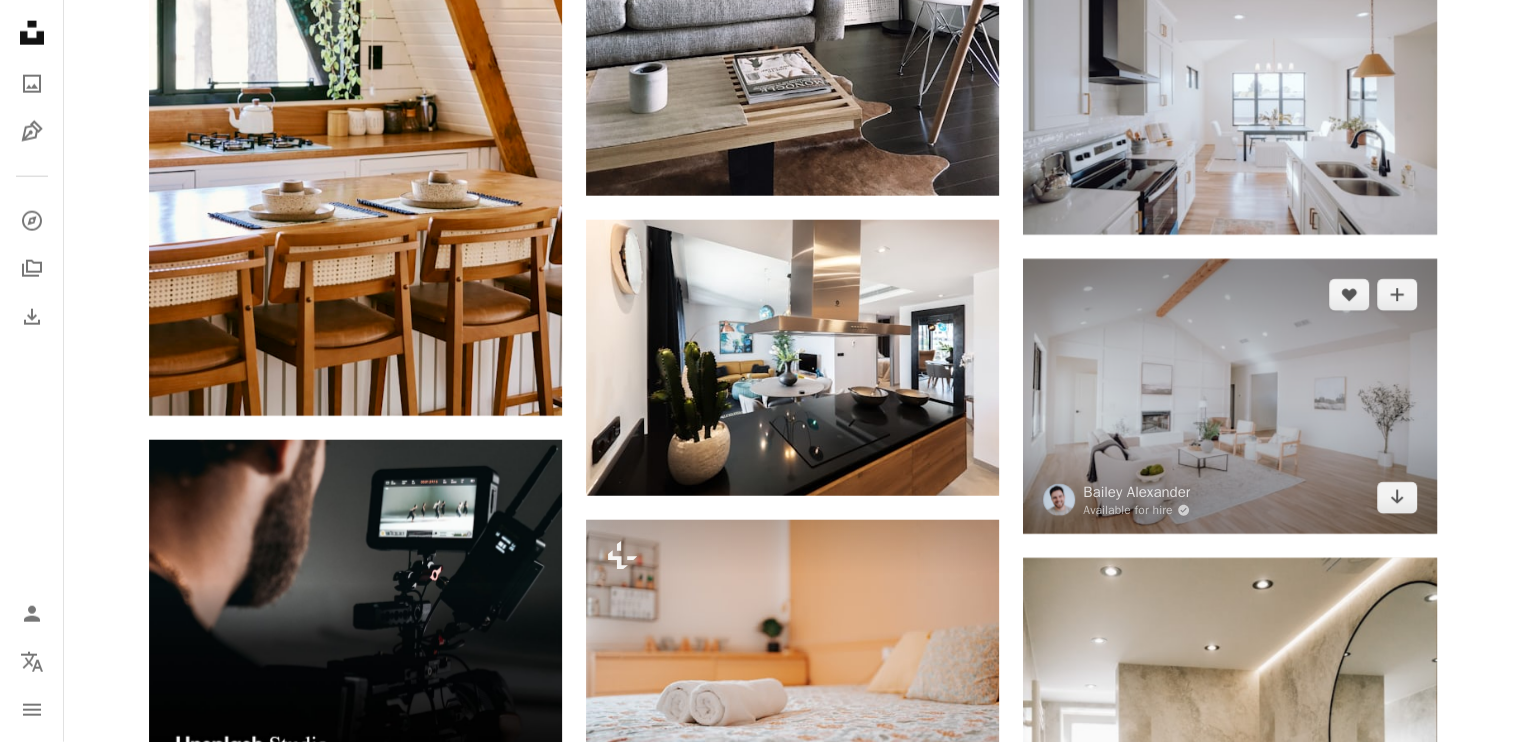 click at bounding box center (1229, 396) 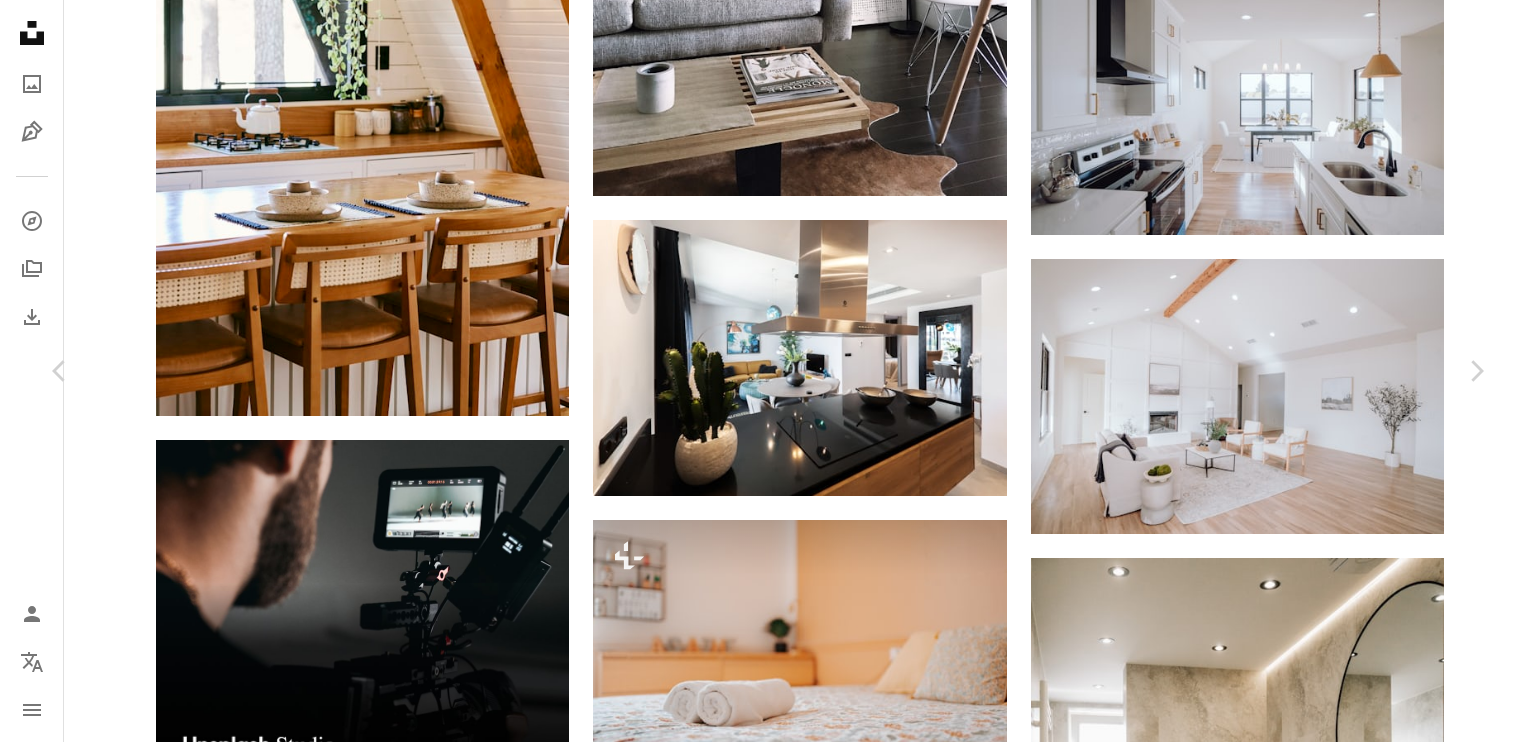 click on "An X shape Chevron left Chevron right [FIRST] [LAST] Available for hire A checkmark inside of a circle A heart A plus sign Download free Chevron down Zoom in Views 579,481 Downloads 6,420 Featured in Photos A forward-right arrow Share Info icon Info More Actions Calendar outlined Published on  [DATE] Camera SONY, ILCE-7M3 Safety Free to use under the  Unsplash License house interior design home kitchen design textures house interior modern house bright modern interior modern home home design modern interior design clean home interior decoration living room design kitchen interior design bedroom interior design decoration design open floor plan Public domain images Browse premium related images on iStock  |  Save 20% with code UNSPLASH20 View more on iStock  ↗ Related images A heart A plus sign [FIRST] [LAST] Available for hire A checkmark inside of a circle Arrow pointing down Plus sign for Unsplash+ A heart A plus sign [FIRST] [LAST] For  Unsplash+ A lock Download A heart A plus sign A heart A heart" at bounding box center [768, 5362] 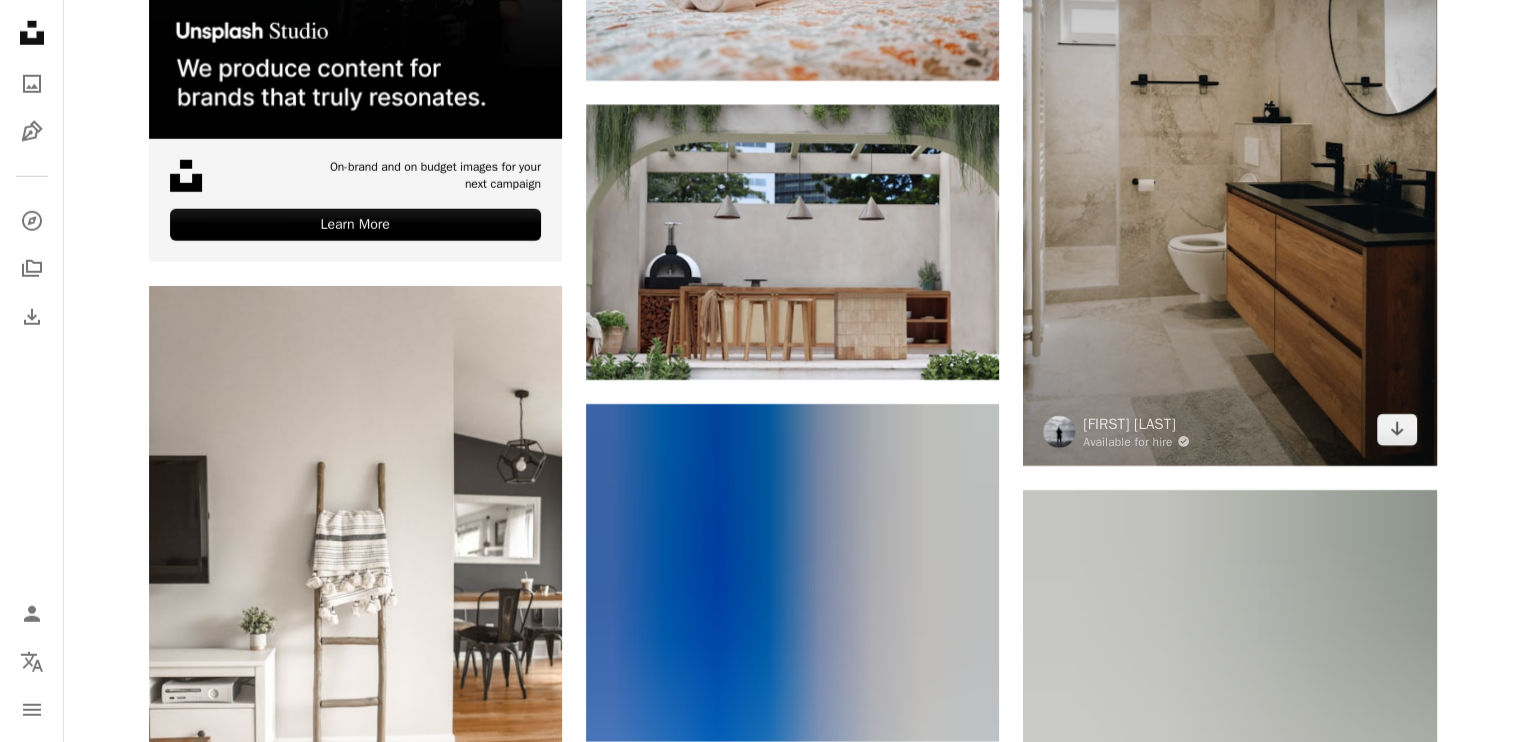 scroll, scrollTop: 5693, scrollLeft: 0, axis: vertical 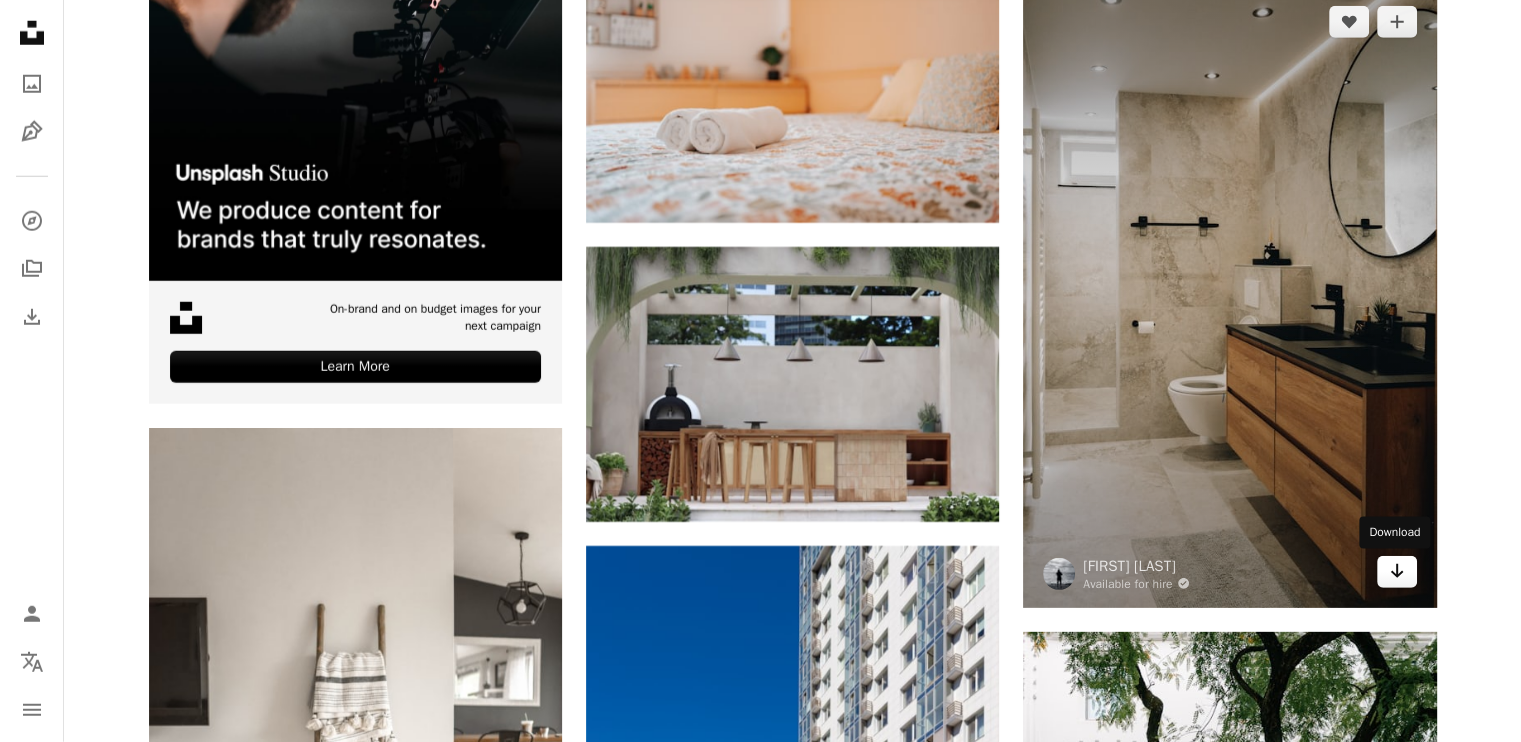 click on "Arrow pointing down" at bounding box center [1397, 572] 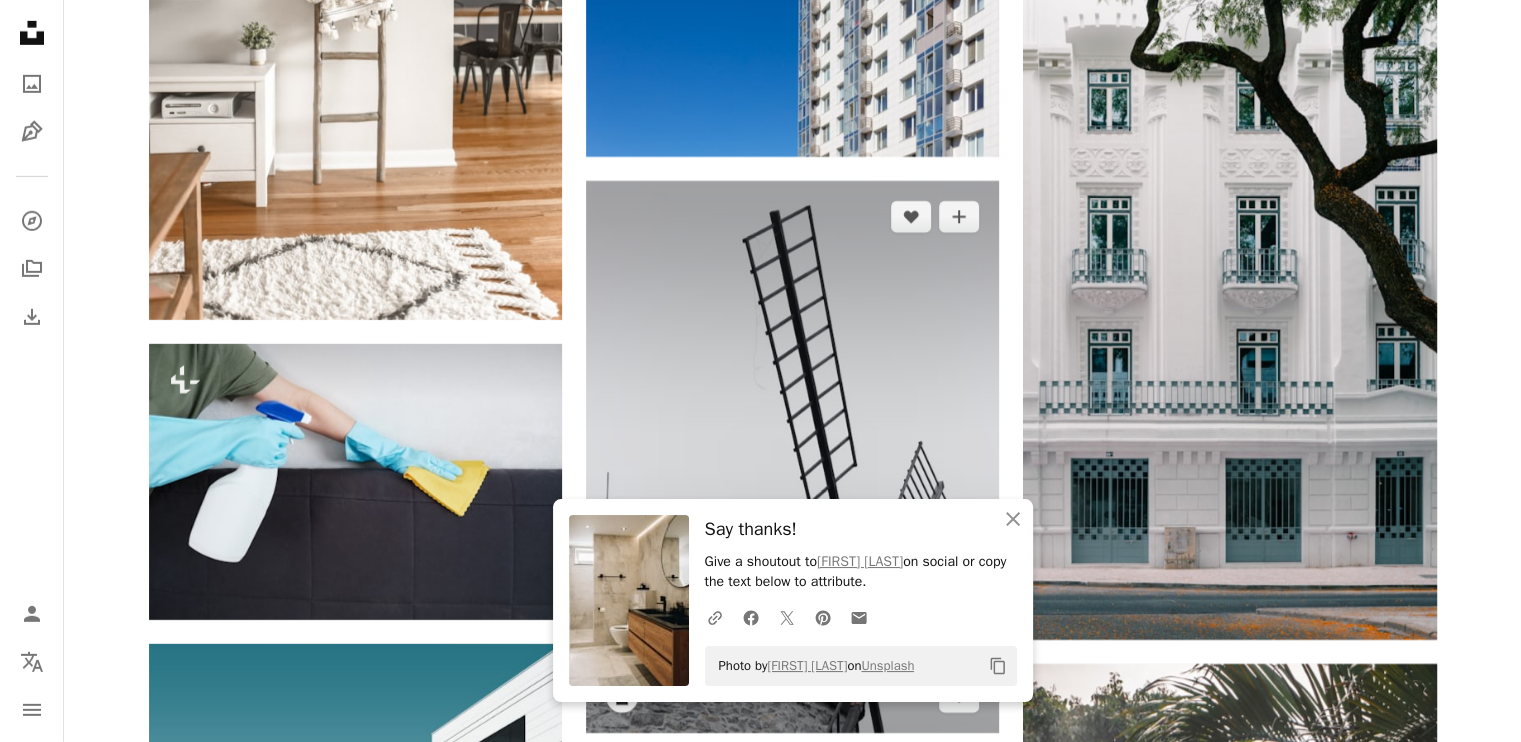 scroll, scrollTop: 6423, scrollLeft: 0, axis: vertical 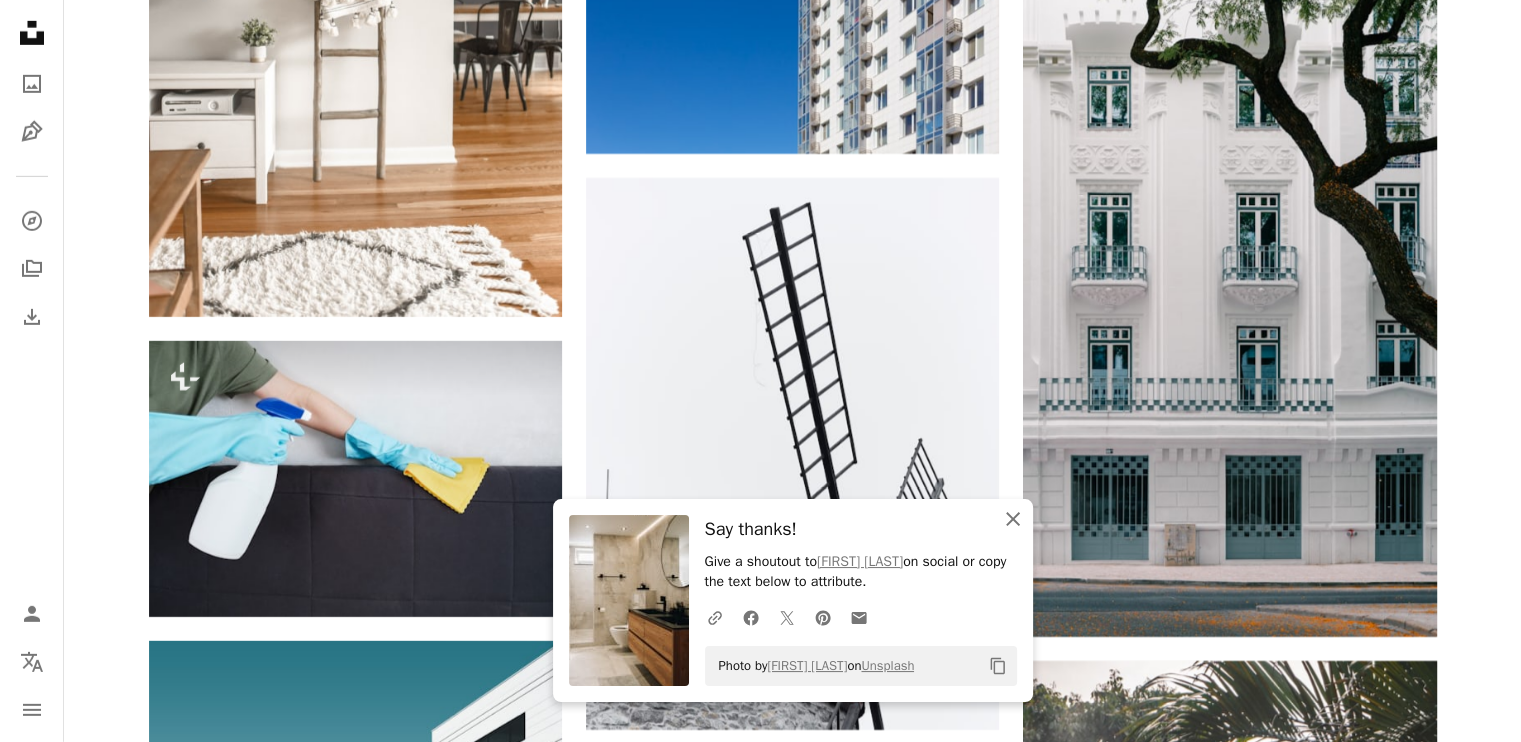 click on "An X shape" 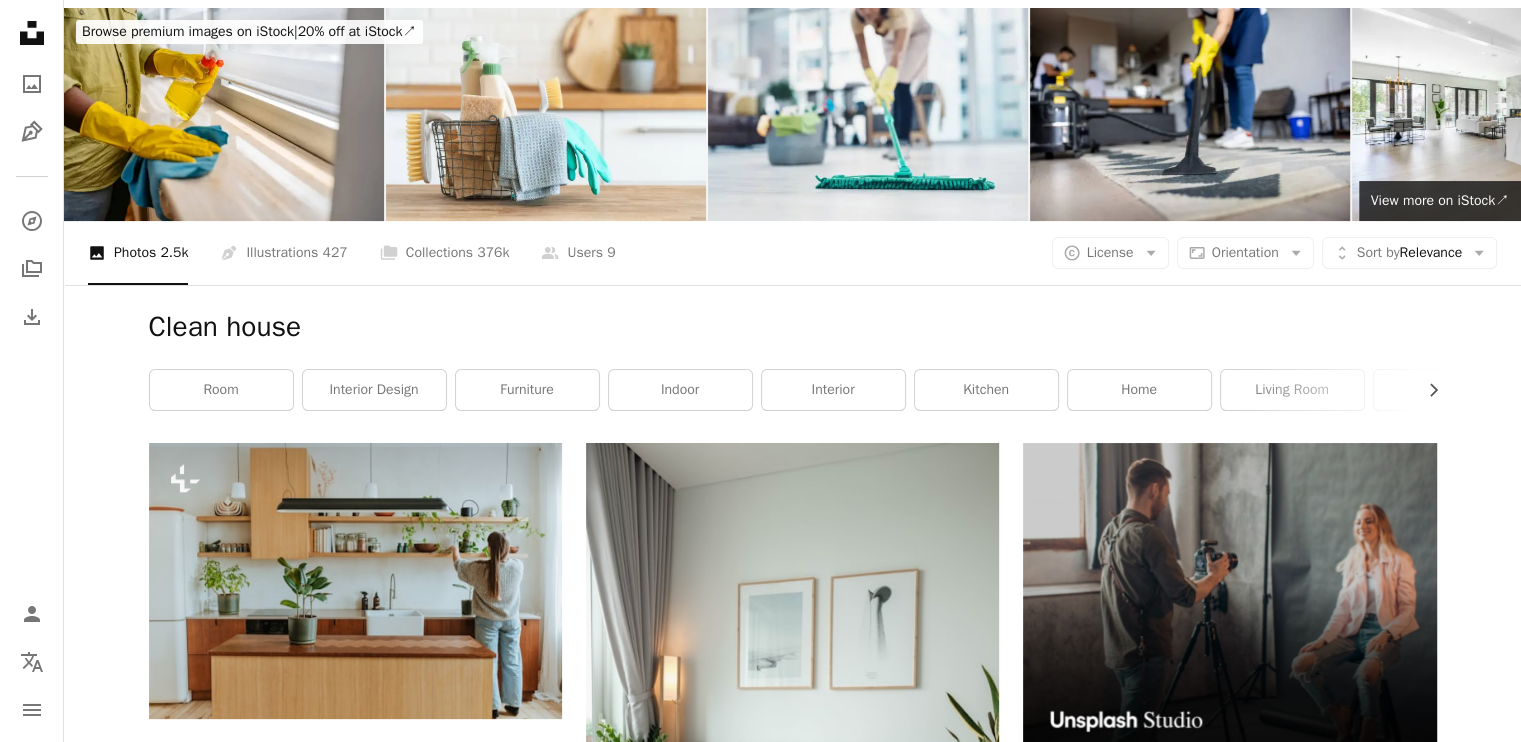 scroll, scrollTop: 0, scrollLeft: 0, axis: both 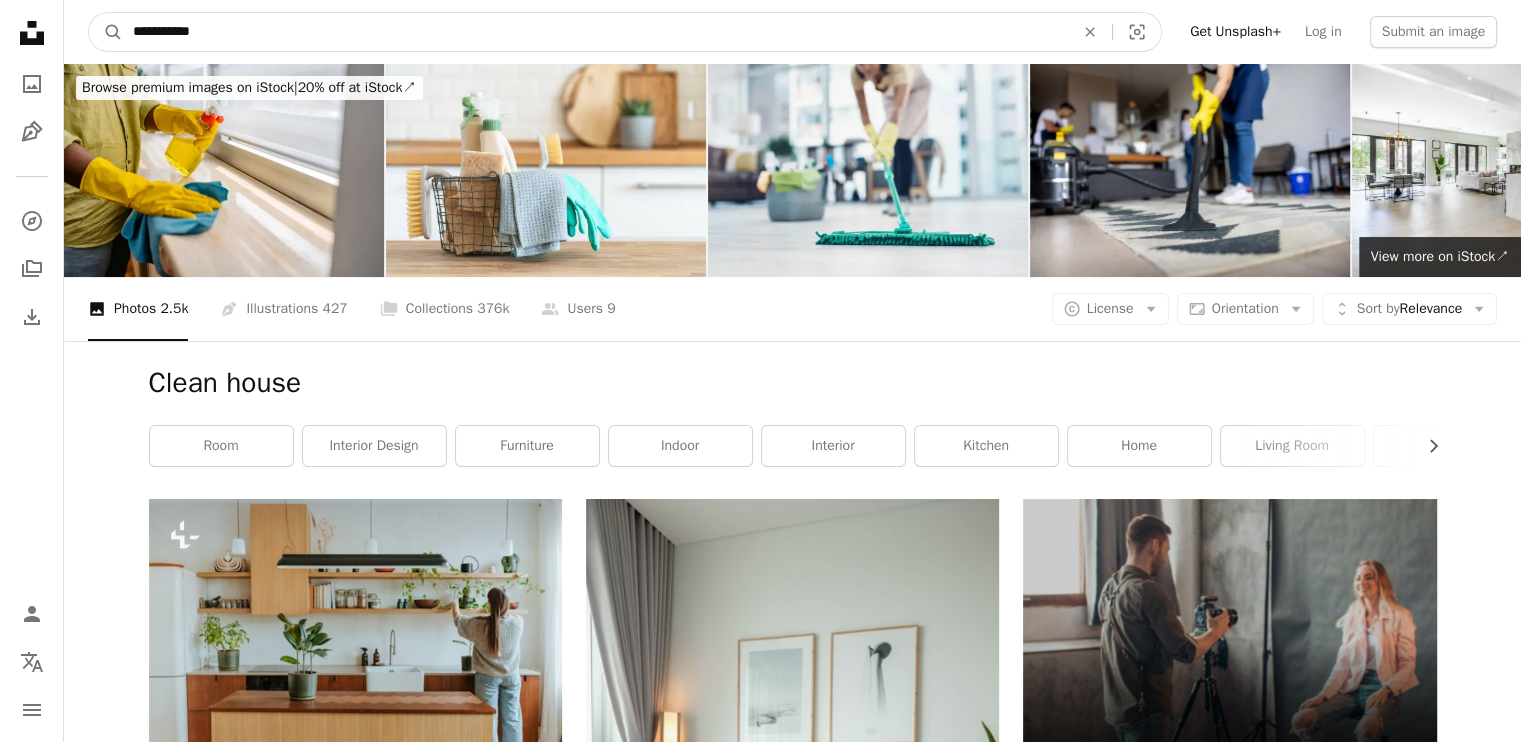 click on "**********" at bounding box center (595, 32) 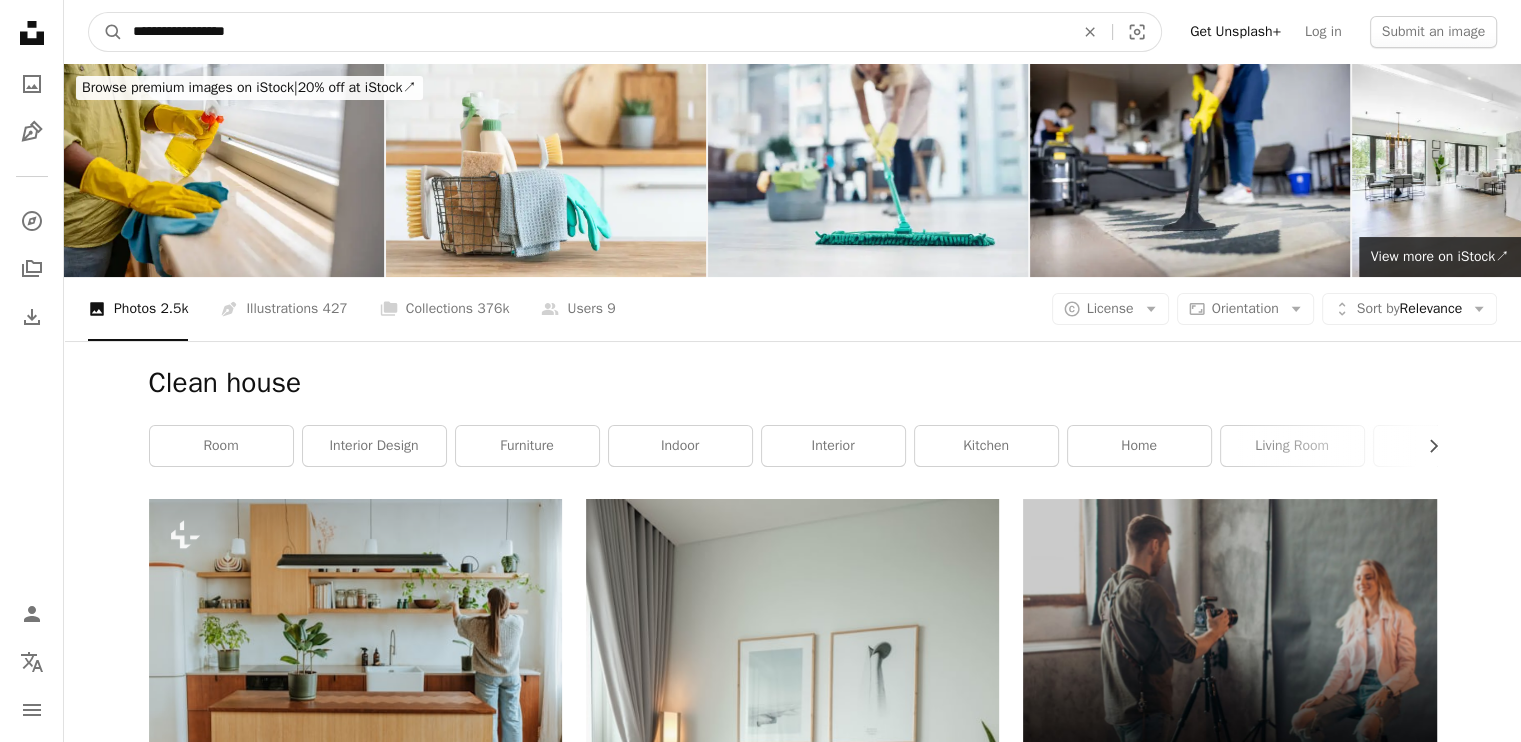 type on "**********" 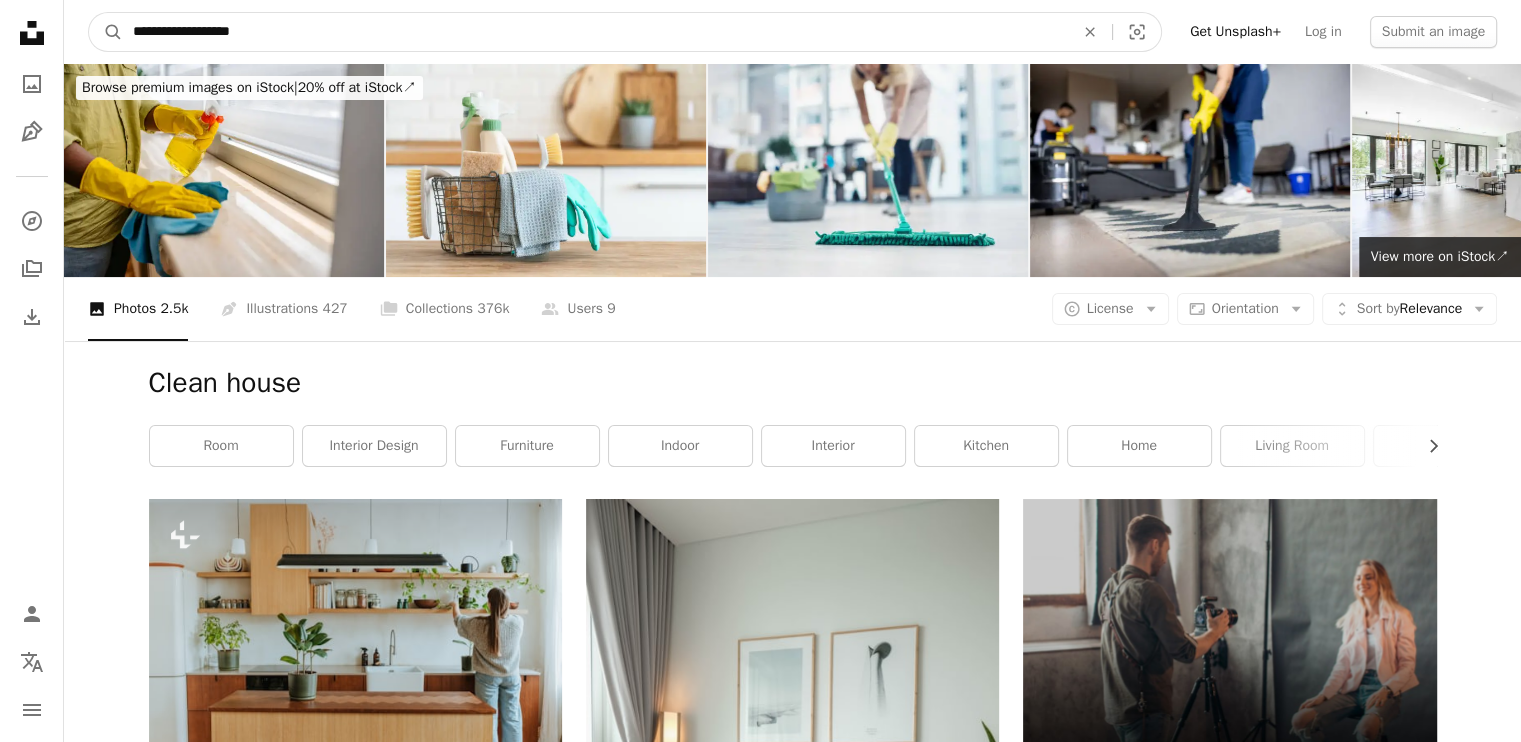 click on "A magnifying glass" at bounding box center [106, 32] 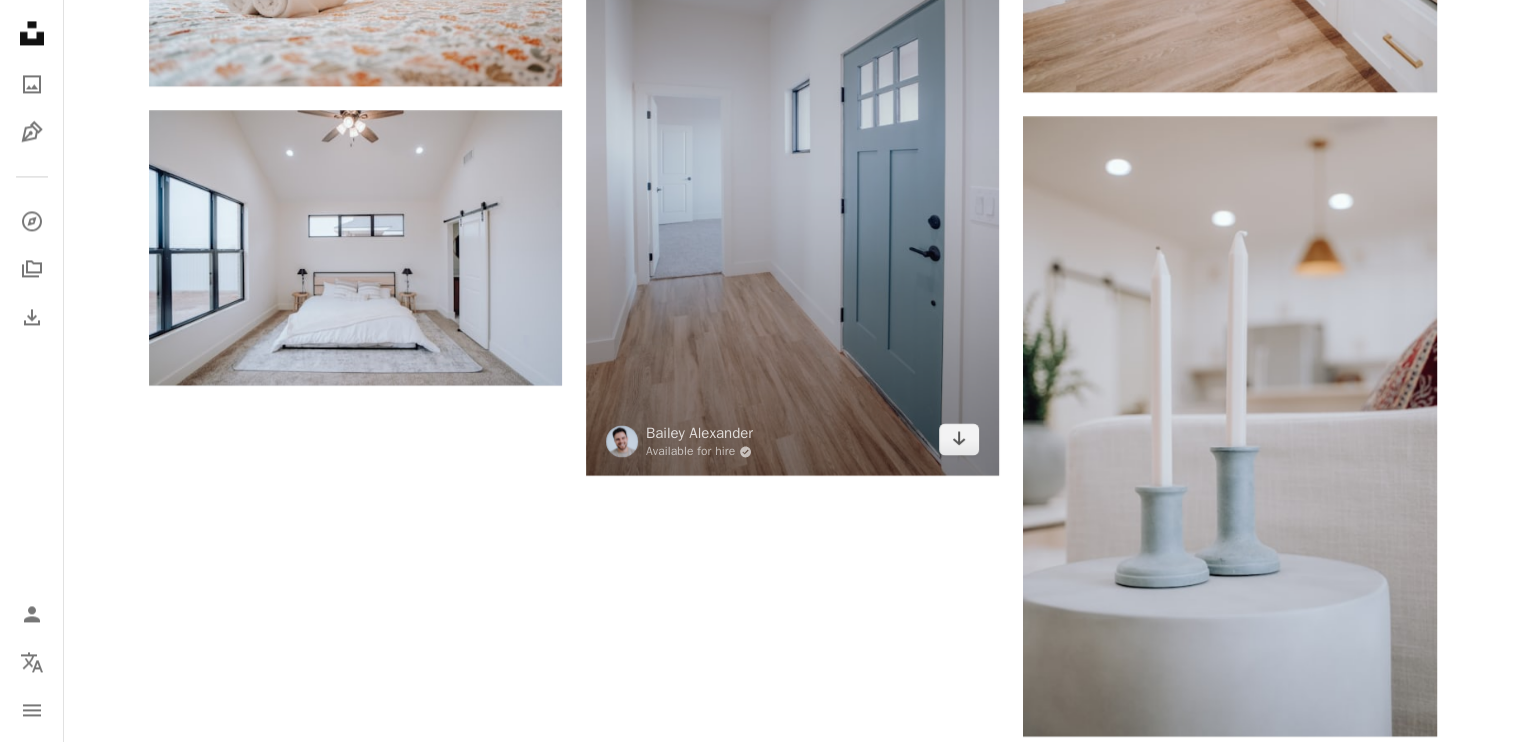 scroll, scrollTop: 3188, scrollLeft: 0, axis: vertical 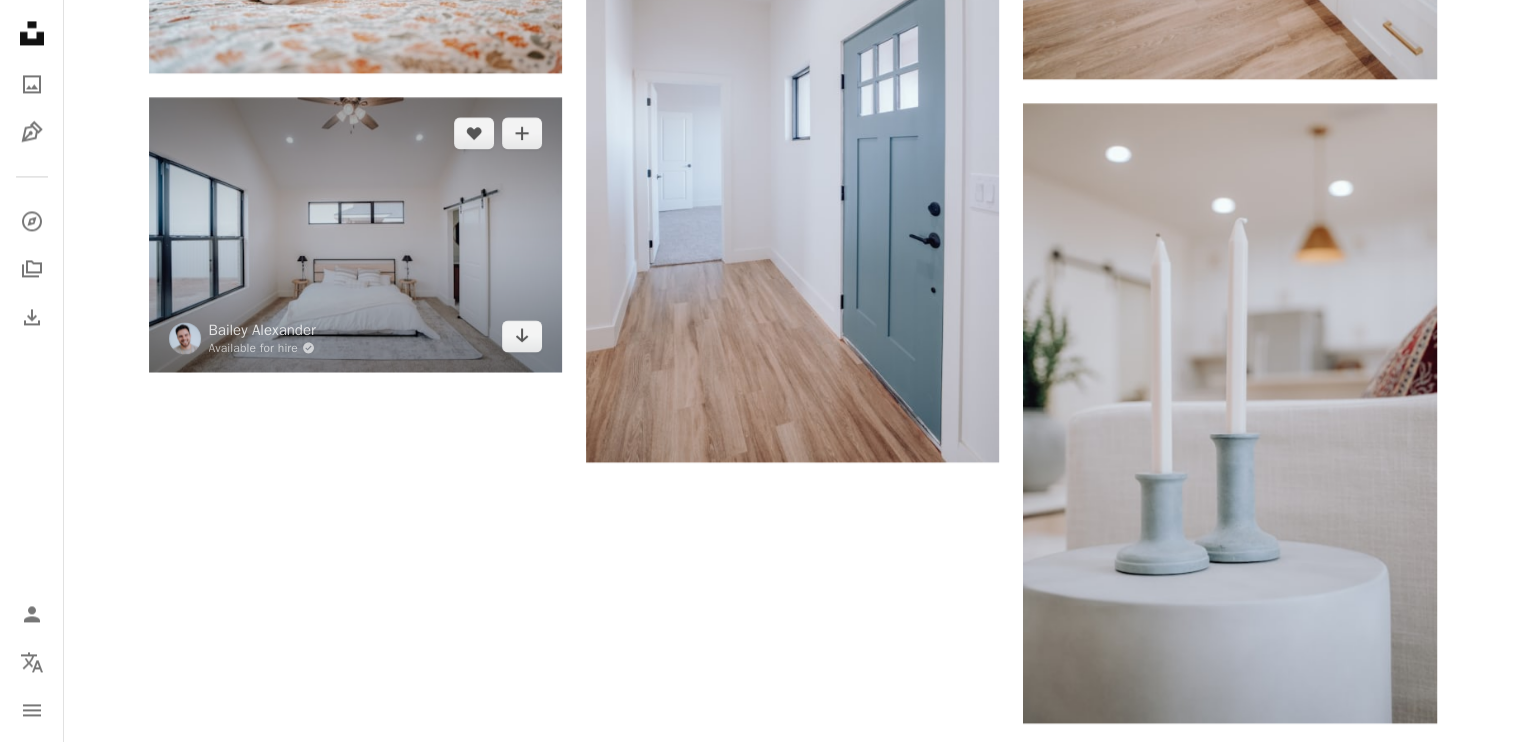click at bounding box center (355, 234) 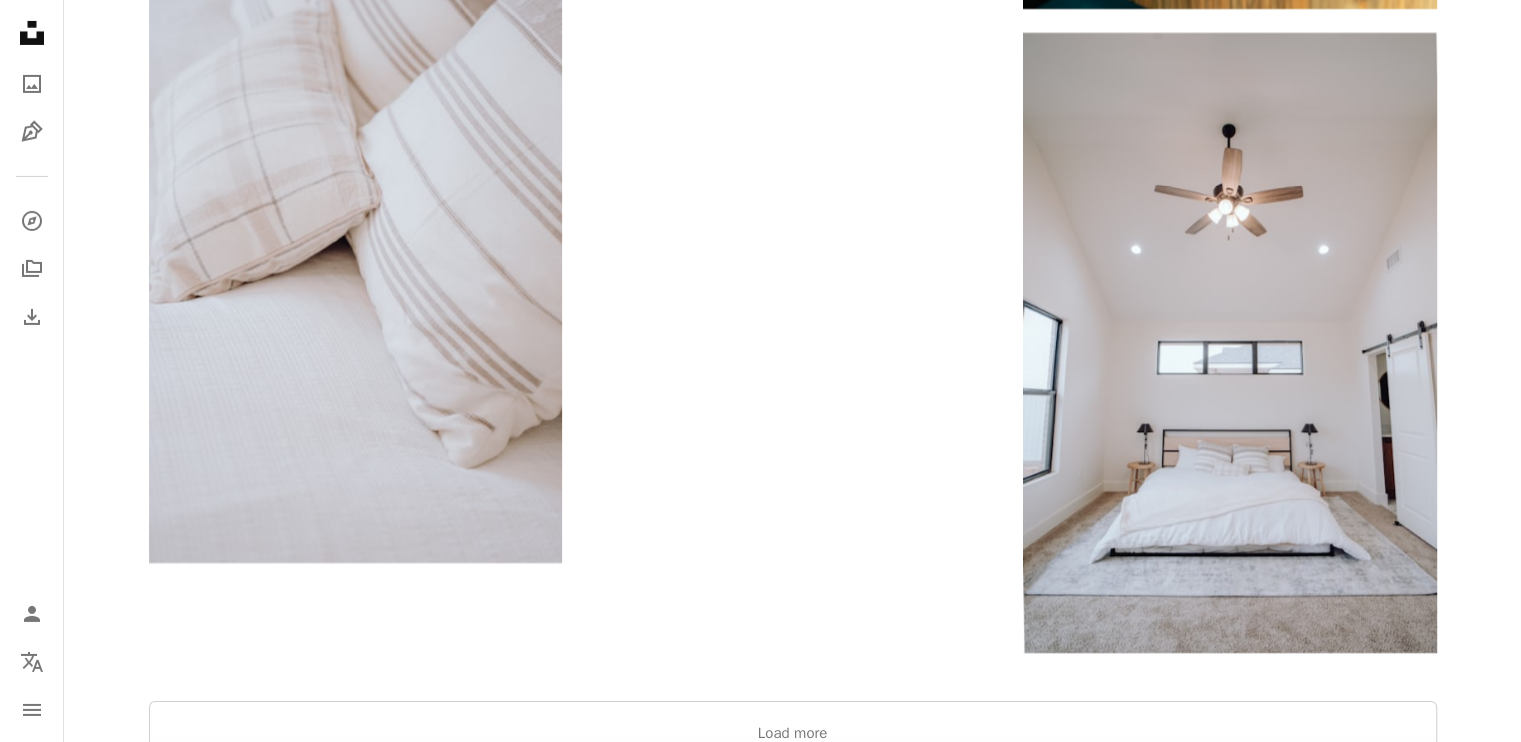 scroll, scrollTop: 7432, scrollLeft: 0, axis: vertical 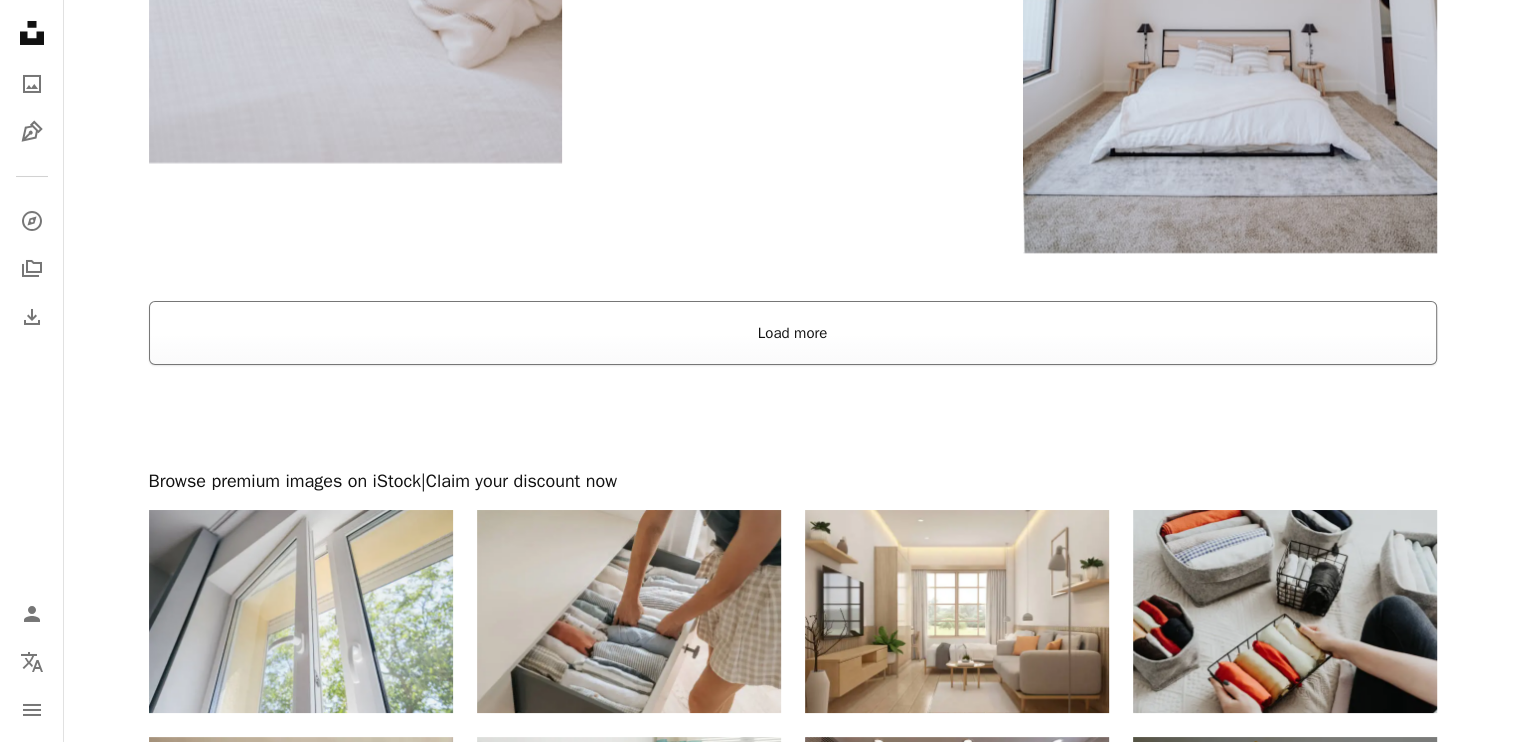 click on "Load more" at bounding box center (793, 333) 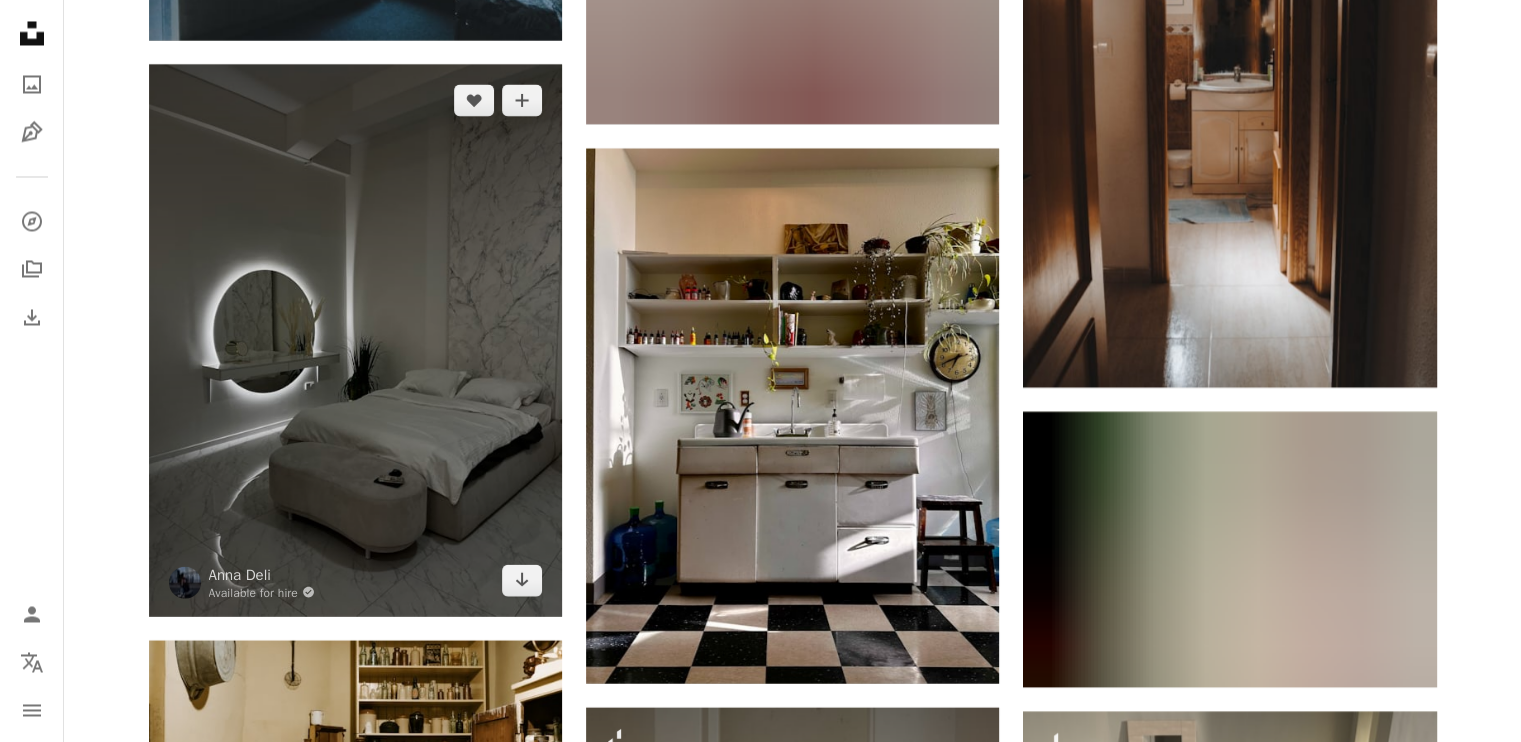 scroll, scrollTop: 11299, scrollLeft: 0, axis: vertical 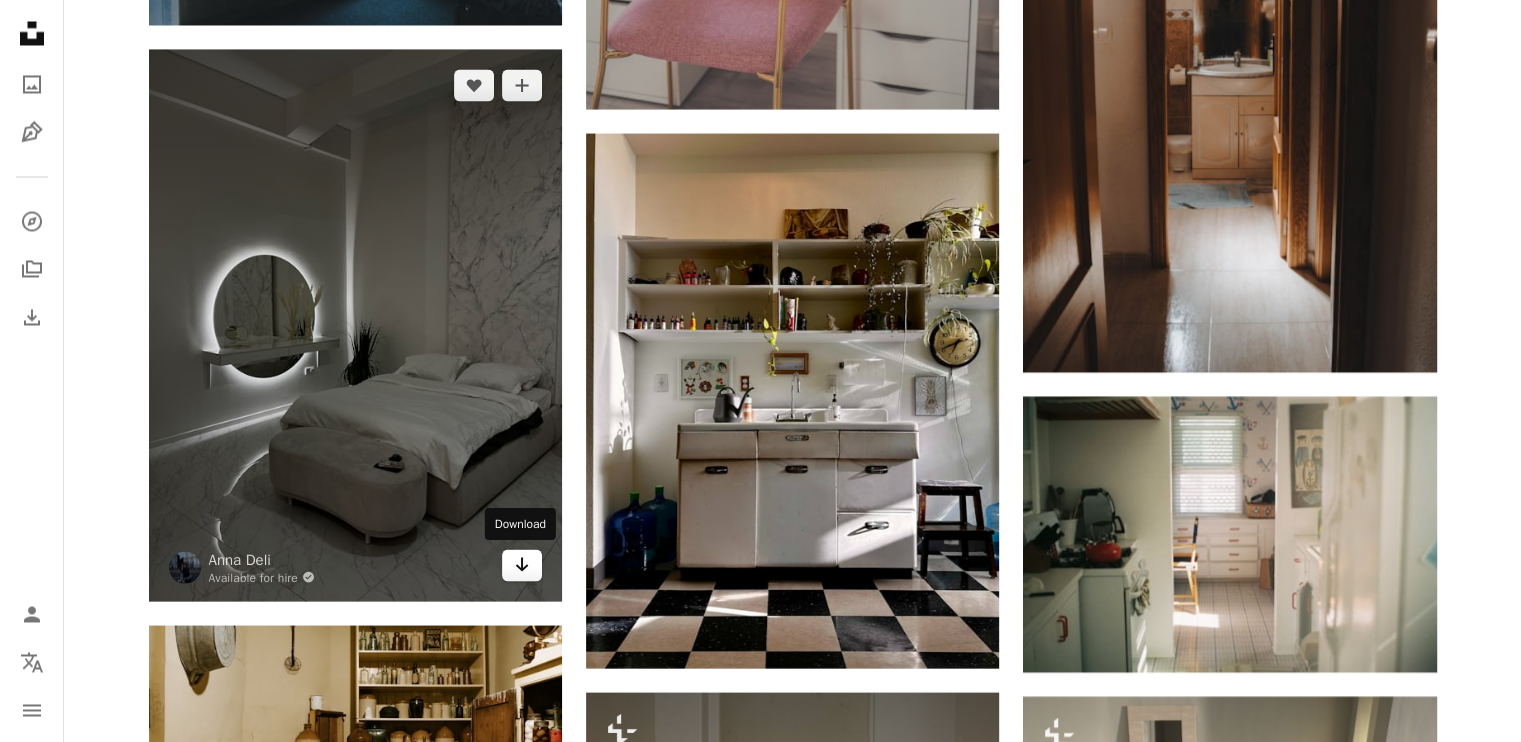 click 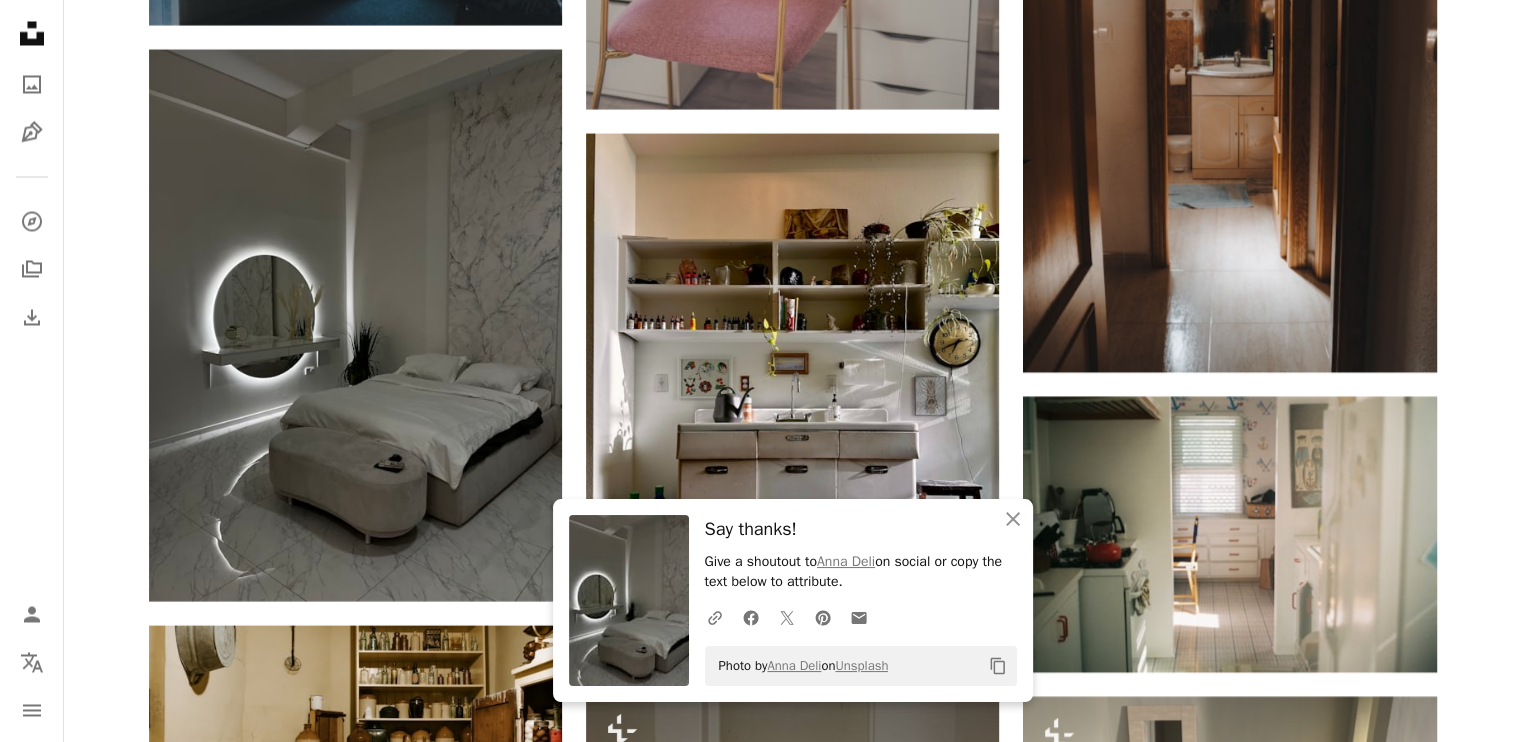 click on "Plus sign for Unsplash+ A heart A plus sign [FIRST] [LAST] For Unsplash+ A lock Download A heart A plus sign [FIRST] Available for hire A checkmark inside of a circle Arrow pointing down Plus sign for Unsplash+ A heart A plus sign [FIRST] [LAST] For Unsplash+ A lock Download A heart A plus sign [FIRST] Arrow pointing down A heart A plus sign [FIRST] Available for hire A checkmark inside of a circle Arrow pointing down Plus sign for Unsplash+ A heart A plus sign [FIRST] For Unsplash+ A lock Download A heart A plus sign [FIRST] Available for hire A checkmark inside of a circle Arrow pointing down Plus sign for Unsplash+ A heart A plus sign [FIRST] For Unsplash+ A lock Download A heart A plus sign Curated Lifestyle For Unsplash+ A lock Download A heart A plus sign [FIRST] Available for hire A checkmark inside of a circle Arrow pointing down A new kind of advertising for the internet. Learn More A heart A plus sign" at bounding box center [792, -3271] 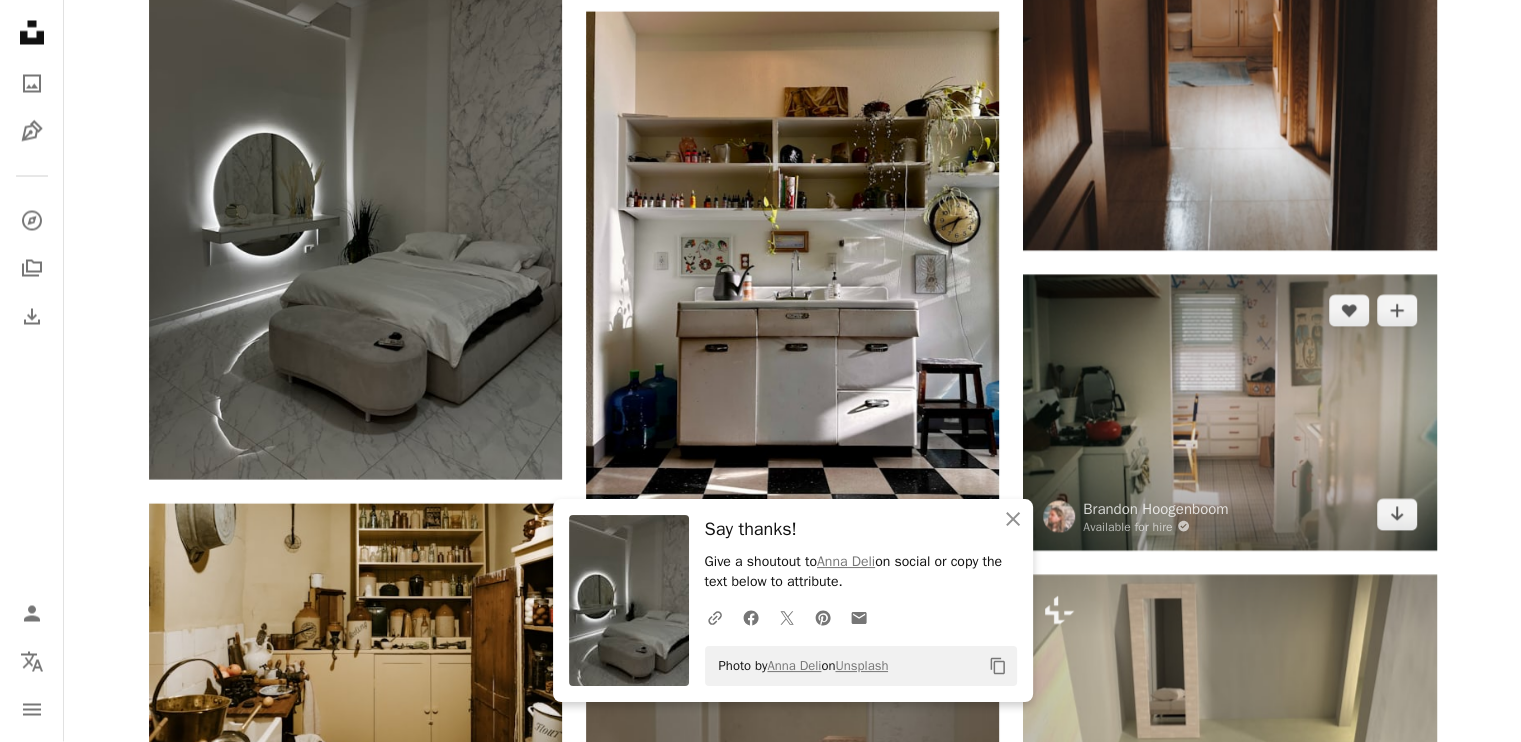 scroll, scrollTop: 11565, scrollLeft: 0, axis: vertical 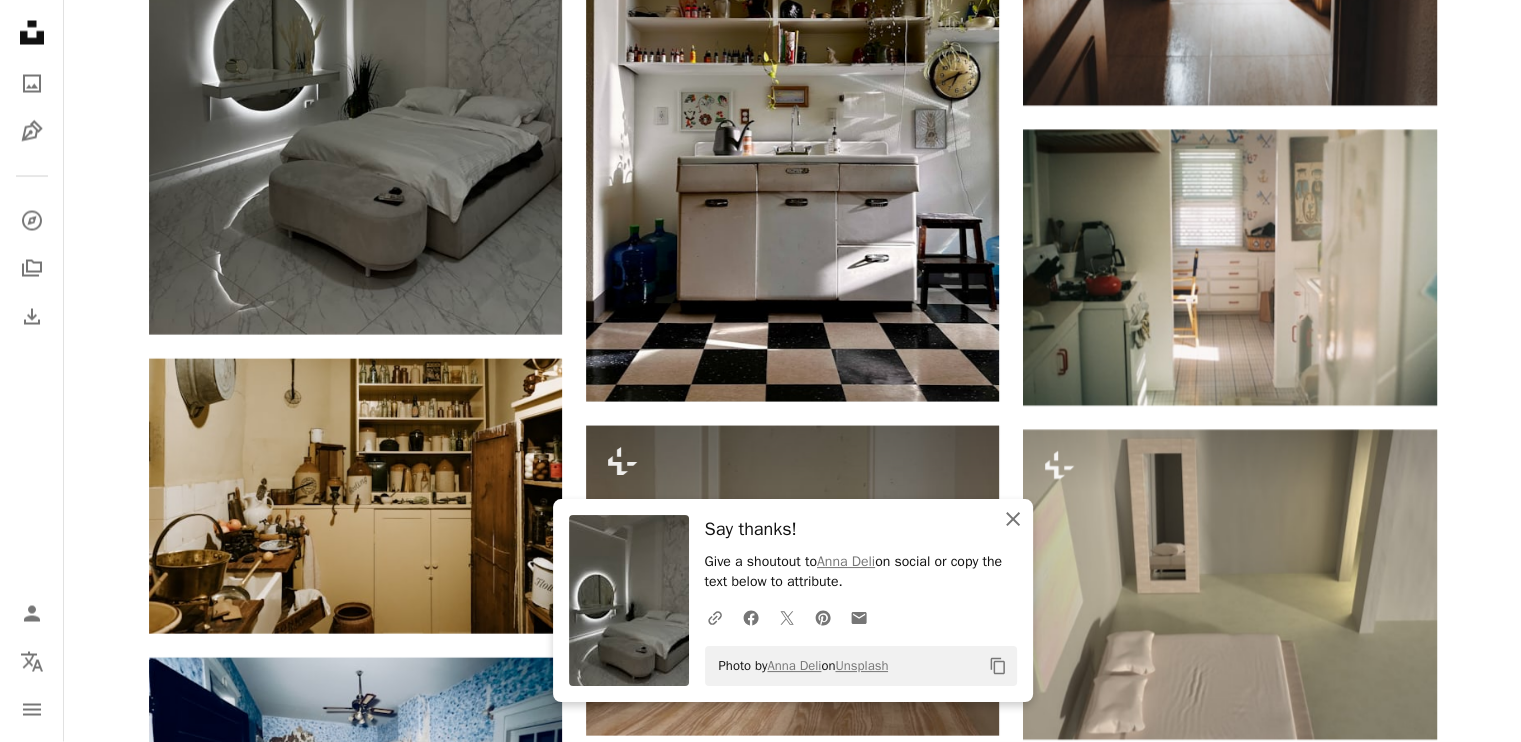 click on "An X shape" 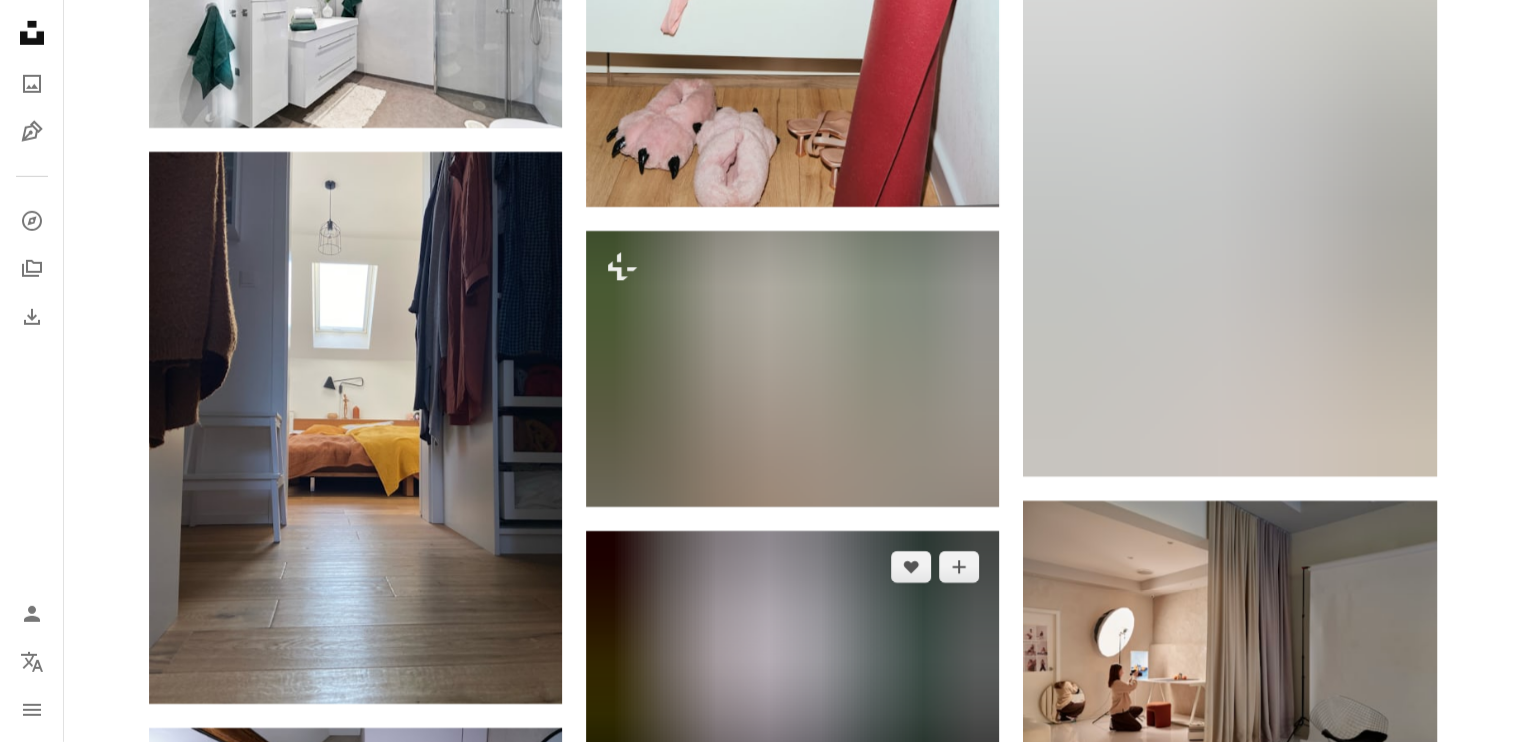 scroll, scrollTop: 13832, scrollLeft: 0, axis: vertical 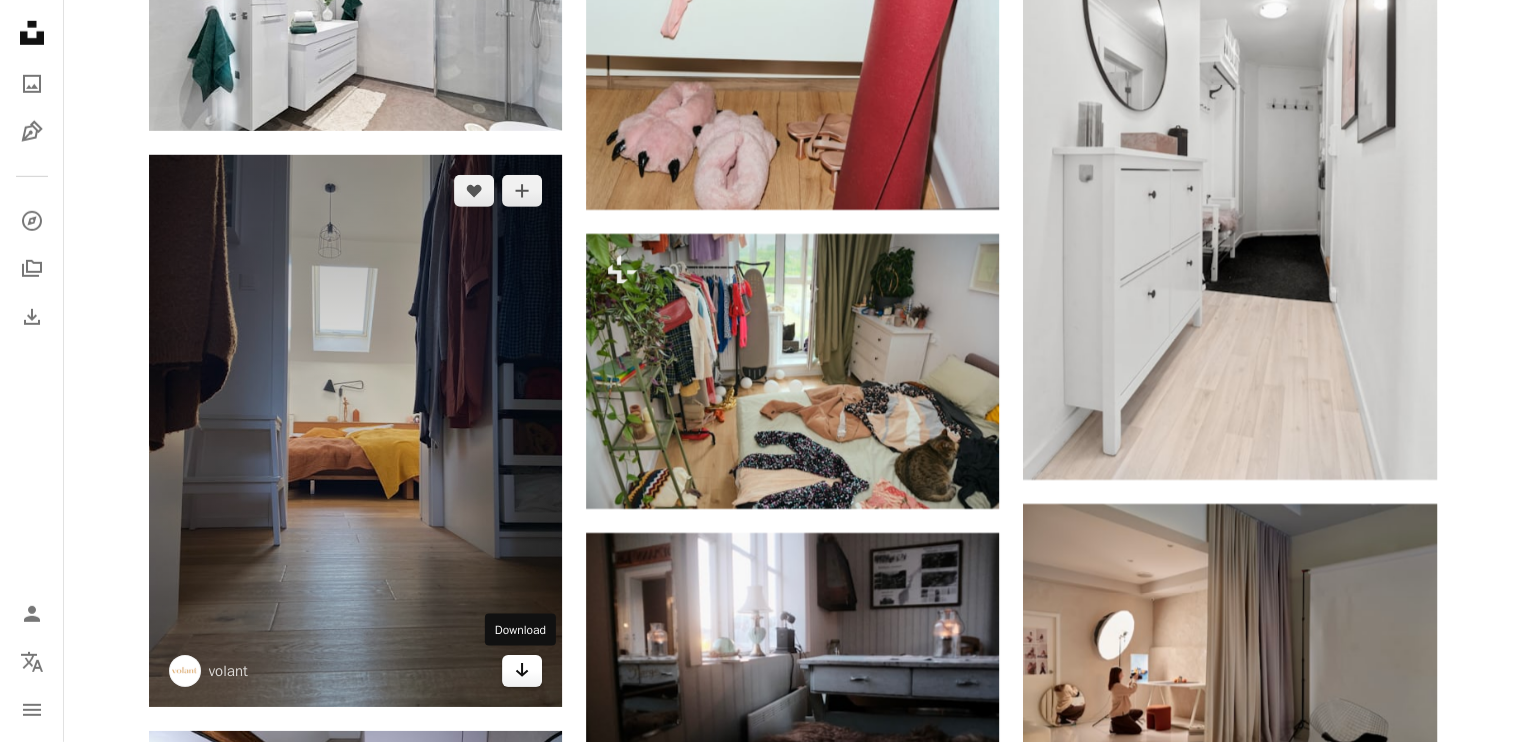 click on "Arrow pointing down" 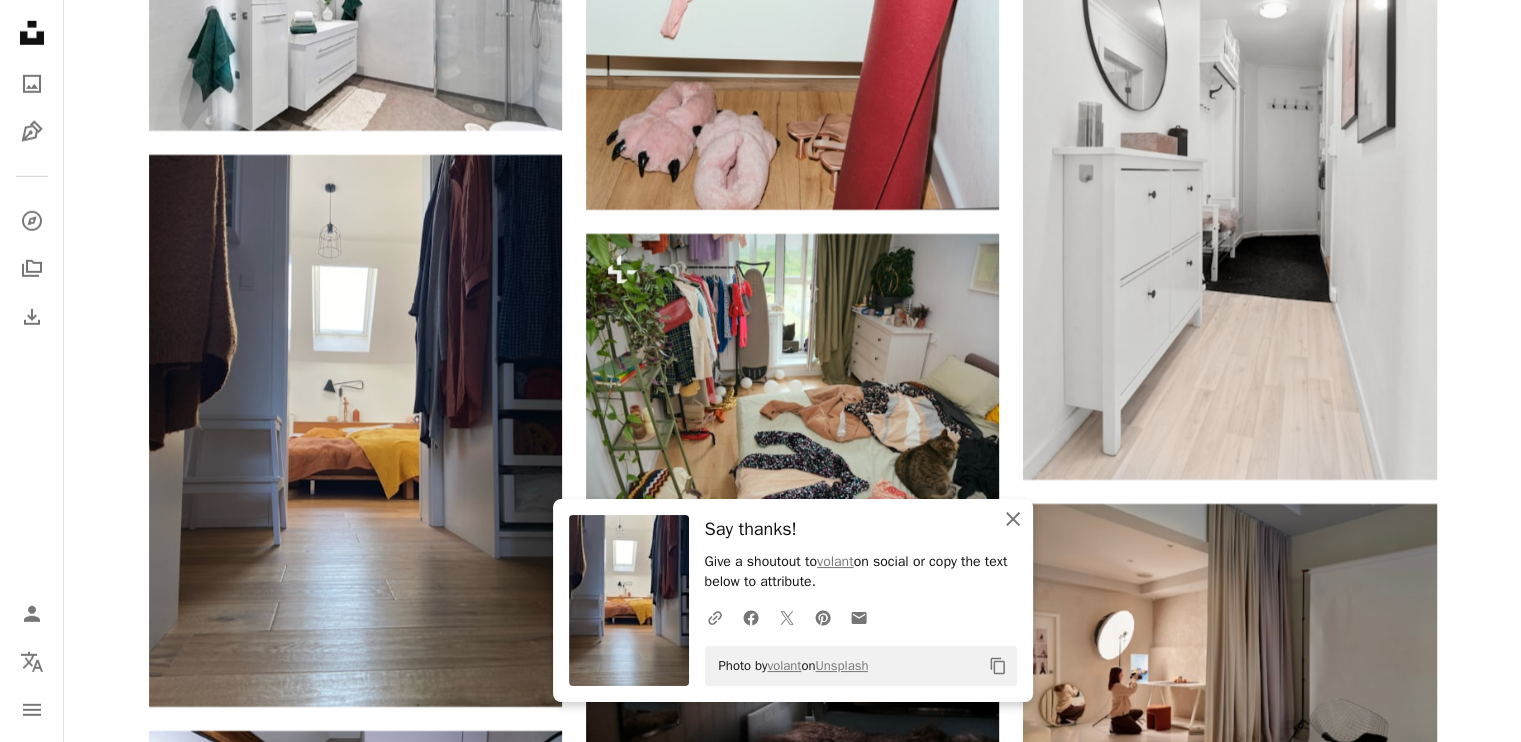 click on "An X shape" 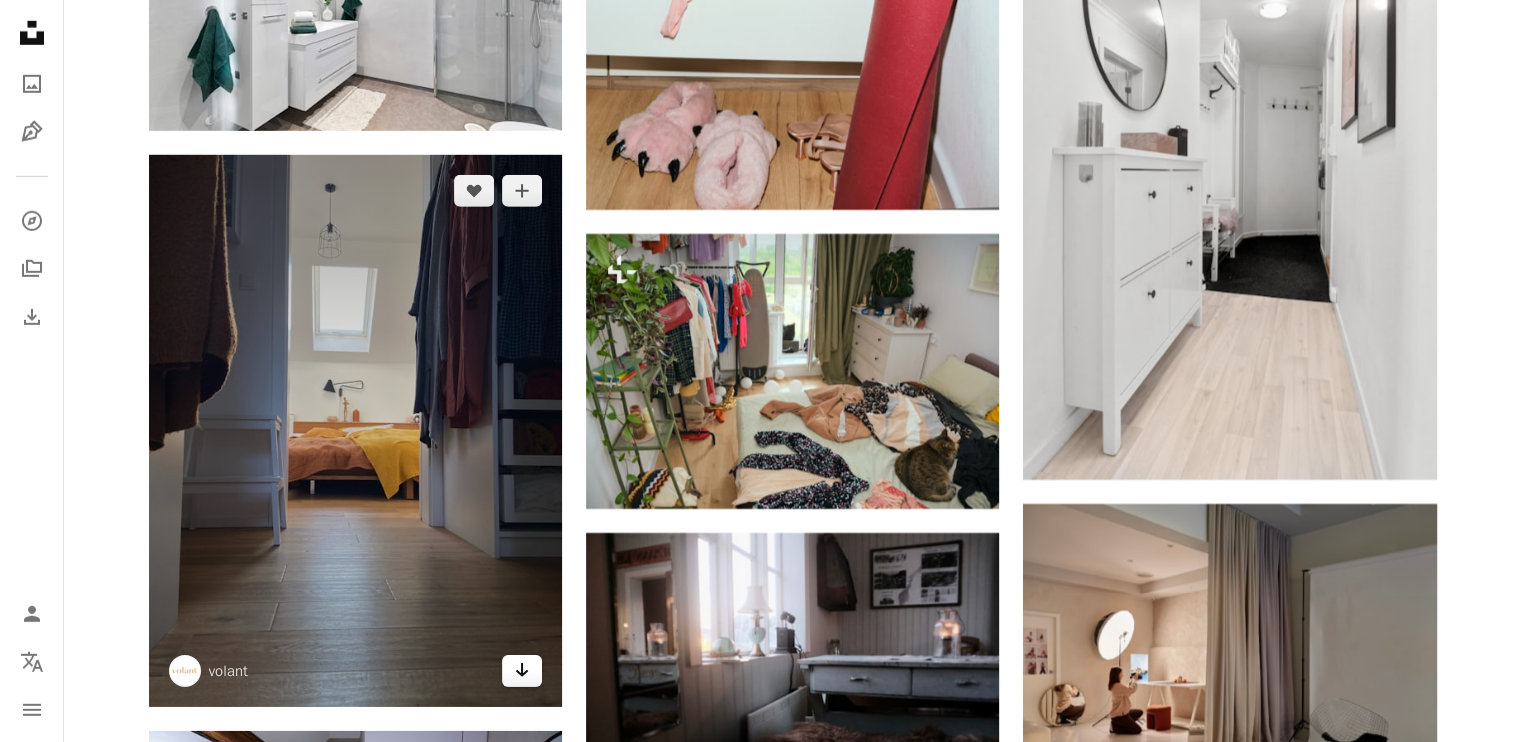 click on "Arrow pointing down" 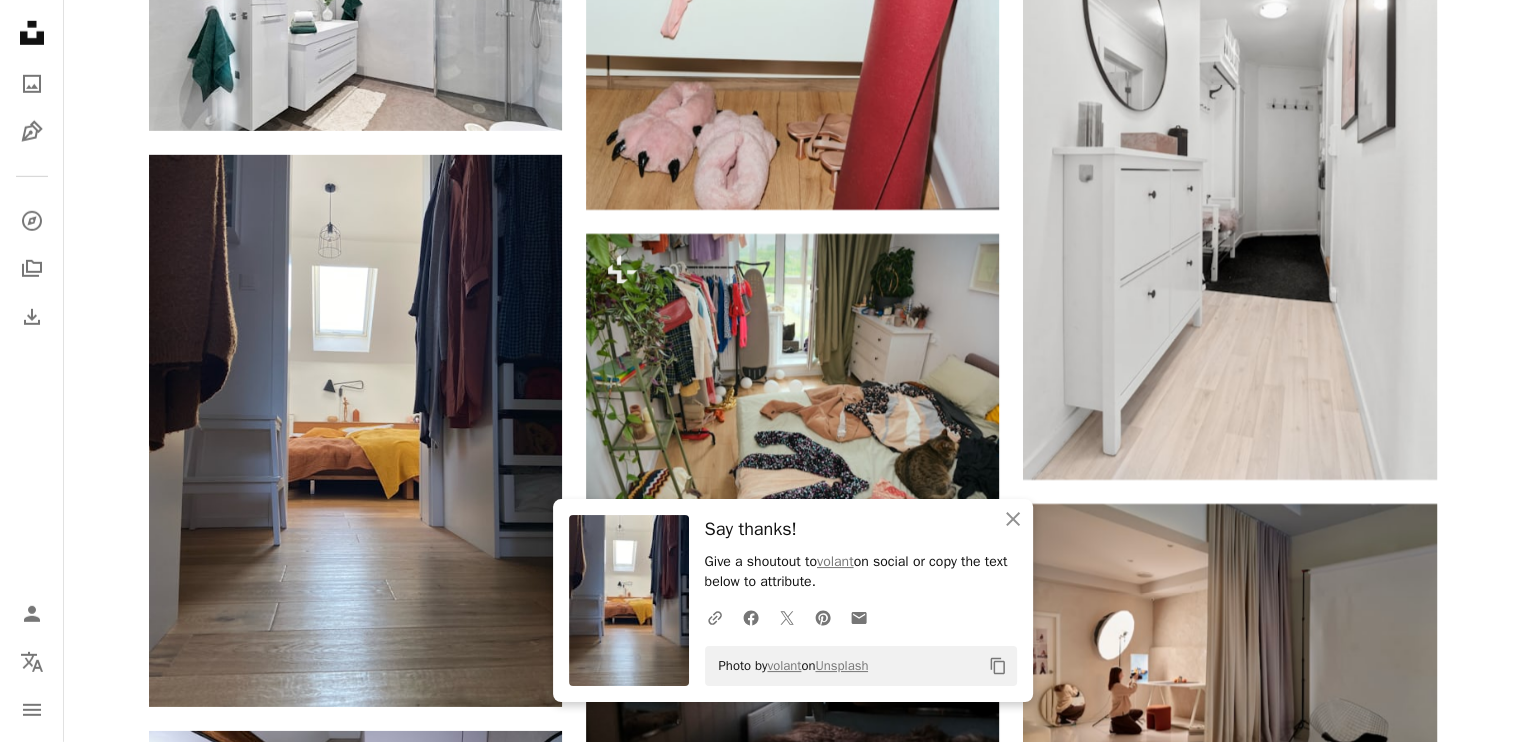 click on "Plus sign for Unsplash+ A heart A plus sign [FIRST] [LAST] For Unsplash+ A lock Download A heart A plus sign [FIRST] Available for hire A checkmark inside of a circle Arrow pointing down Plus sign for Unsplash+ A heart A plus sign [FIRST] [LAST] For Unsplash+ A lock Download A heart A plus sign [FIRST] Arrow pointing down A heart A plus sign [FIRST] Available for hire A checkmark inside of a circle Arrow pointing down Plus sign for Unsplash+ A heart A plus sign [FIRST] For Unsplash+ A lock Download A heart A plus sign [FIRST] Available for hire A checkmark inside of a circle Arrow pointing down Plus sign for Unsplash+ A heart A plus sign [FIRST] For Unsplash+ A lock Download A heart A plus sign Curated Lifestyle For Unsplash+ A lock Download A heart A plus sign [FIRST] Available for hire A checkmark inside of a circle Arrow pointing down A new kind of advertising for the internet. Learn More A heart A plus sign" at bounding box center (792, -4464) 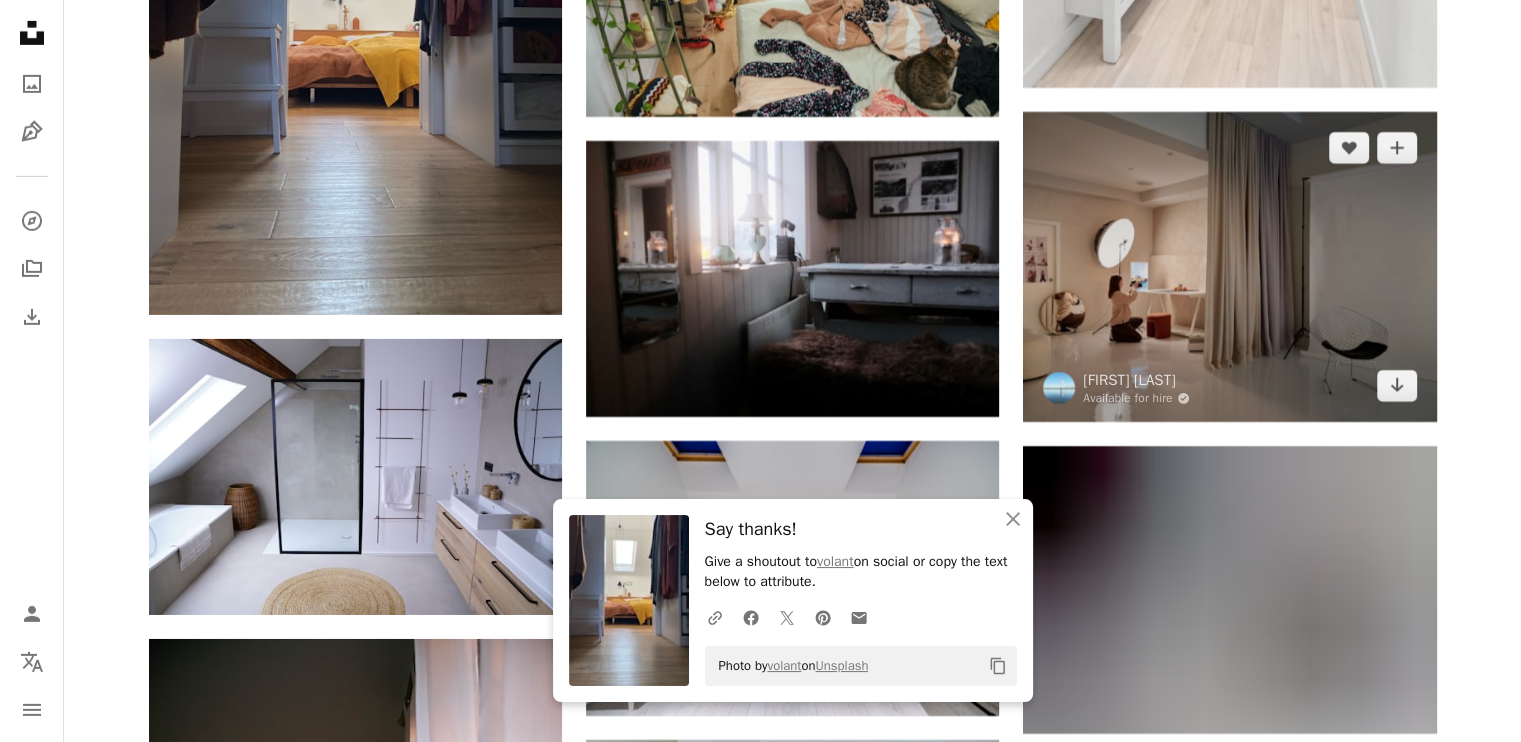 scroll, scrollTop: 14232, scrollLeft: 0, axis: vertical 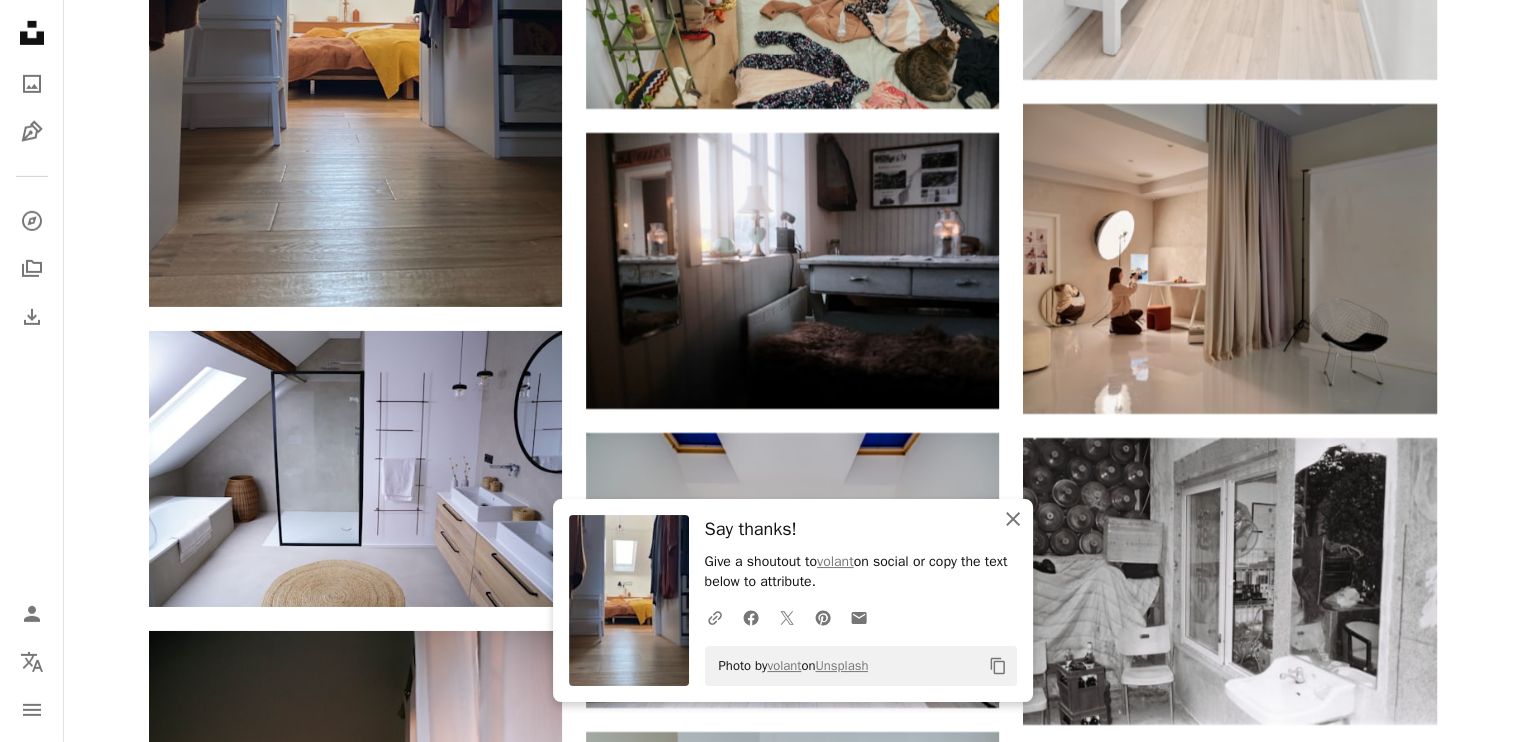 drag, startPoint x: 1018, startPoint y: 518, endPoint x: 1013, endPoint y: 496, distance: 22.561028 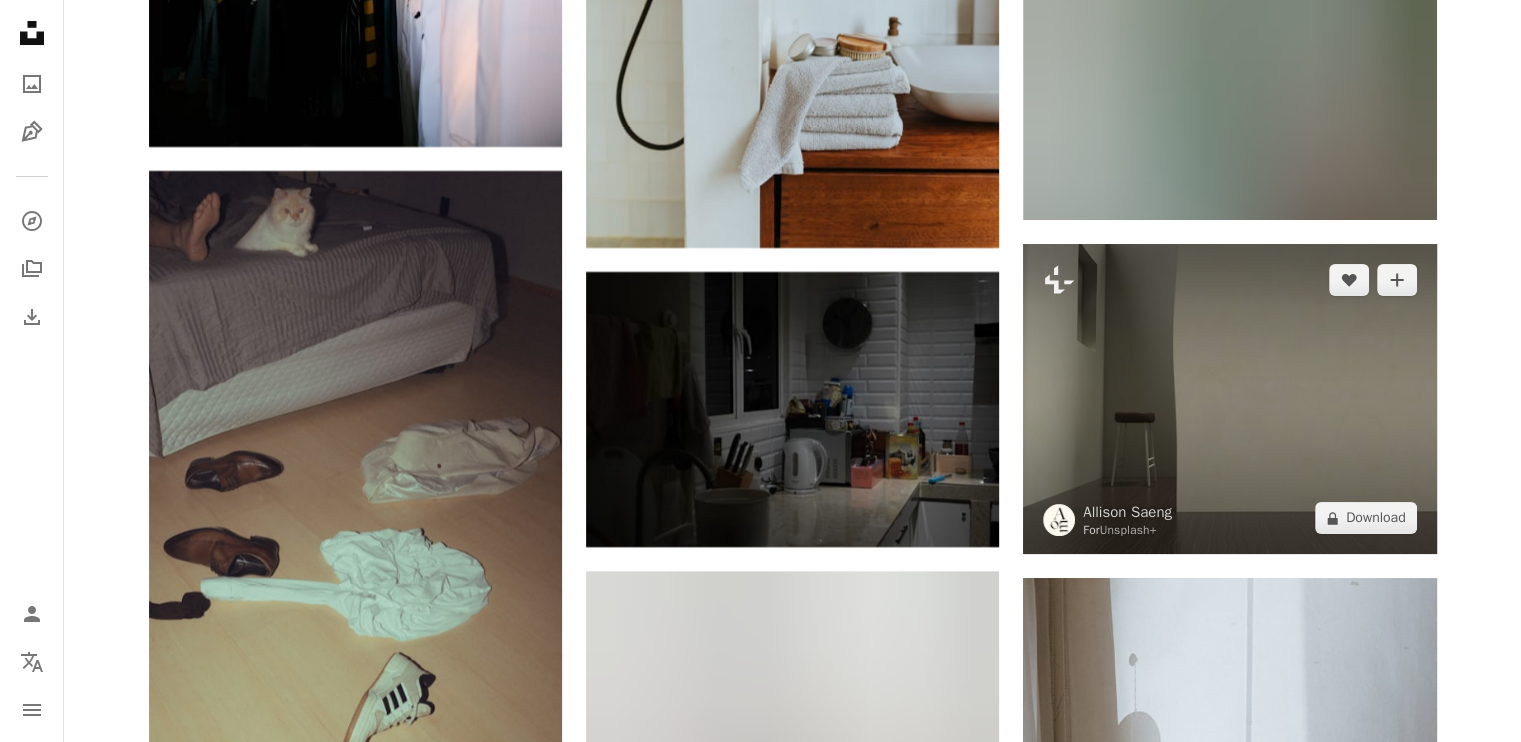 scroll, scrollTop: 15365, scrollLeft: 0, axis: vertical 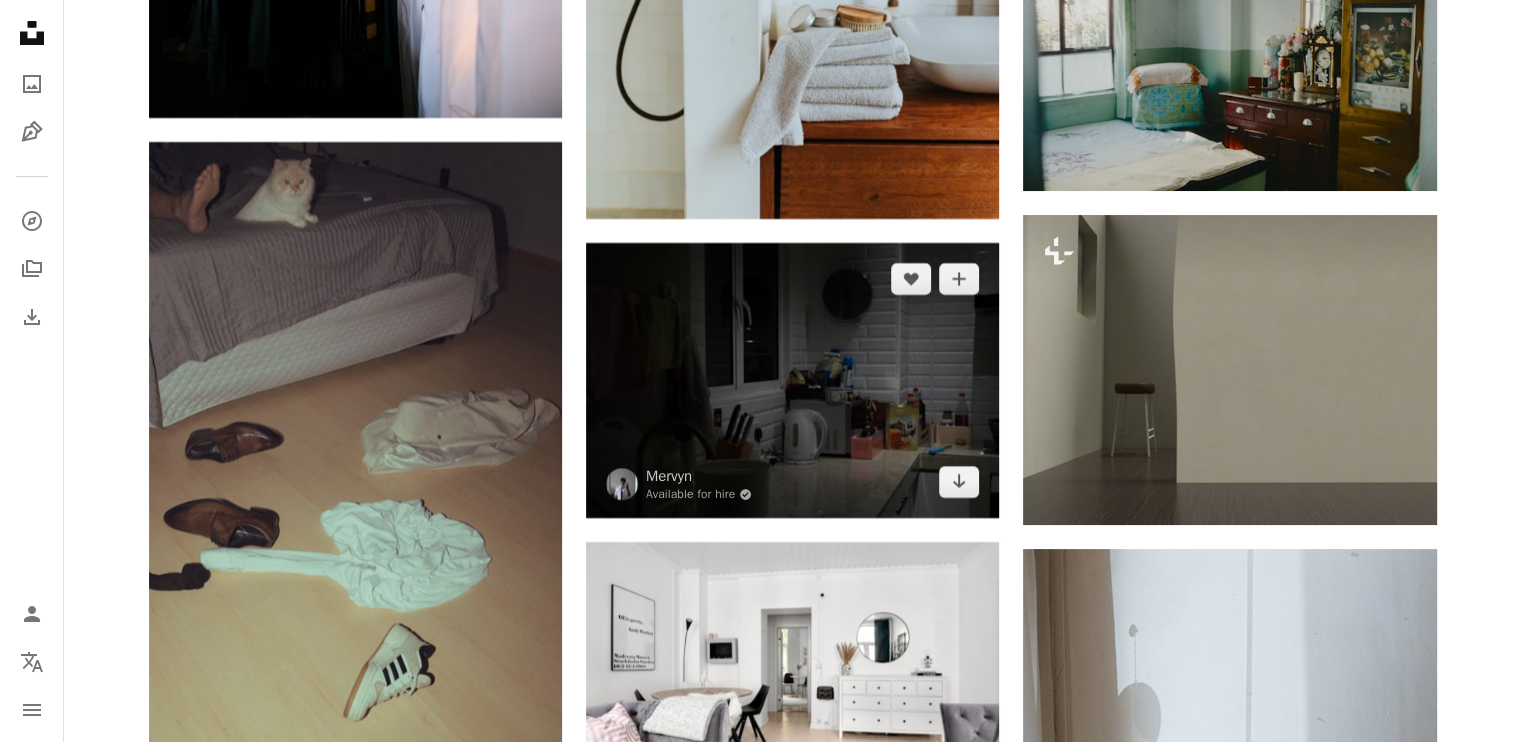 click at bounding box center (792, 380) 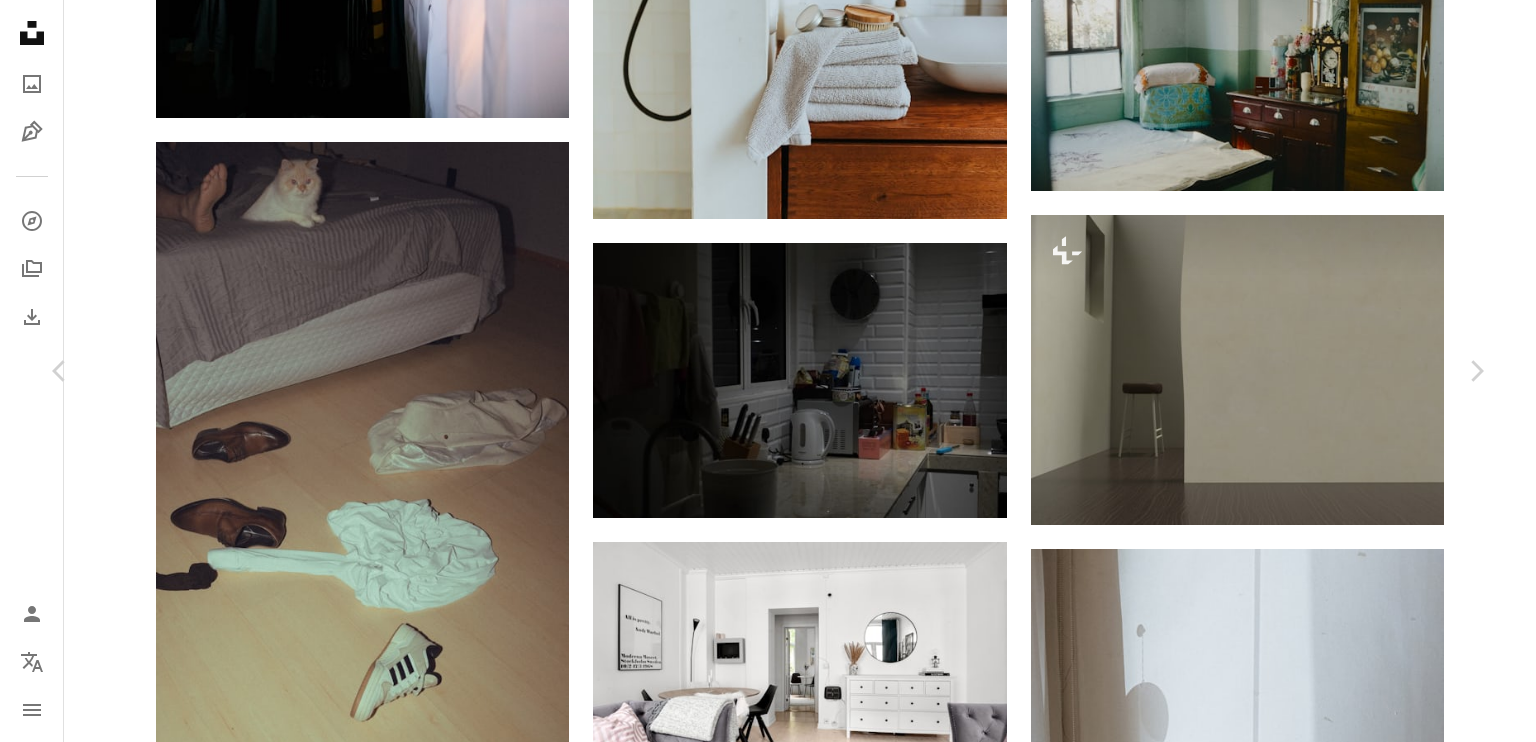 click on "Download free" at bounding box center (1287, 2919) 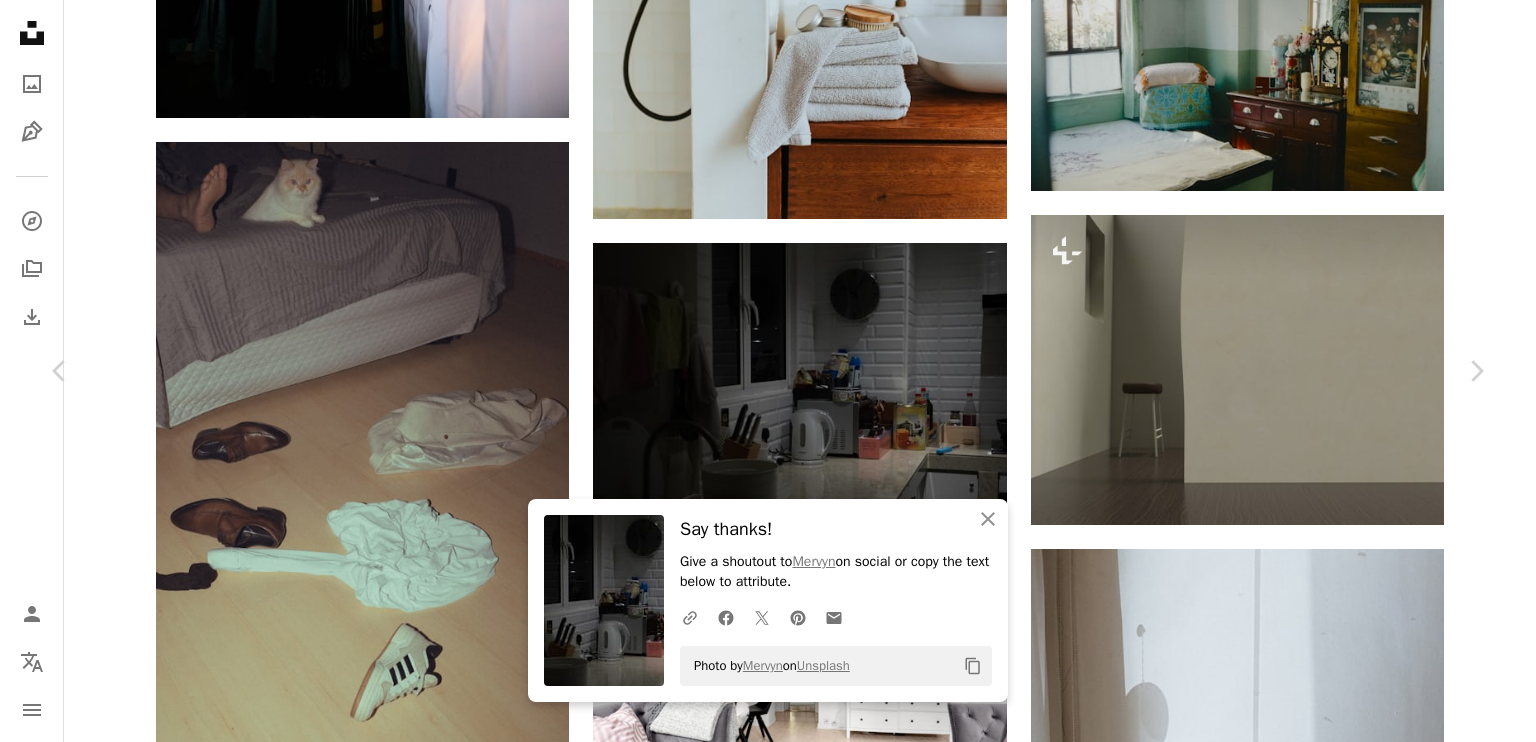 click on "An X shape Chevron left Chevron right An X shape Close Say thanks! Give a shoutout to [FIRST] [LAST] on social or copy the text below to attribute. A URL sharing icon (chains) Facebook icon X (formerly Twitter) icon Pinterest icon An envelope Photo by [FIRST] [LAST] on Unsplash
Copy content [FIRST] Available for hire A checkmark inside of a circle A heart A plus sign Download free Chevron down Zoom in Views 33,360 Downloads 121 A forward-right arrow Share Info icon Info More Actions Calendar outlined Published on April 13, 2024 Camera SONY, ILCE-6400 Safety Free to use under the Unsplash License interior design grey bag box handbag indoors device screwdriver Creative Commons images Browse premium related images on iStock | Save 20% with code UNSPLASH20 View more on iStock ↗ Related images A heart A plus sign Stocker LL Arrow pointing down A heart A plus sign Gamma Arrow pointing down A heart A plus sign [FIRST] [LAST] Available for hire A checkmark inside of a circle For" at bounding box center [768, 3243] 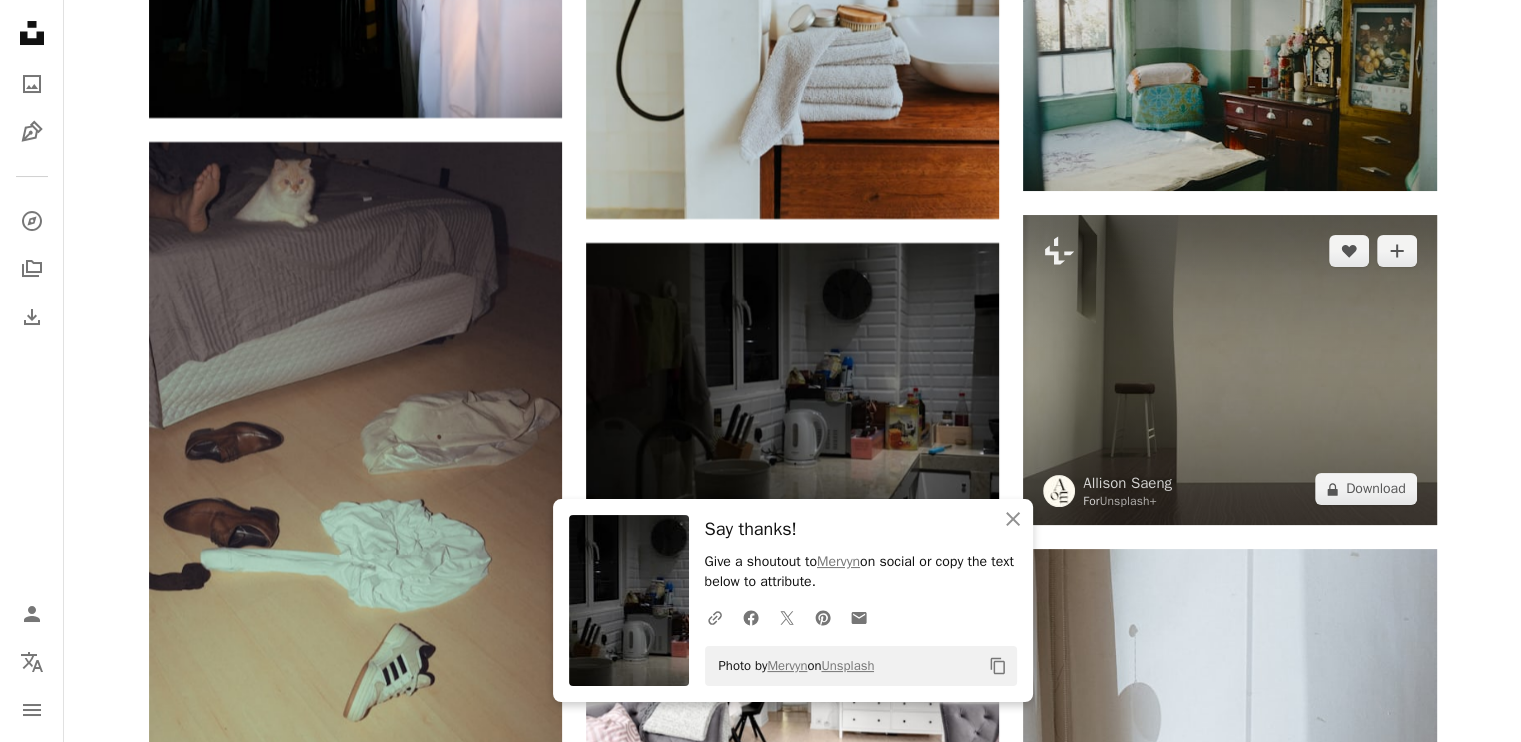 scroll, scrollTop: 15432, scrollLeft: 0, axis: vertical 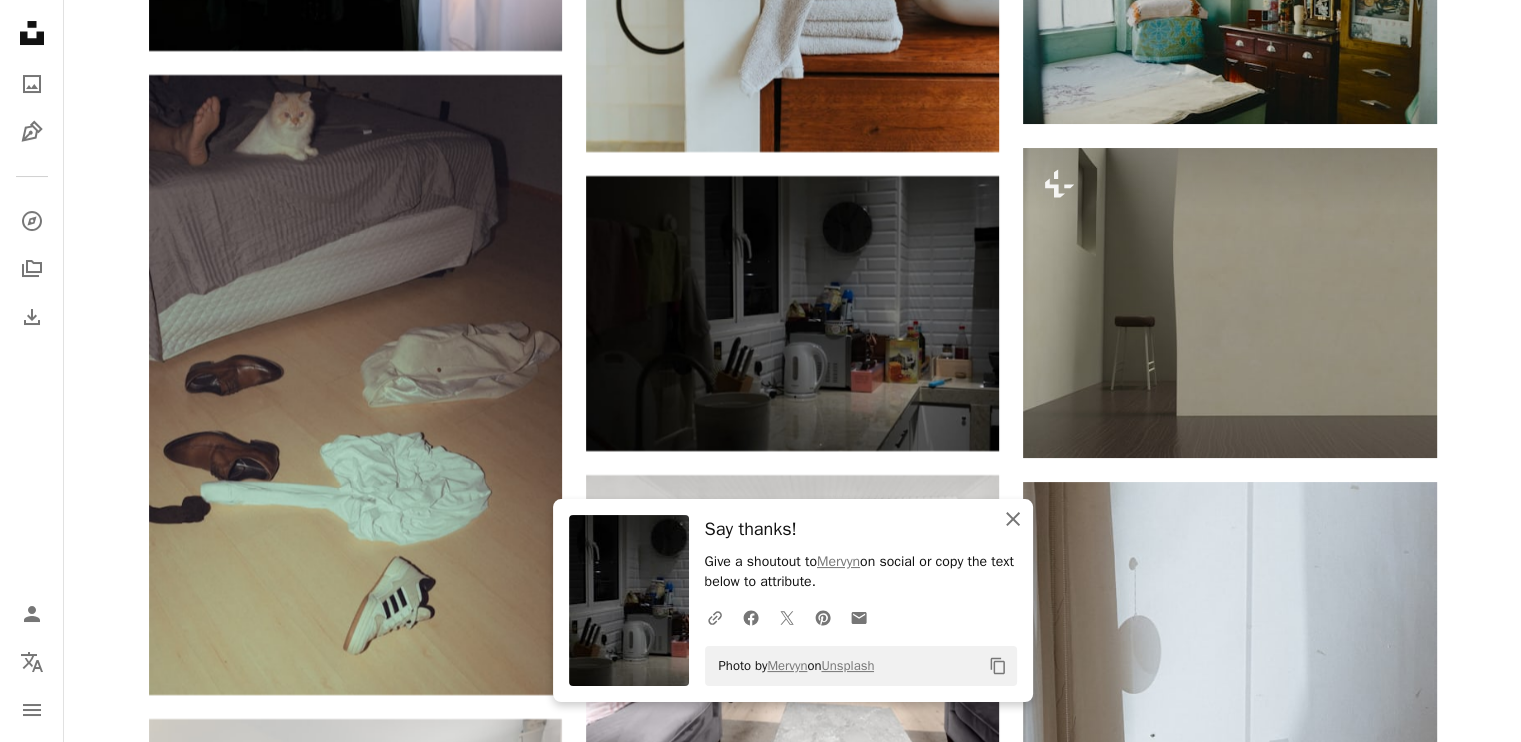 click 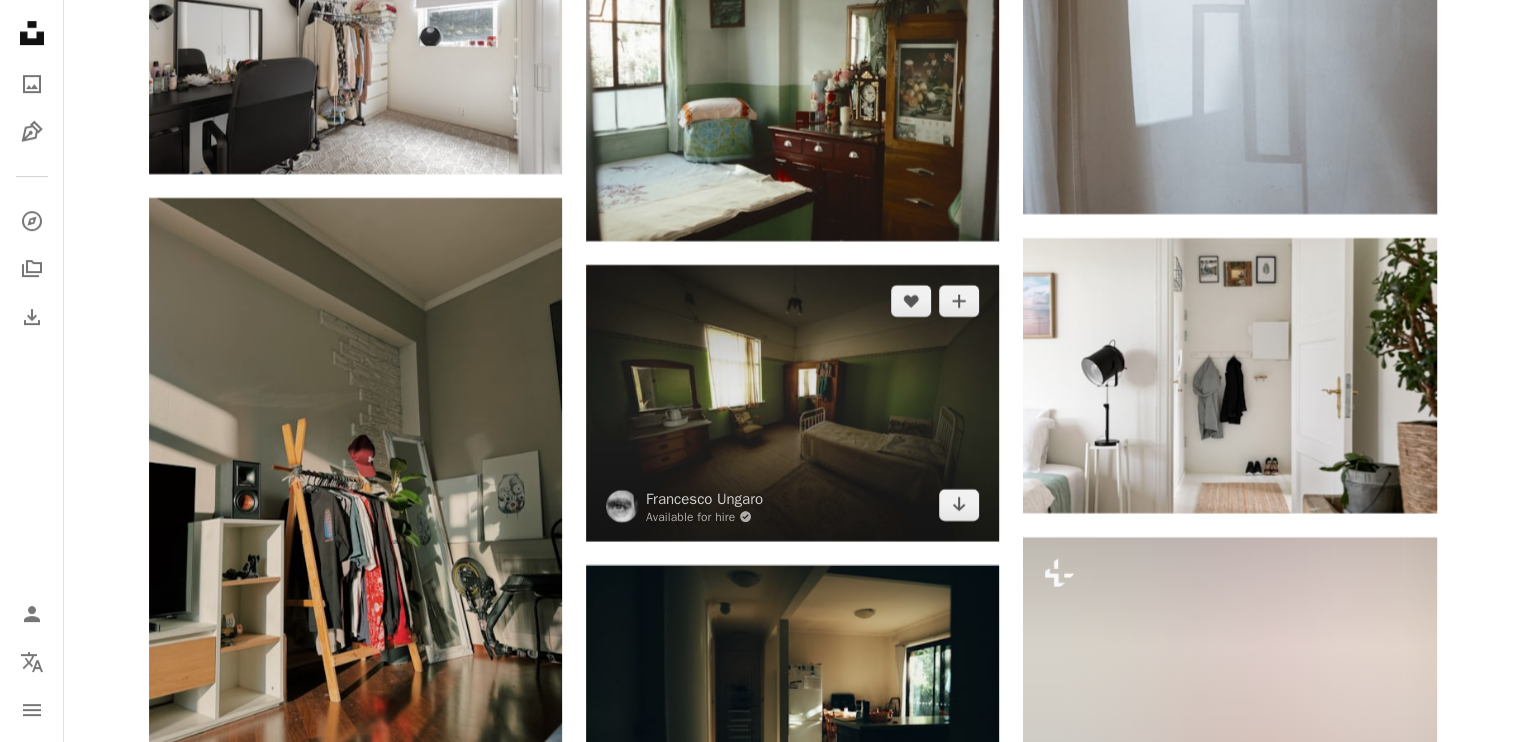 scroll, scrollTop: 16299, scrollLeft: 0, axis: vertical 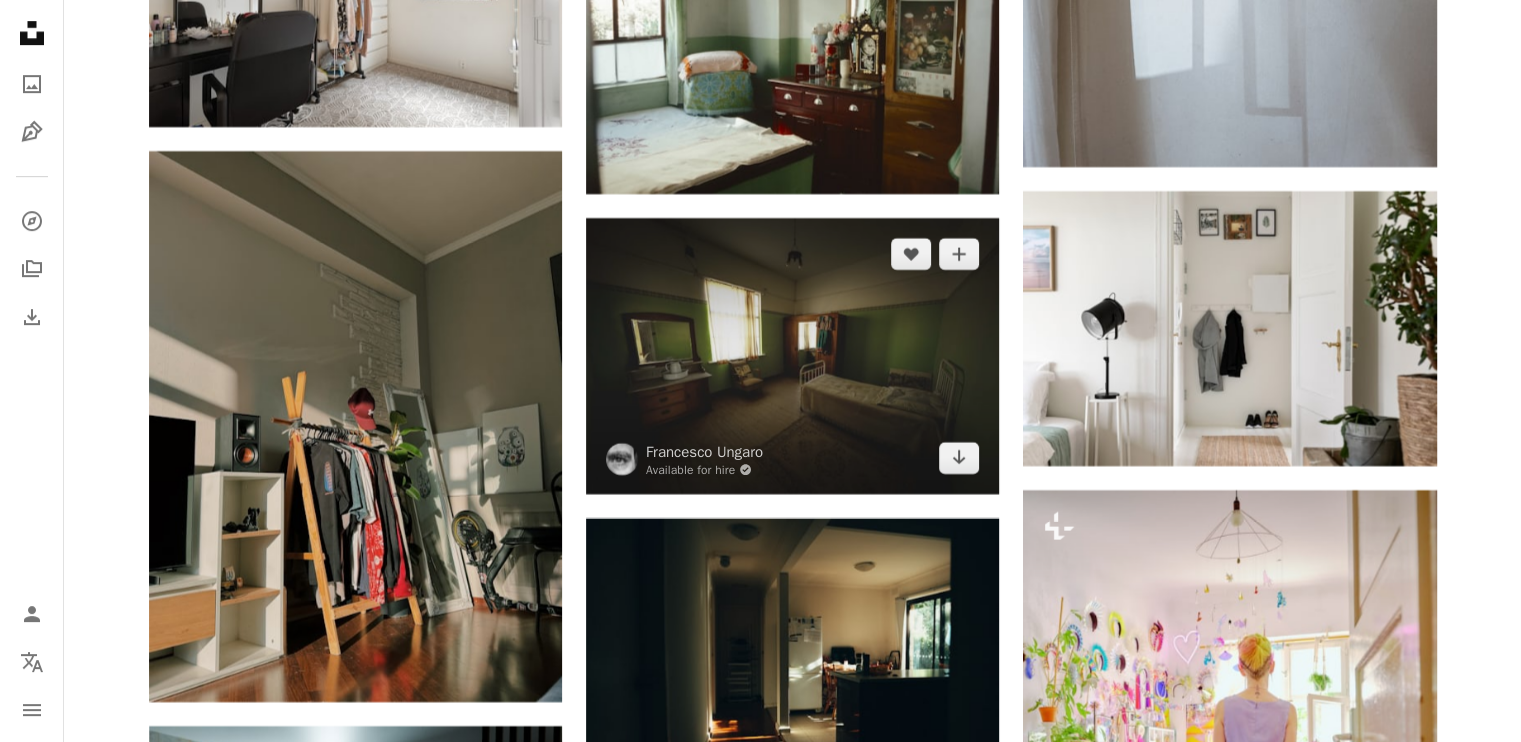 click at bounding box center [792, 355] 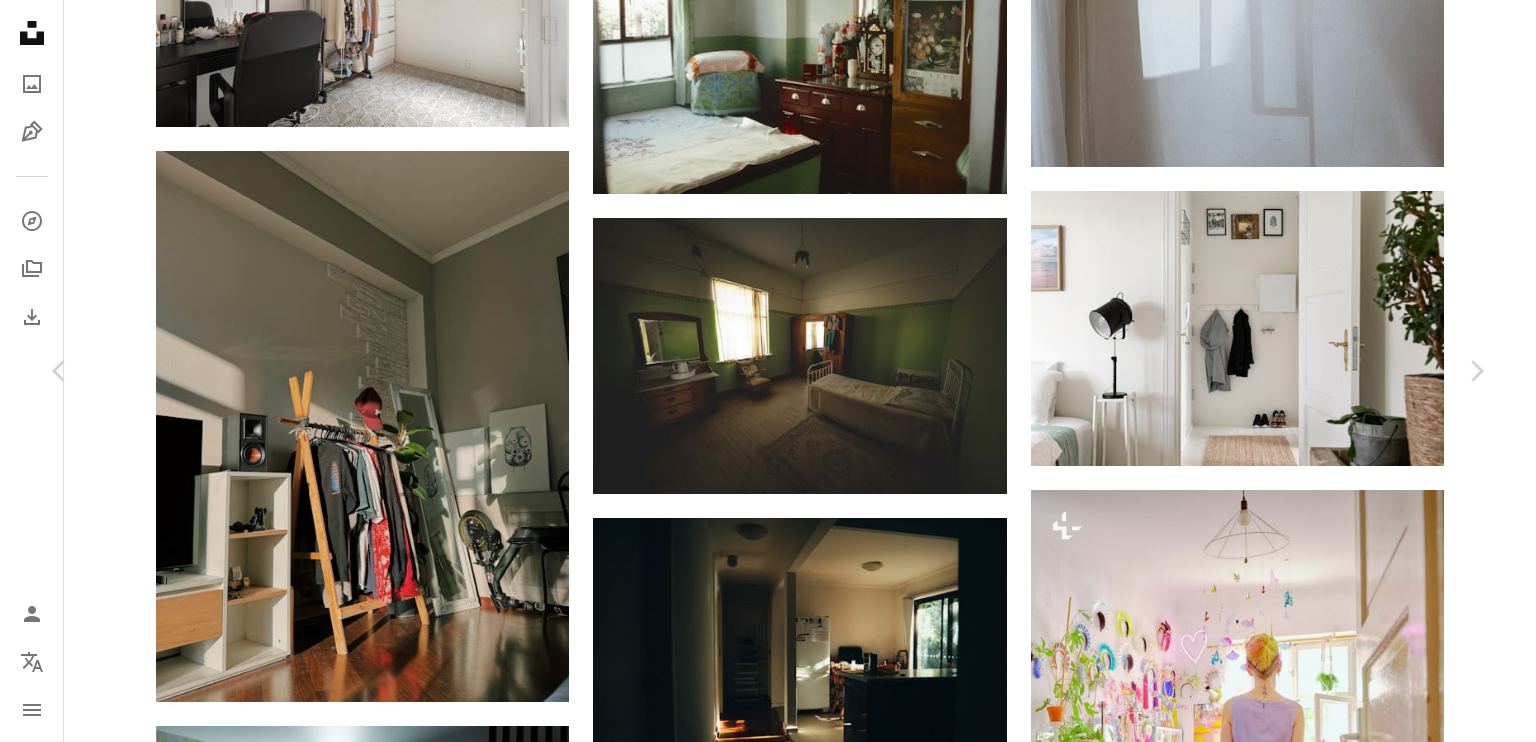 click on "Download free" at bounding box center (1287, 4622) 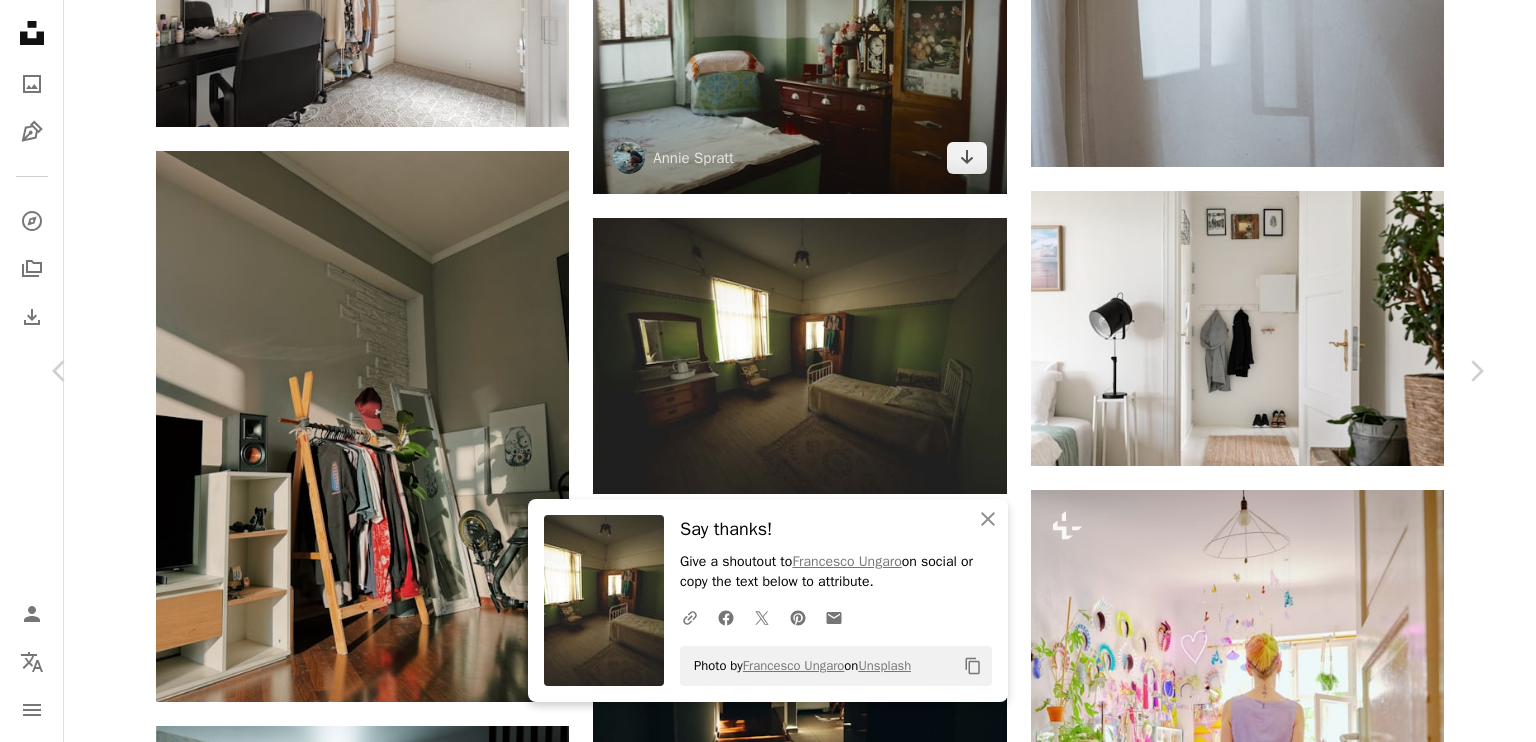 click on "An X shape Chevron left Chevron right An X shape Close Say thanks! Give a shoutout to  [FIRST] [LAST]  on social or copy the text below to attribute. A URL sharing icon (chains) Facebook icon X (formerly Twitter) icon Pinterest icon An envelope Photo by  [FIRST] [LAST]  on  Unsplash
Copy content [FIRST] [LAST] Available for hire A checkmark inside of a circle A heart A plus sign Download free Chevron down Zoom in Views 41,075 Downloads 286 A forward-right arrow Share Info icon Info More Actions Calendar outlined Published on  [DATE] Camera FUJIFILM, X-T4 Safety Free to use under the  Unsplash License interior design furniture bedroom chair bed home decor cup rug mug indoors dorm room Backgrounds Browse premium related images on iStock  |  Save 20% with code UNSPLASH20 View more on iStock  ↗ Related images A heart A plus sign [FIRST] [LAST] Available for hire A checkmark inside of a circle Arrow pointing down Plus sign for Unsplash+ A heart A plus sign [FIRST] [LAST] For  Unsplash+ A lock" at bounding box center [768, 4946] 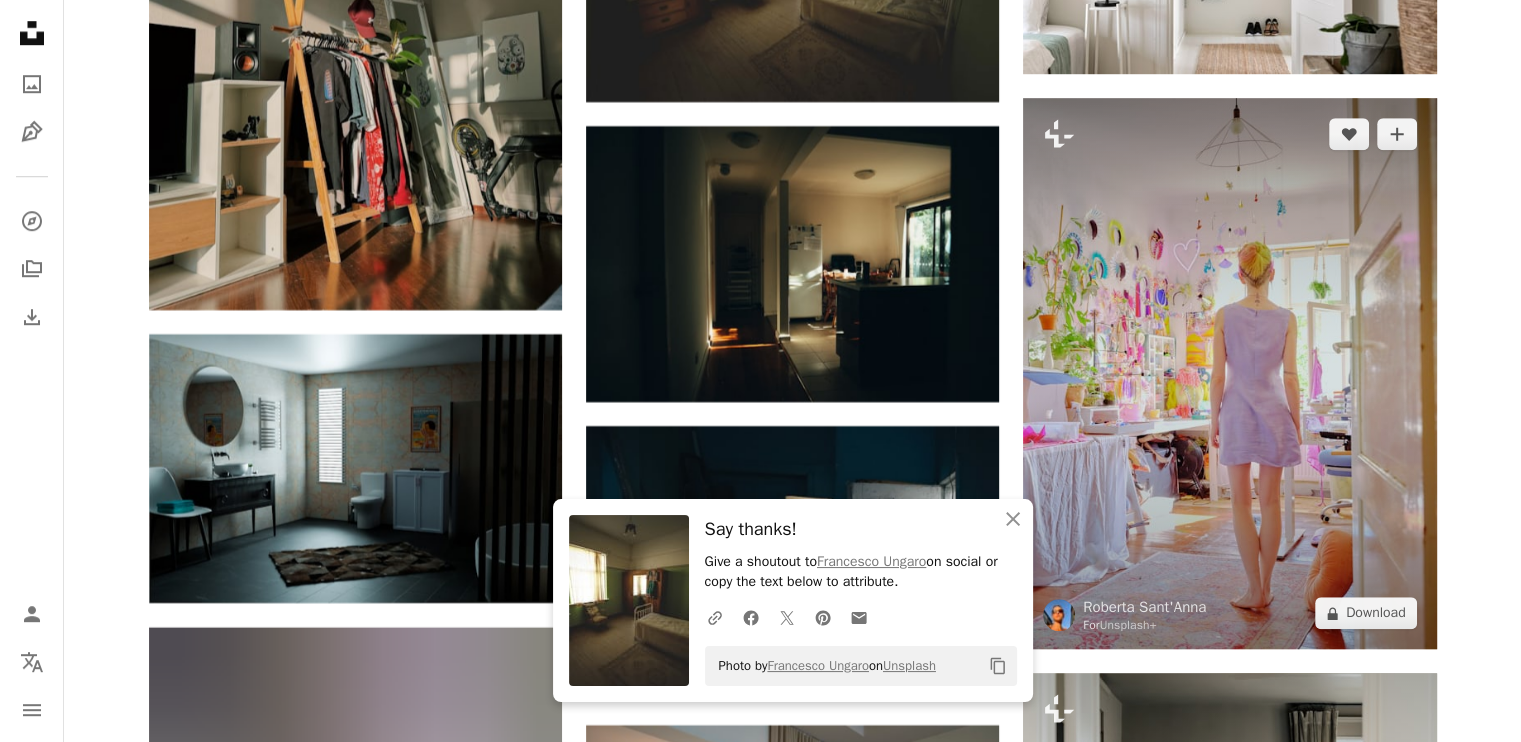 scroll, scrollTop: 16699, scrollLeft: 0, axis: vertical 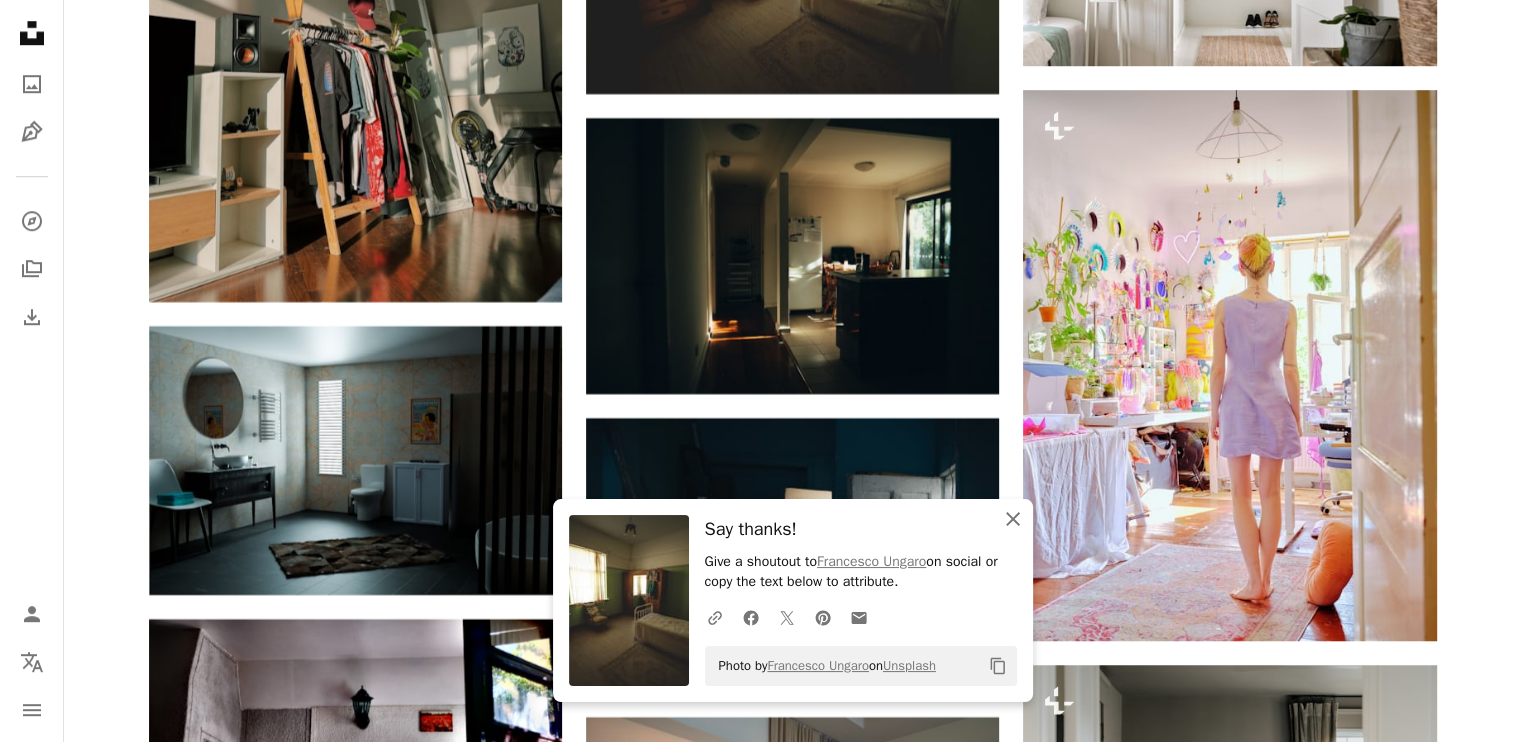 click 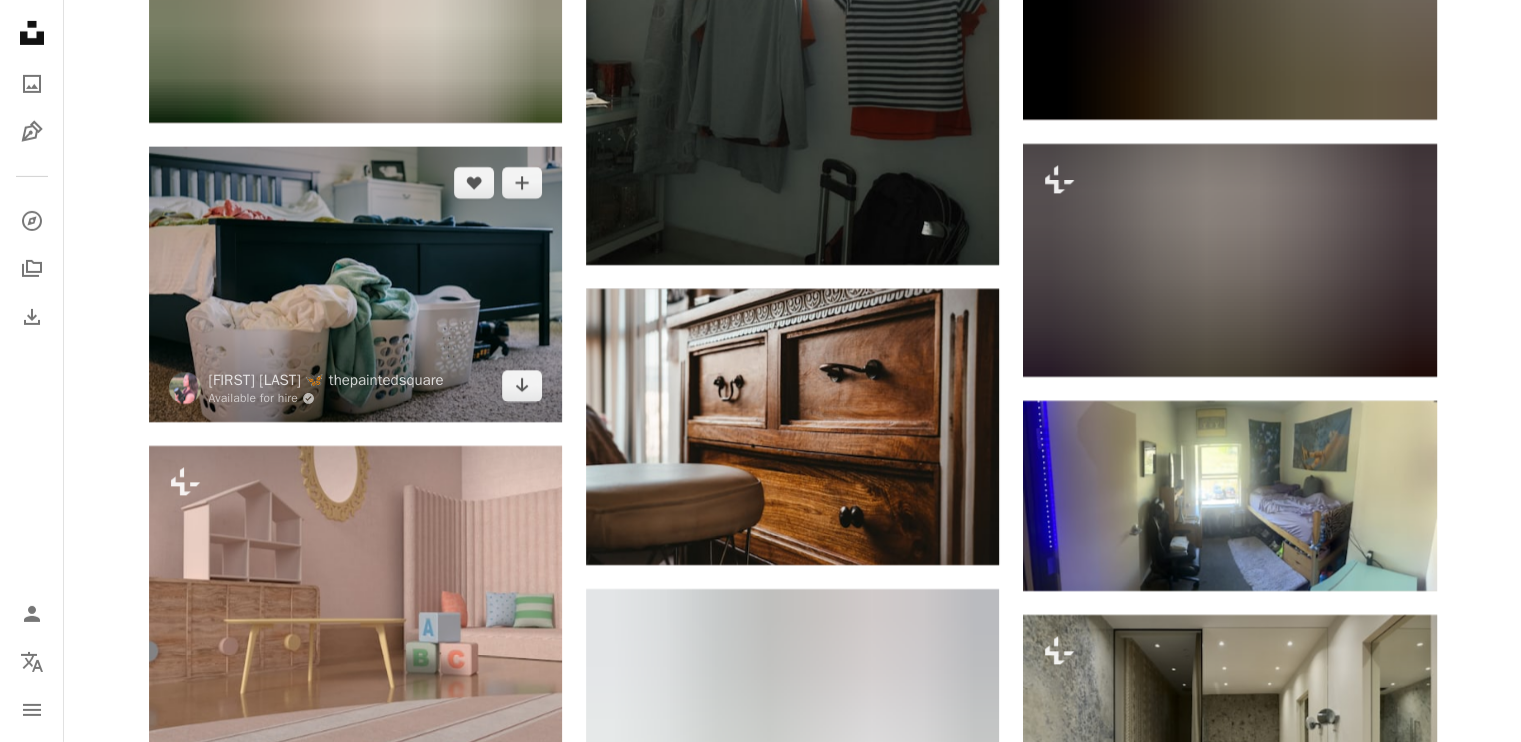 scroll, scrollTop: 21966, scrollLeft: 0, axis: vertical 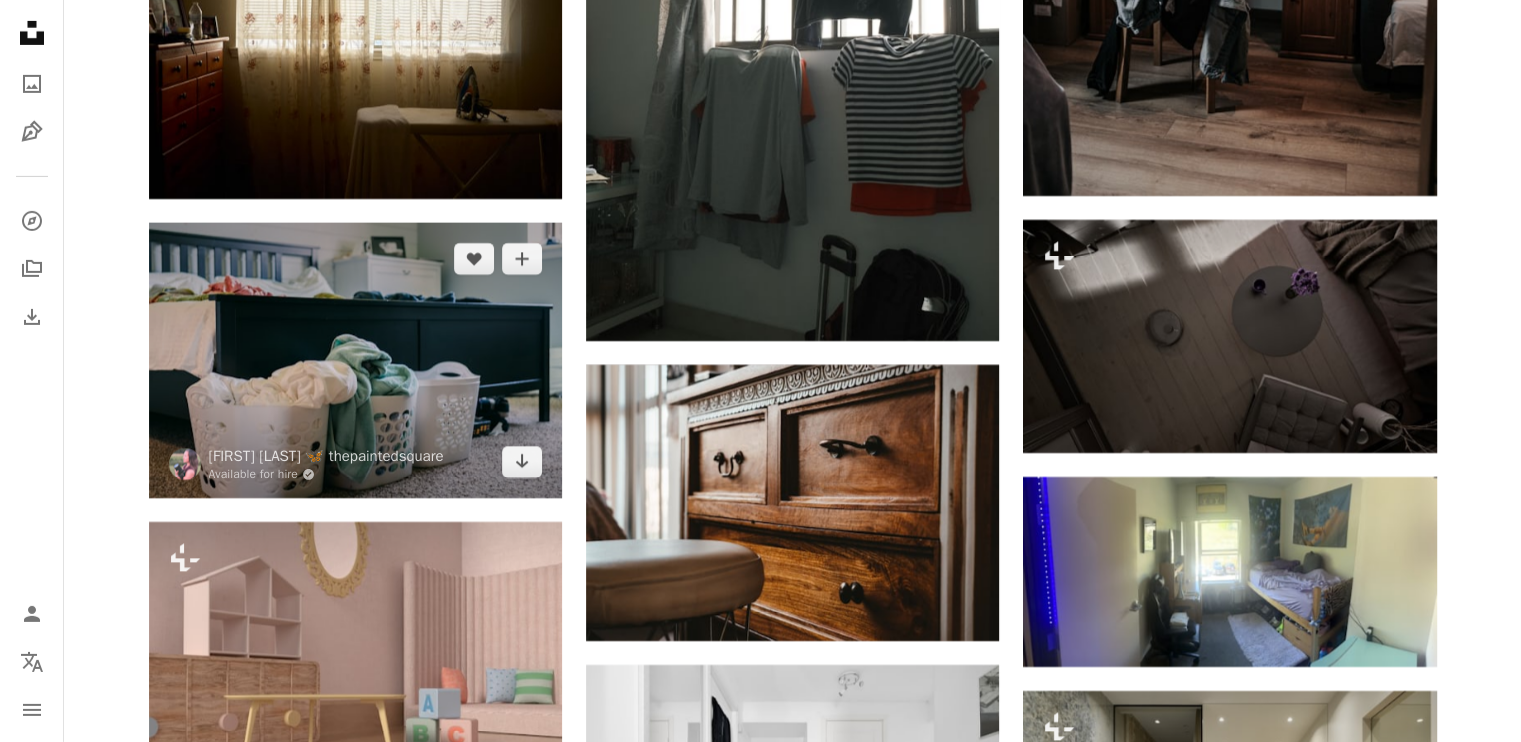 click at bounding box center [355, 360] 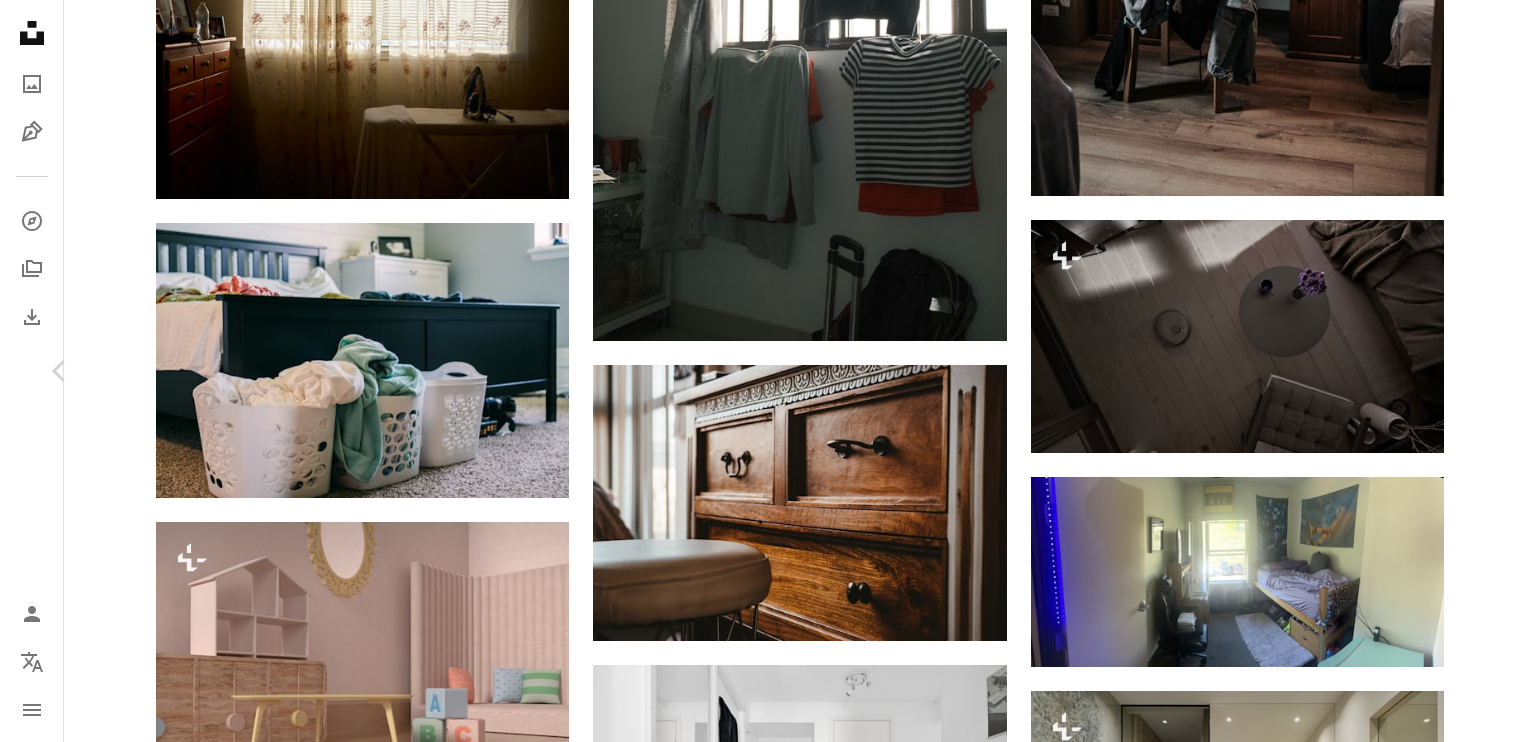 click on "Chevron right" at bounding box center [1476, 371] 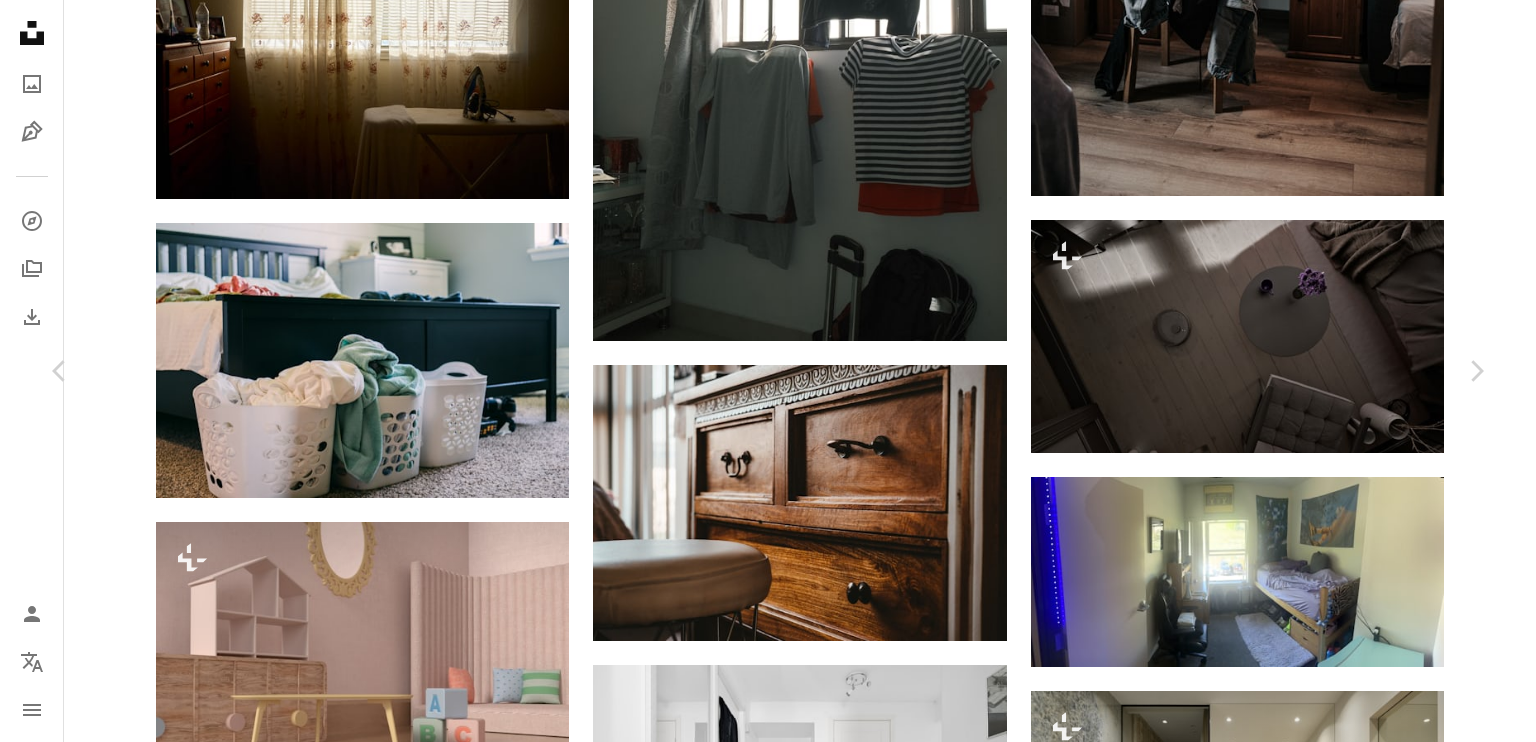 click on "An X shape" at bounding box center (20, 20) 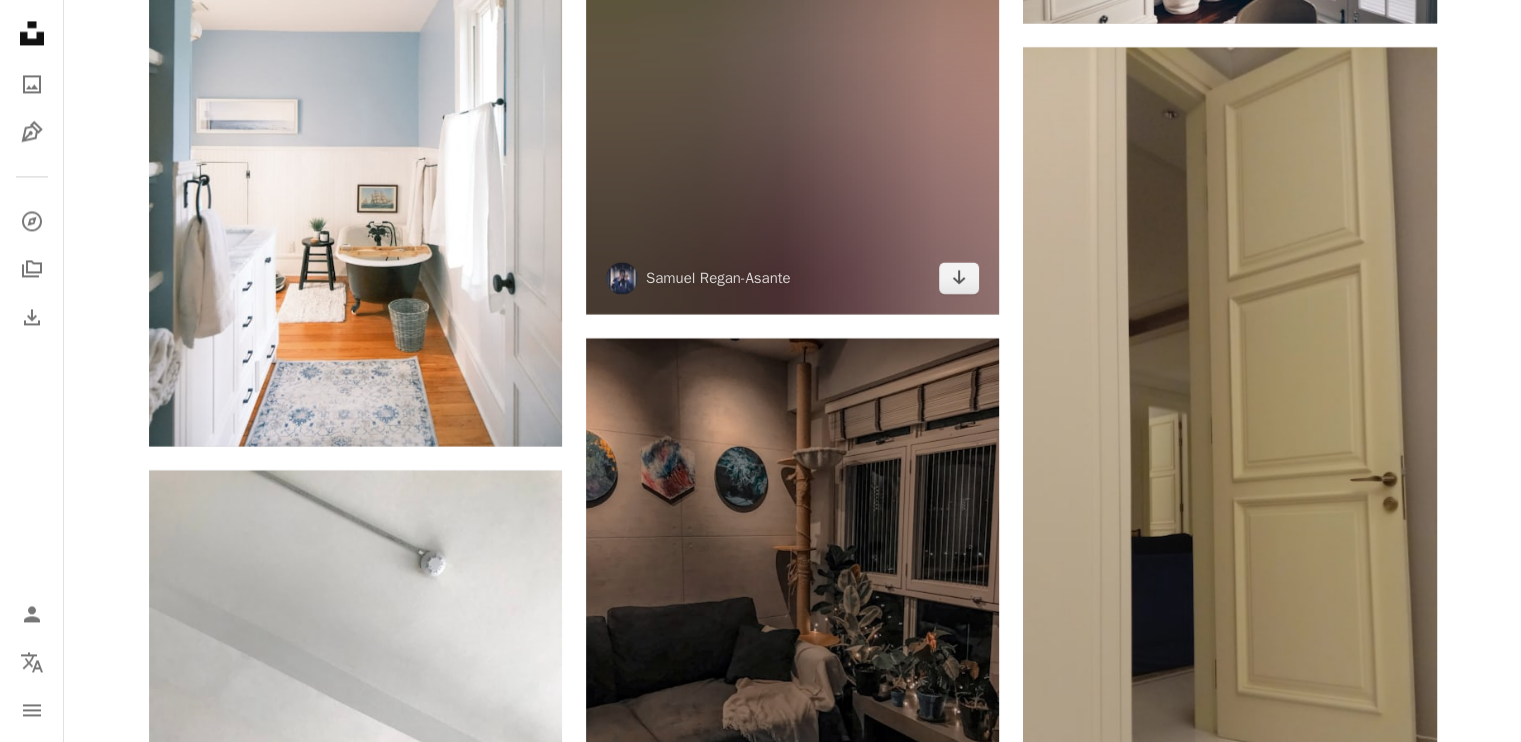 scroll, scrollTop: 26232, scrollLeft: 0, axis: vertical 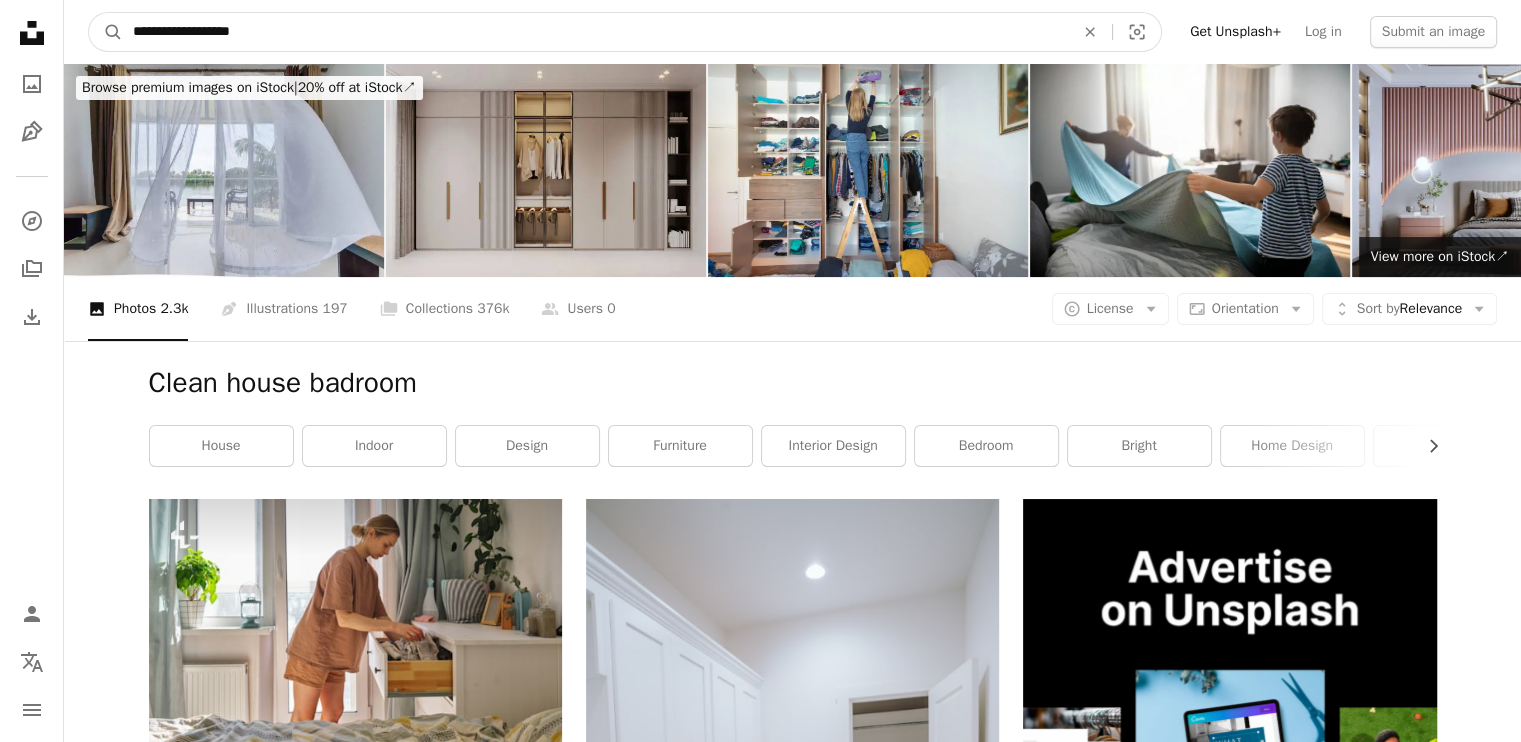 click on "**********" at bounding box center (595, 32) 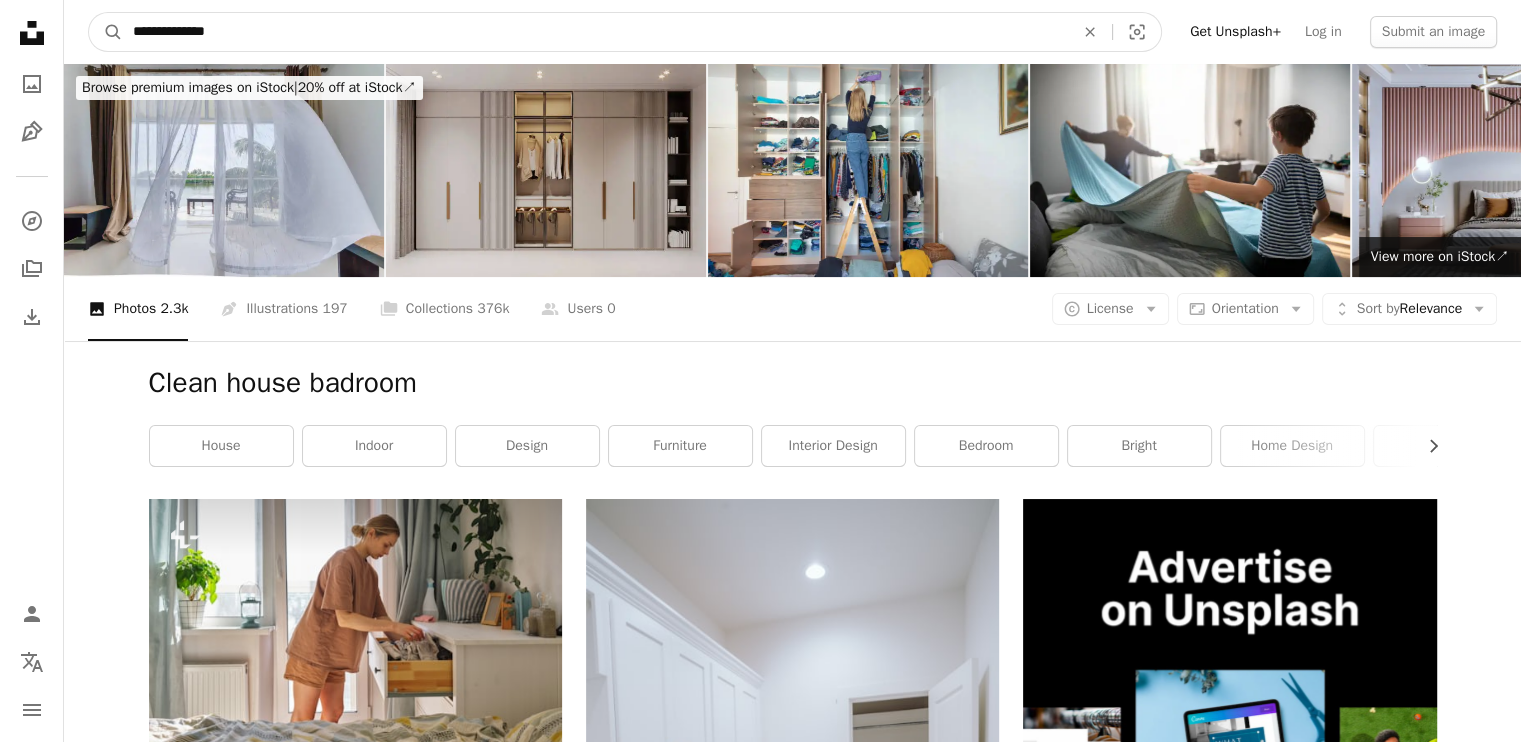 type on "**********" 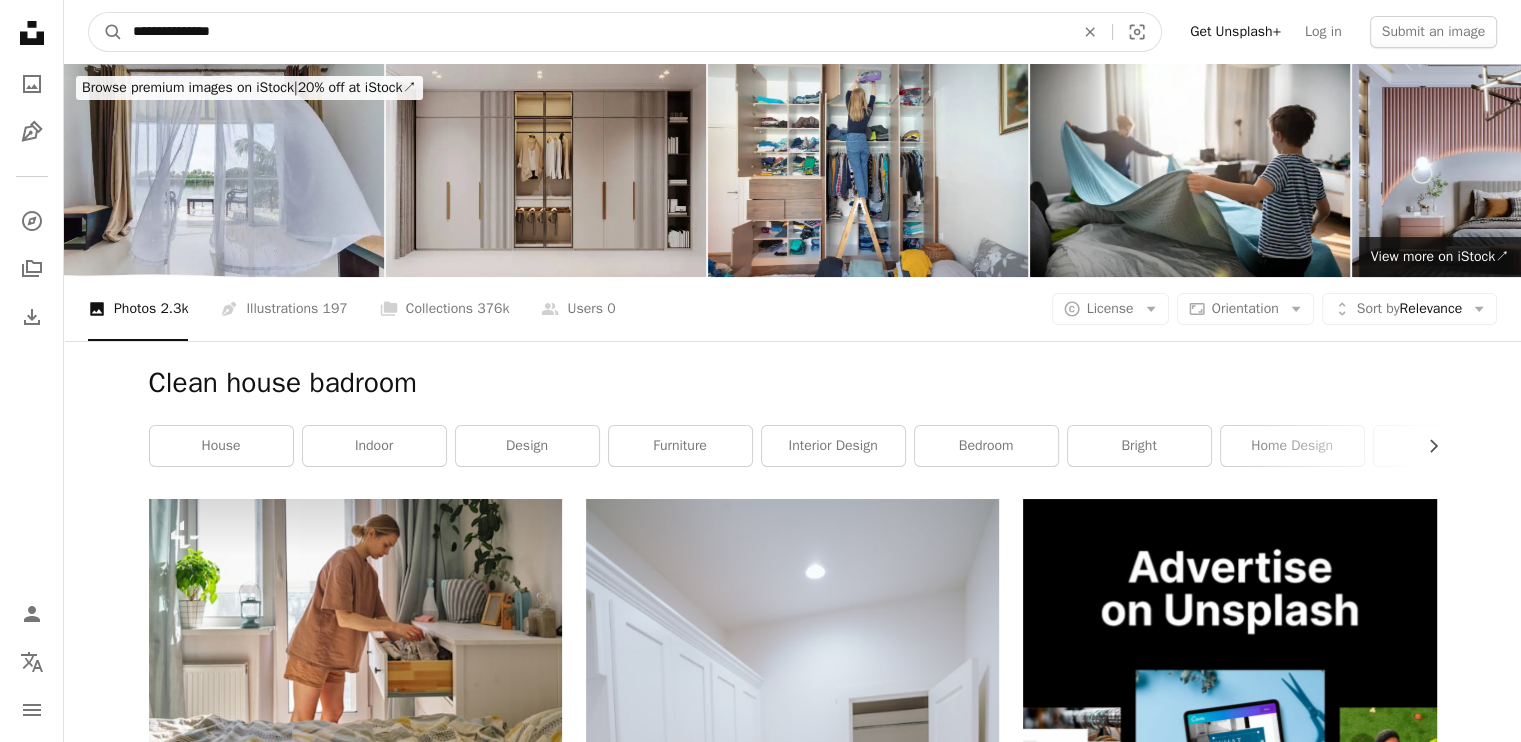 click on "A magnifying glass" at bounding box center (106, 32) 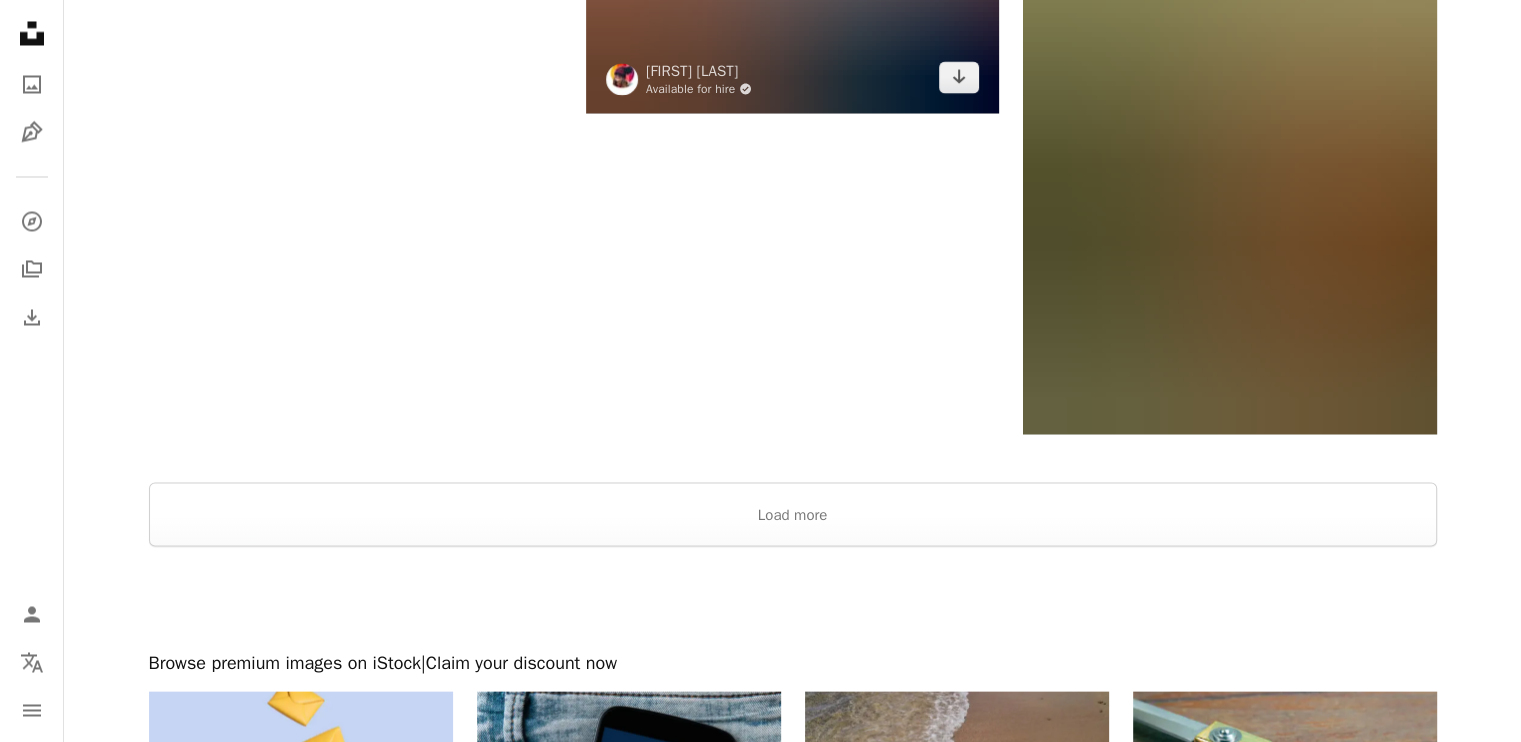 scroll, scrollTop: 3866, scrollLeft: 0, axis: vertical 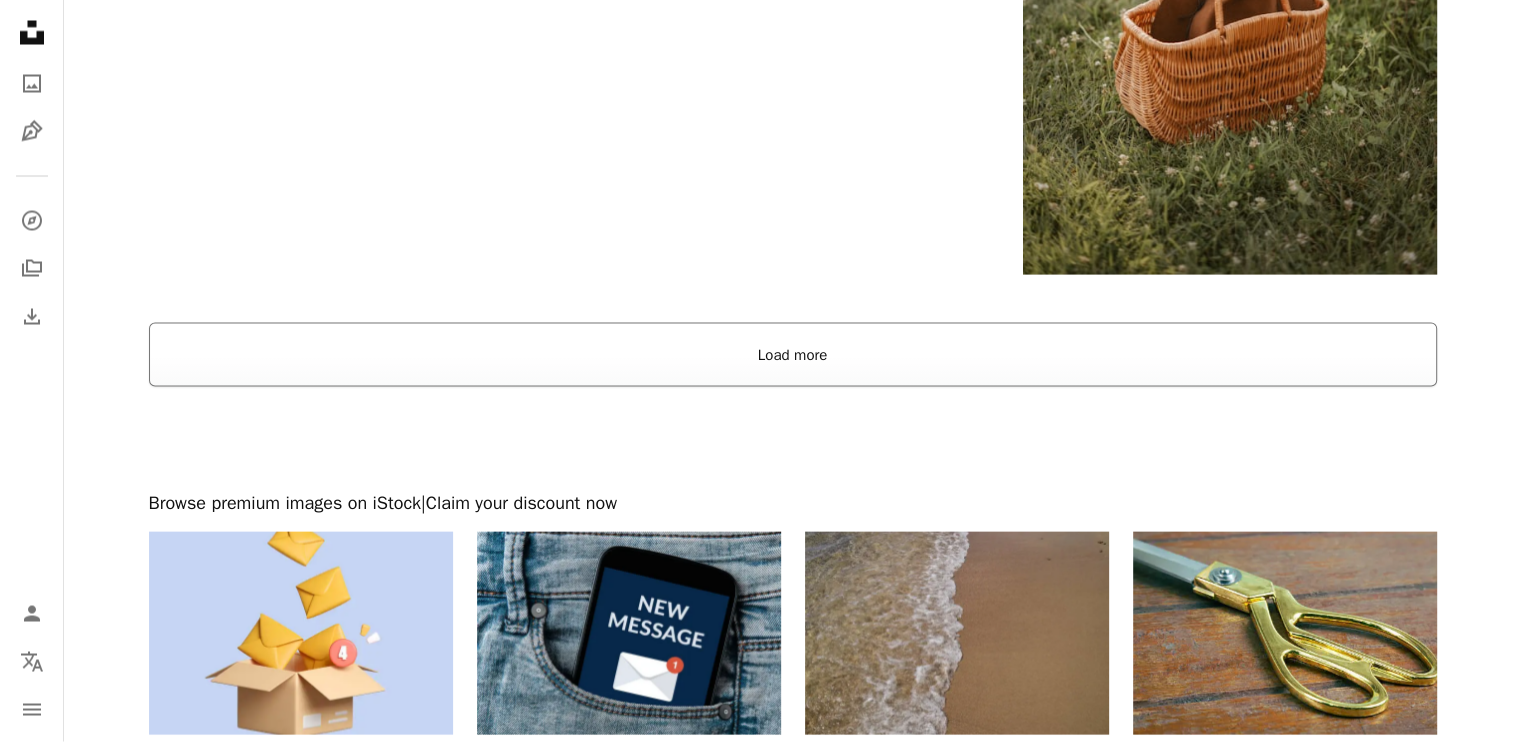 click on "Load more" at bounding box center [793, 355] 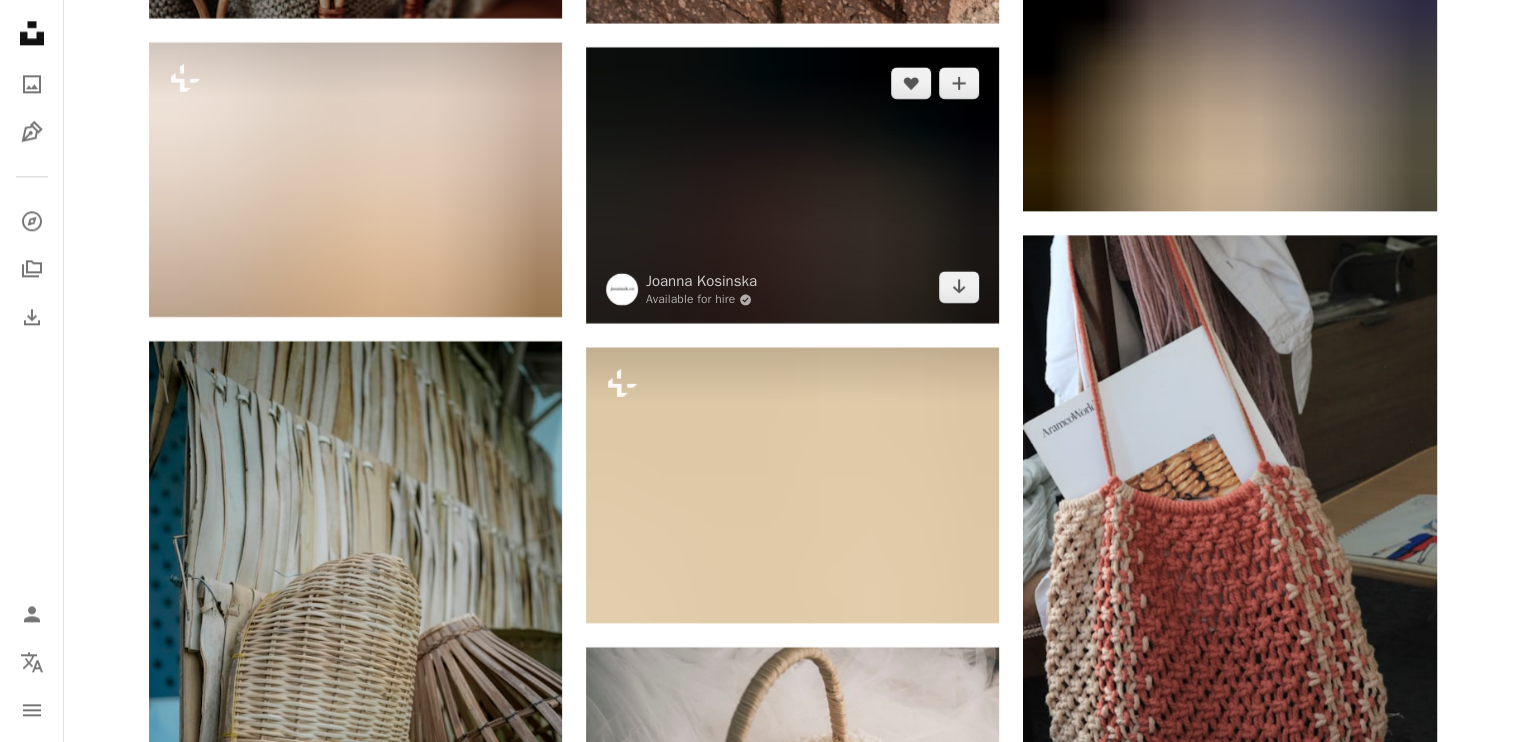 scroll, scrollTop: 10200, scrollLeft: 0, axis: vertical 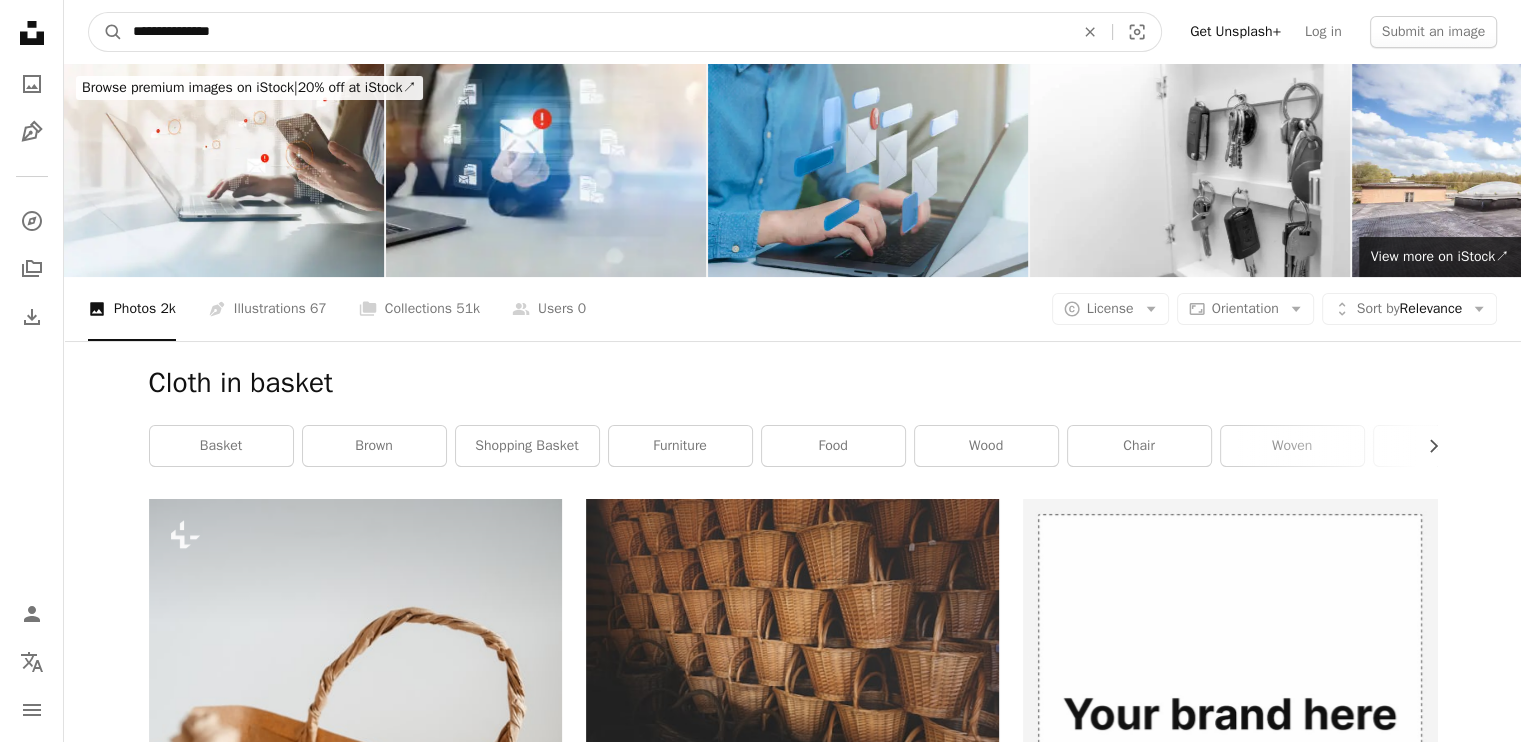 click on "**********" at bounding box center [595, 32] 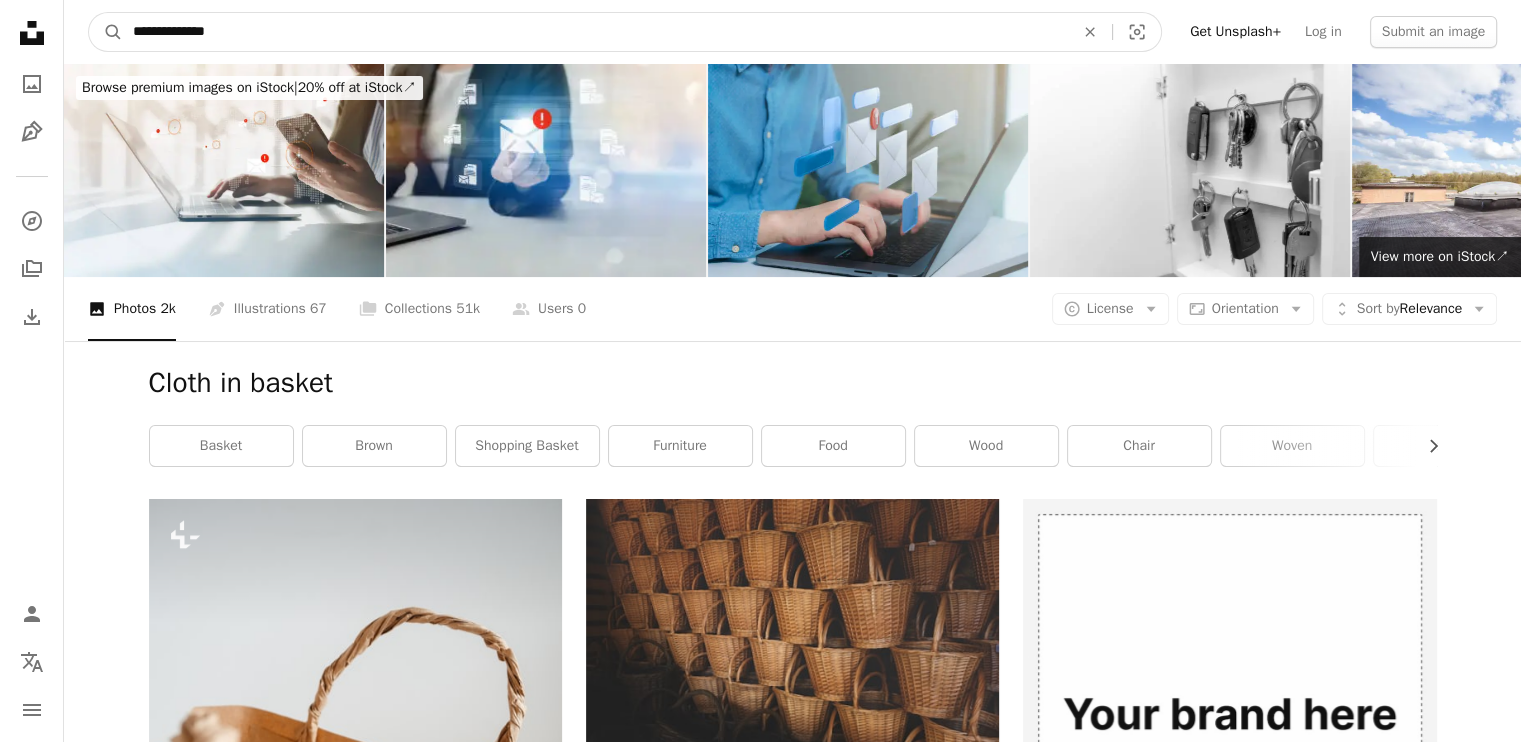 type on "**********" 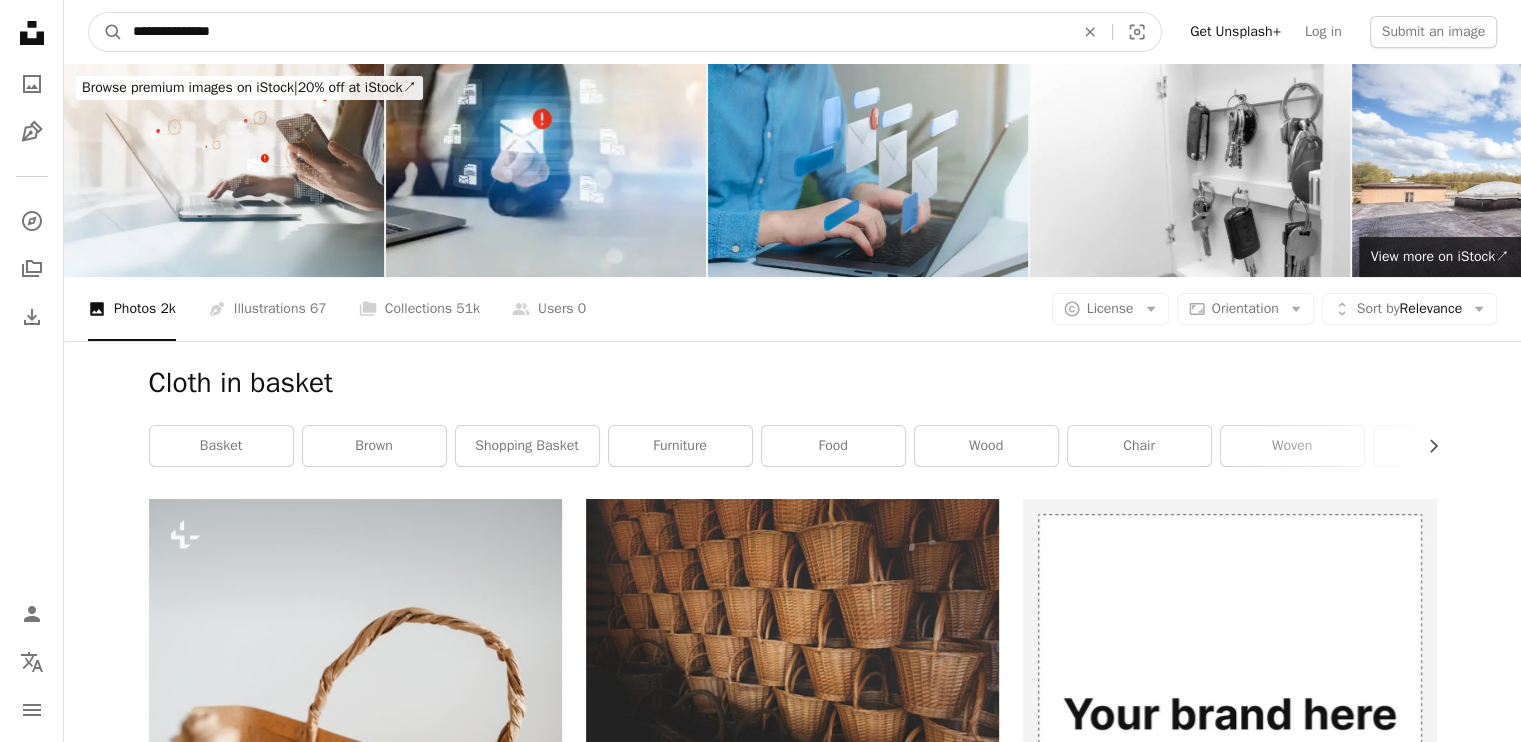 click on "A magnifying glass" at bounding box center (106, 32) 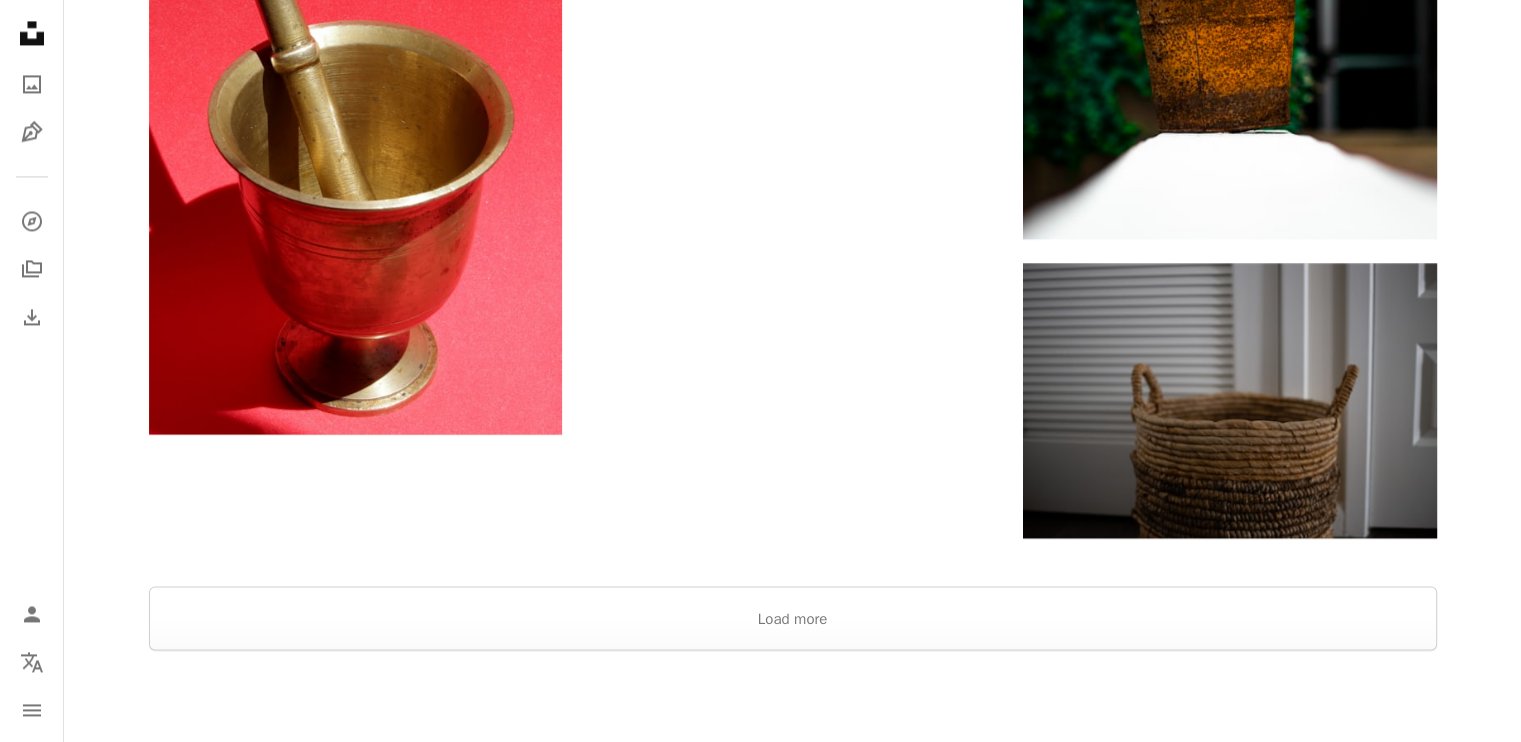 scroll, scrollTop: 3400, scrollLeft: 0, axis: vertical 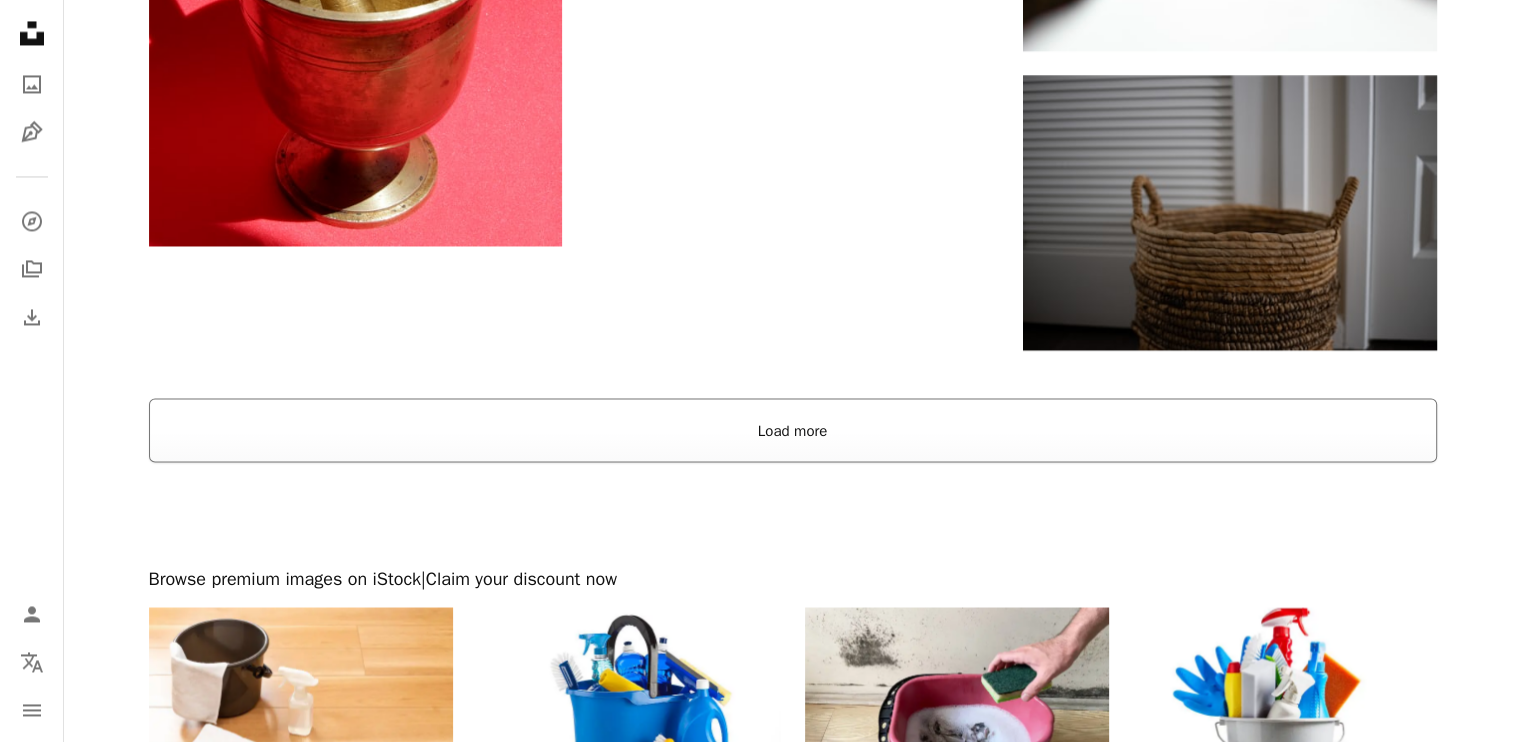 click on "Load more" at bounding box center (793, 430) 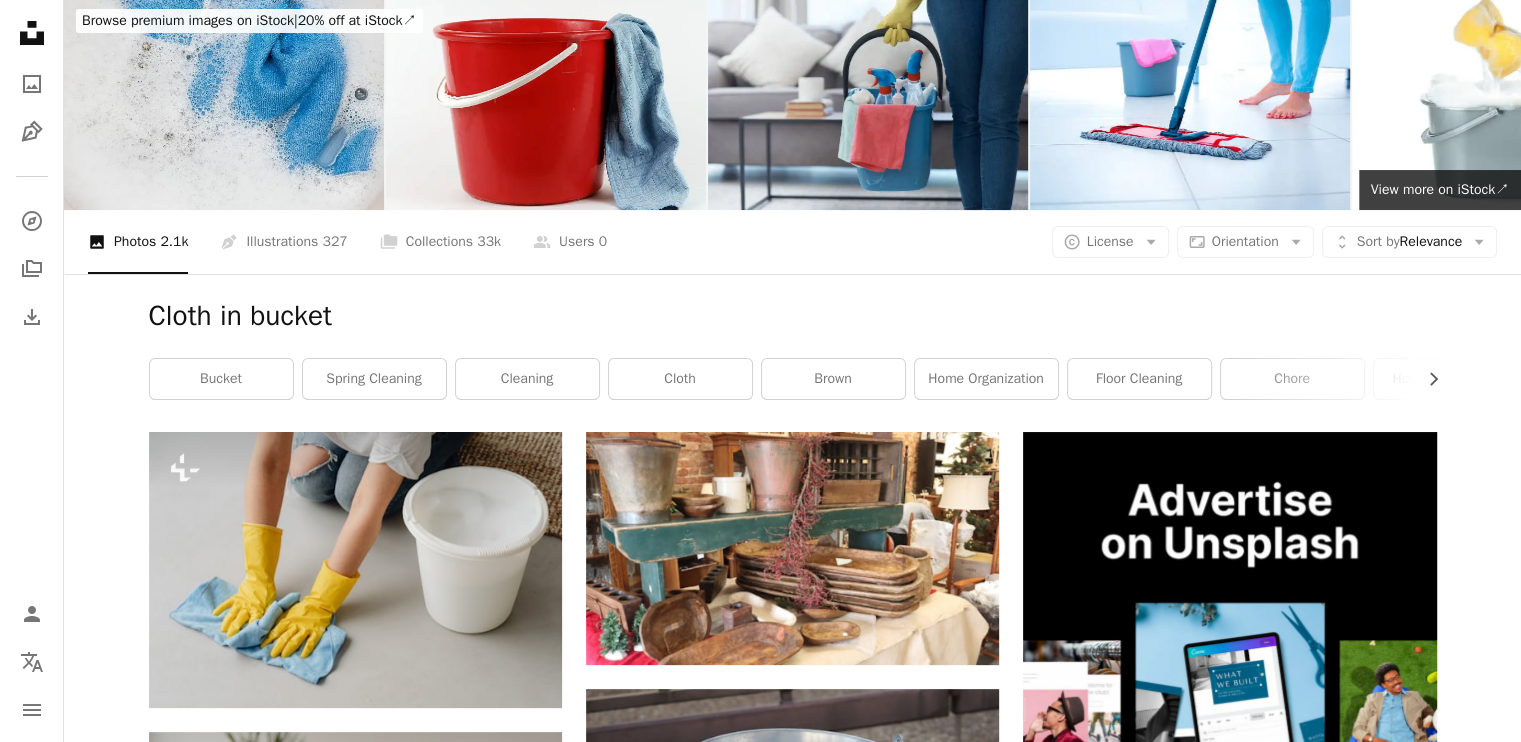 scroll, scrollTop: 0, scrollLeft: 0, axis: both 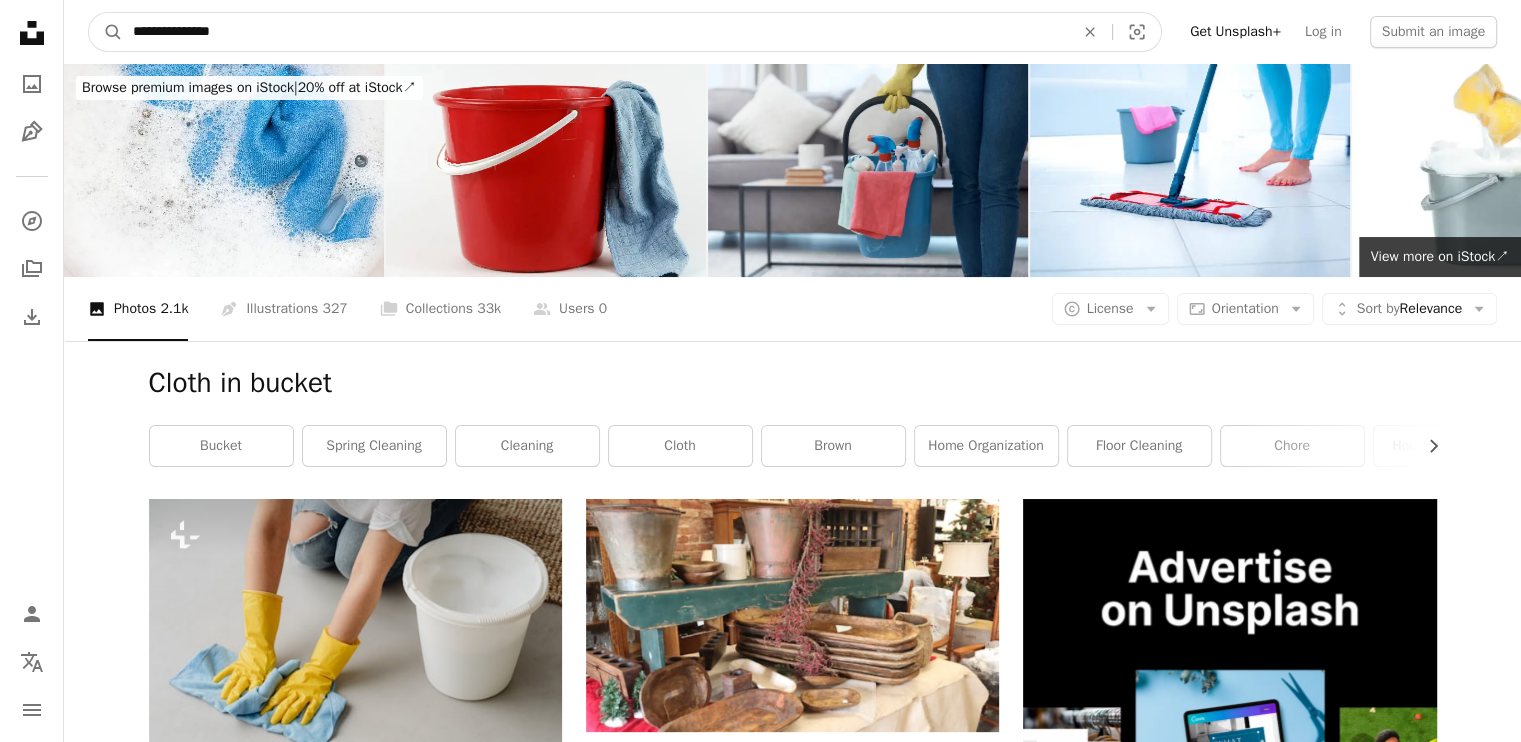 click on "**********" at bounding box center [595, 32] 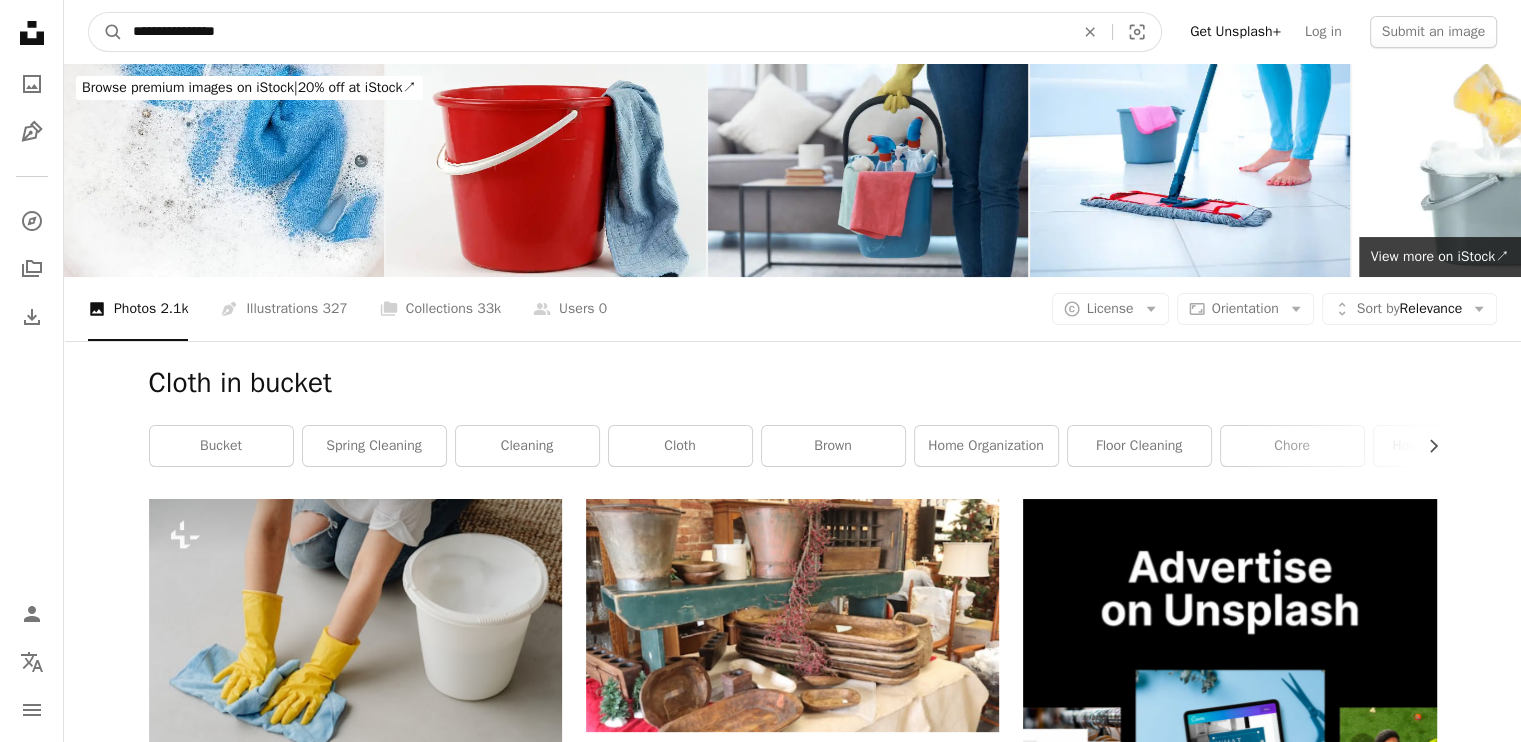 click on "A magnifying glass" at bounding box center [106, 32] 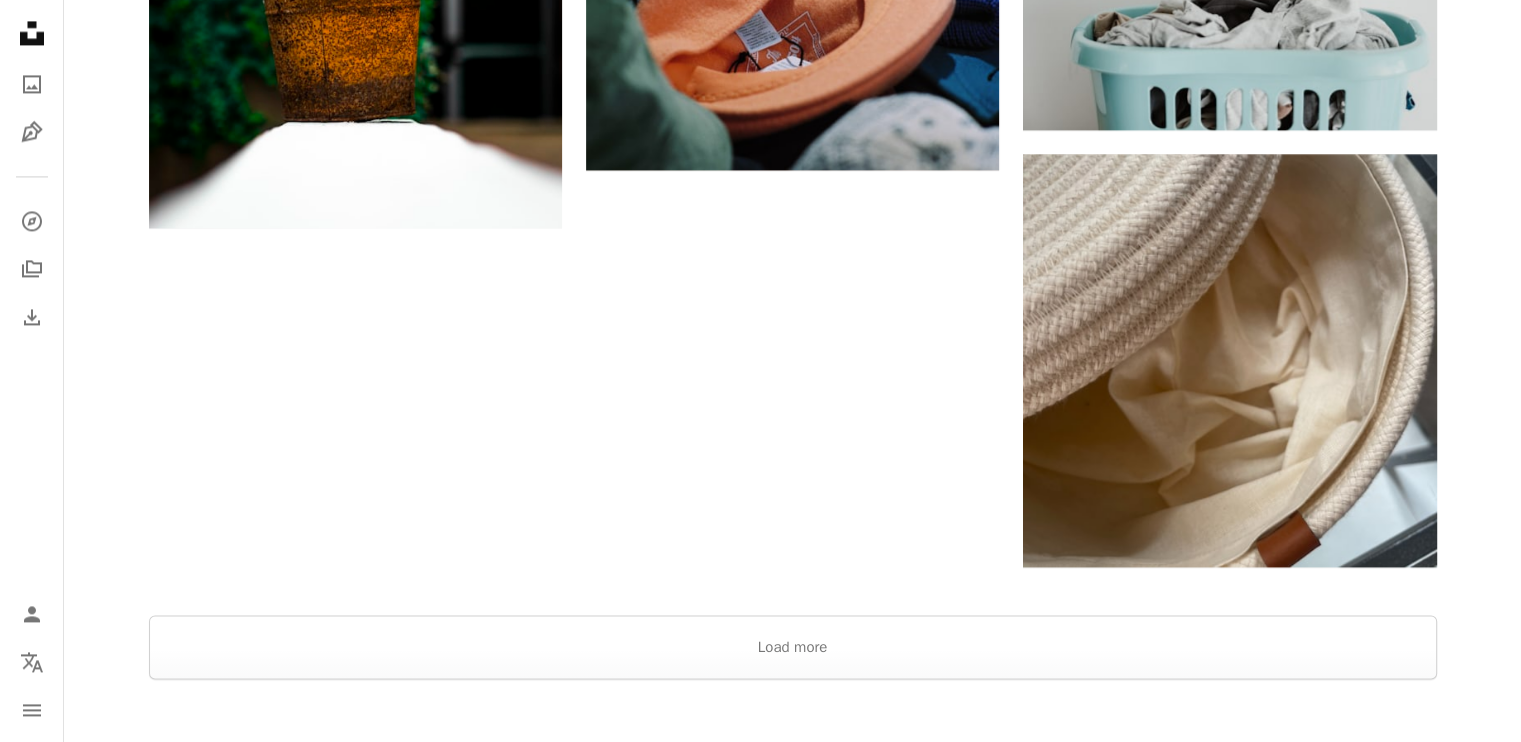 scroll, scrollTop: 3400, scrollLeft: 0, axis: vertical 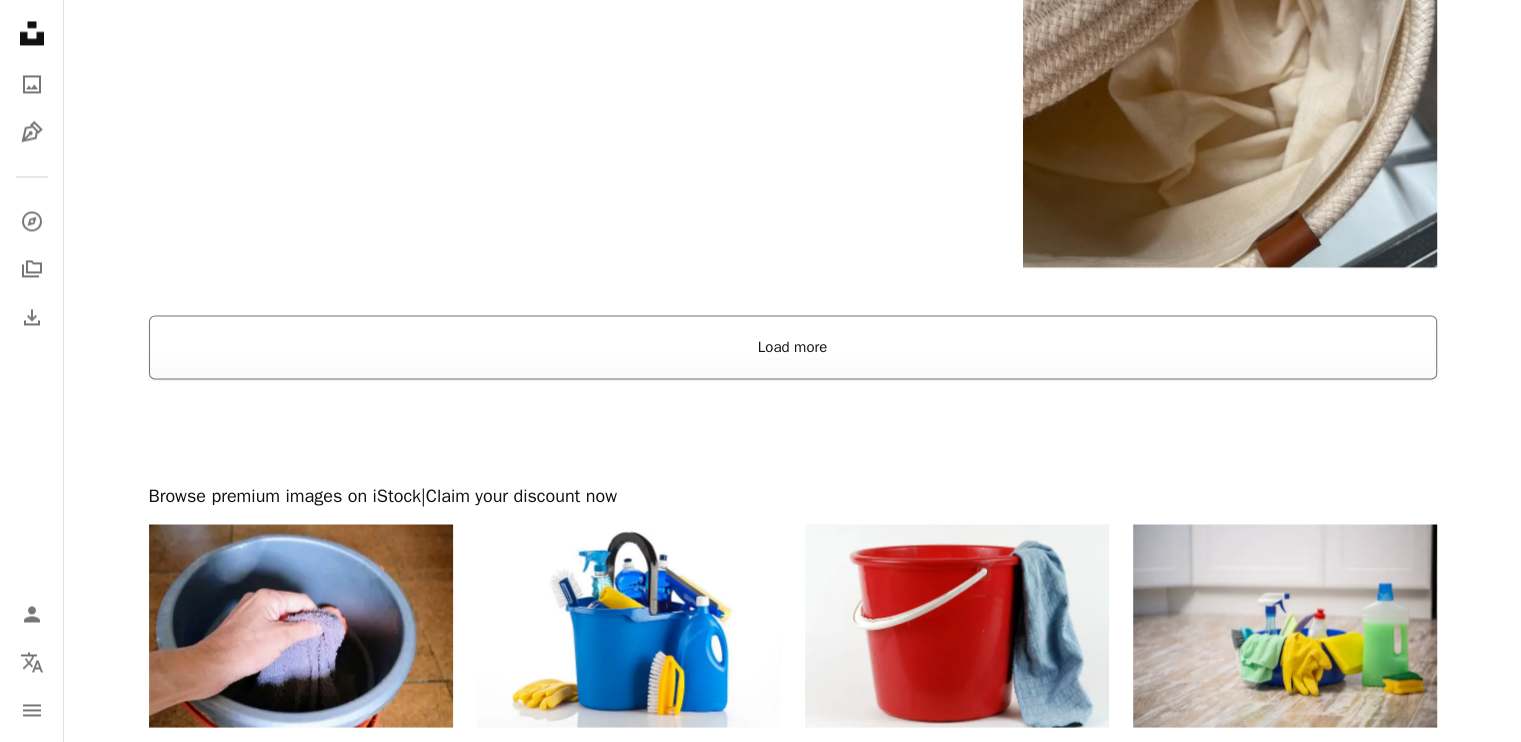click on "Load more" at bounding box center [793, 347] 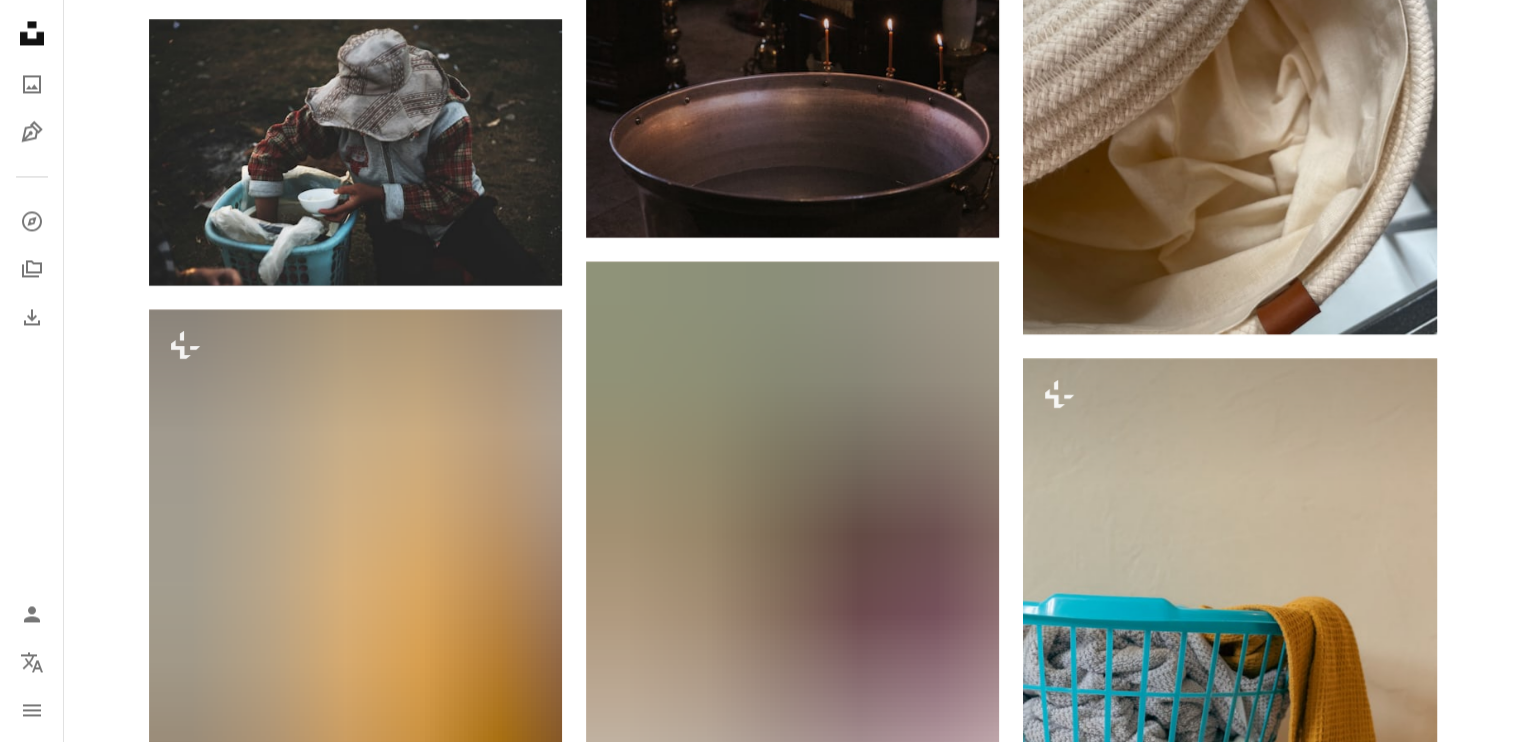 scroll, scrollTop: 2866, scrollLeft: 0, axis: vertical 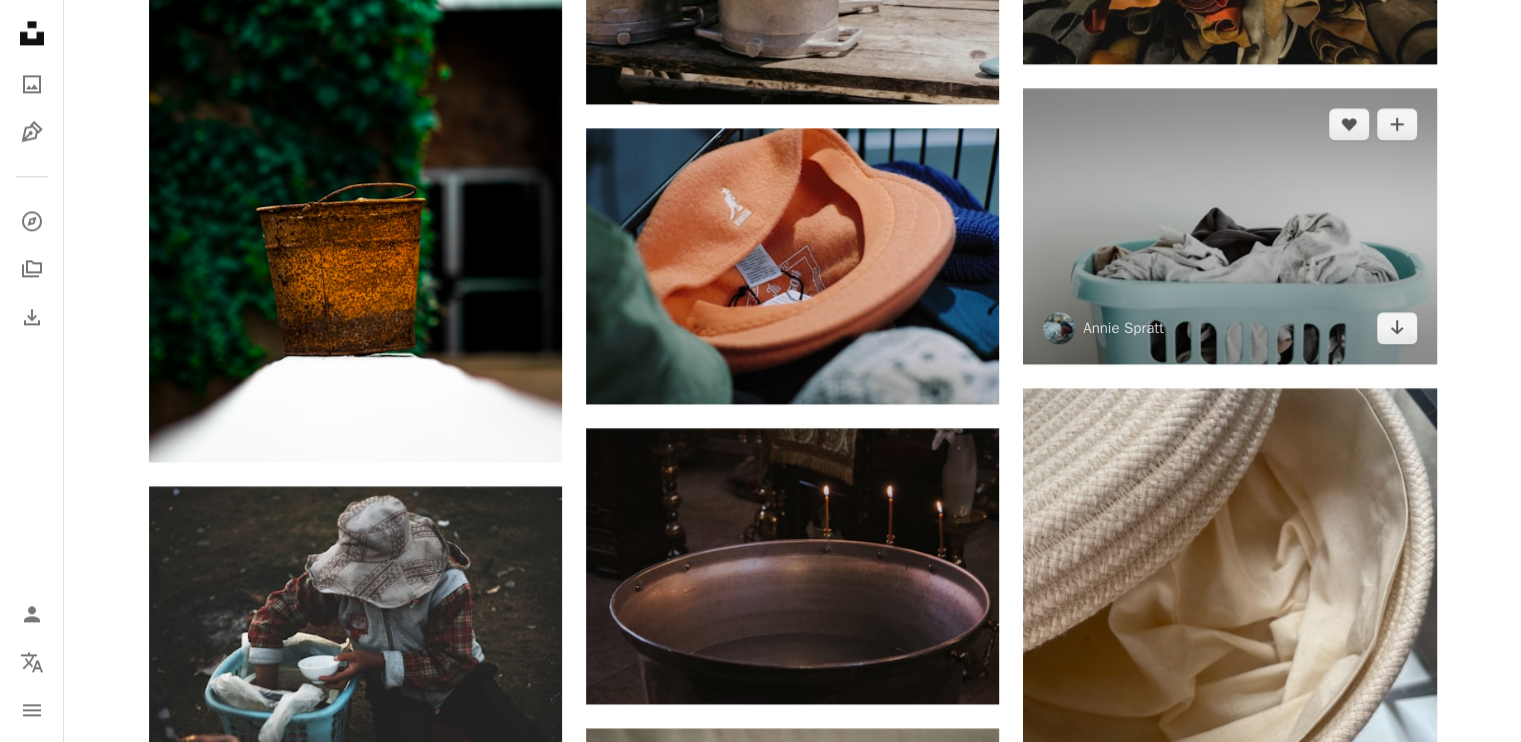 click at bounding box center [1229, 225] 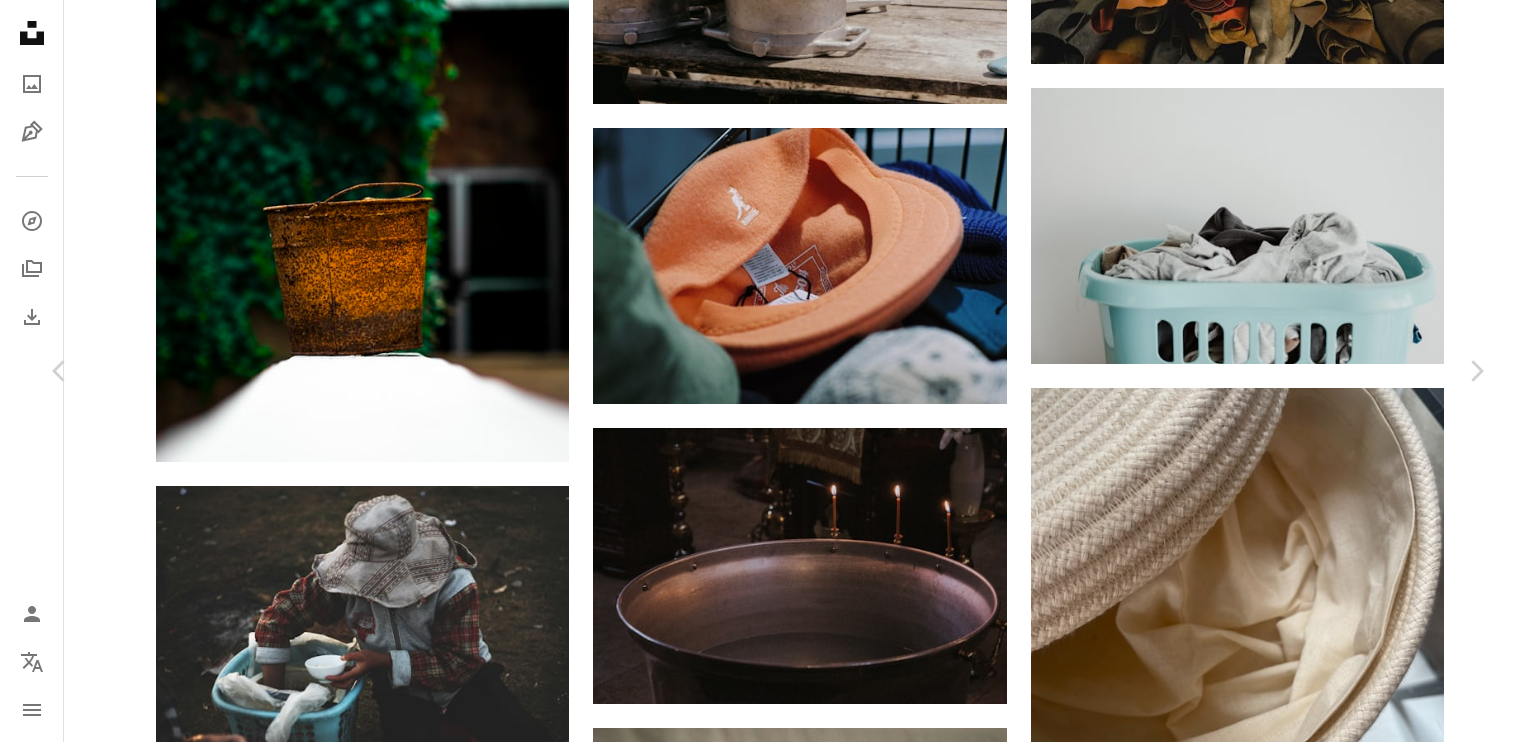 click on "An X shape Chevron left Chevron right [FIRST] [LAST] [FIRST] A heart A plus sign Download free Chevron down Zoom in Views 3,588,185 Downloads 50,440 A forward-right arrow Share Info icon Info More Actions Routine - laundry basket full of clean clothes Calendar outlined Published on  [DATE] Camera NIKON CORPORATION, NIKON Z 7 Safety Free to use under the  Unsplash License human grey furniture laundry crib HD Wallpapers Browse premium related images on iStock  |  Save 20% with code UNSPLASH20 View more on iStock  ↗ Related images A heart A plus sign [FIRST] [LAST] Arrow pointing down A heart A plus sign [FIRST] [LAST] Arrow pointing down Plus sign for Unsplash+ A heart A plus sign [FIRST] [LAST] For  Unsplash+ A lock Download A heart A plus sign [FIRST] [LAST] Available for hire A checkmark inside of a circle Arrow pointing down A heart A plus sign [FIRST] [LAST] Arrow pointing down A heart A plus sign [FIRST] [LAST] Arrow pointing down For" at bounding box center (768, 4254) 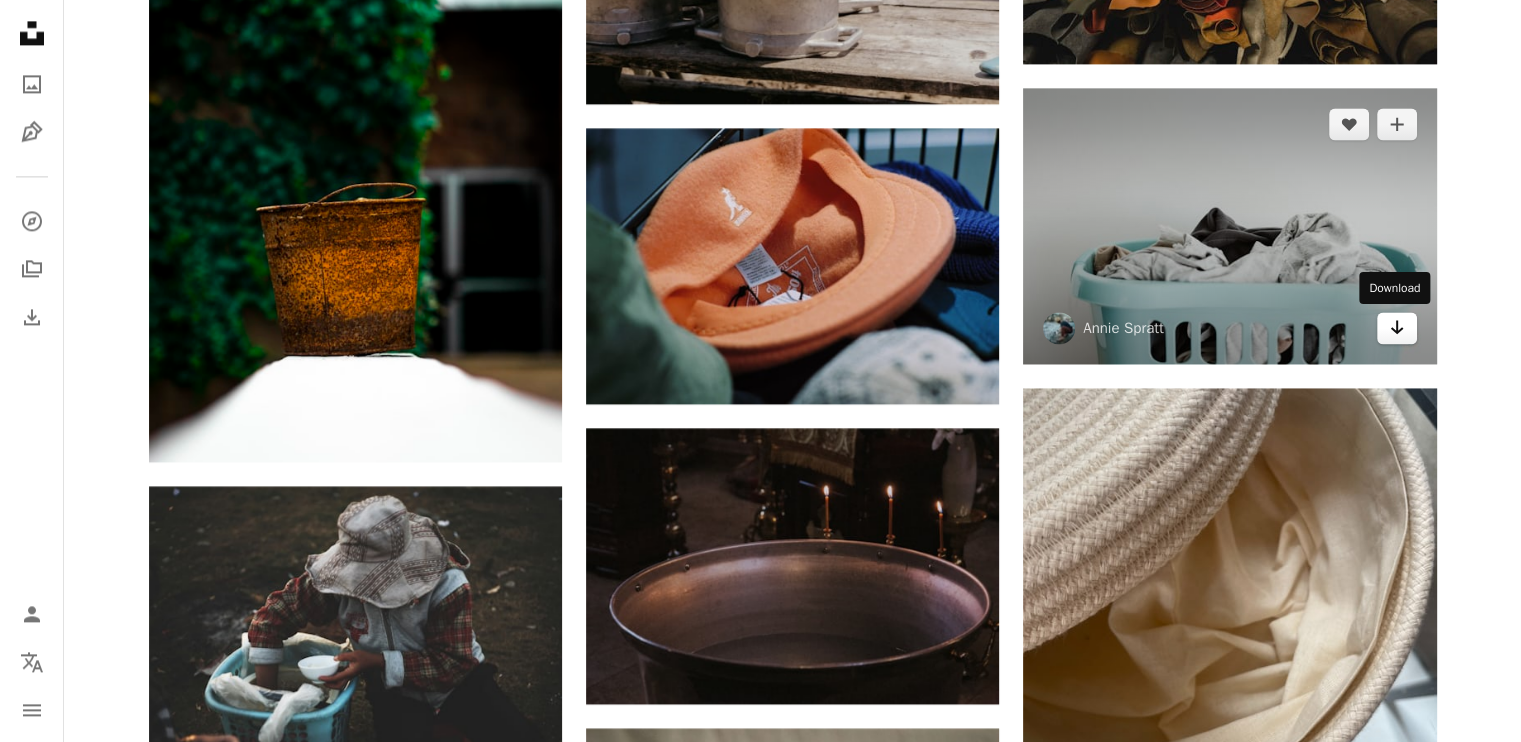 click on "Arrow pointing down" 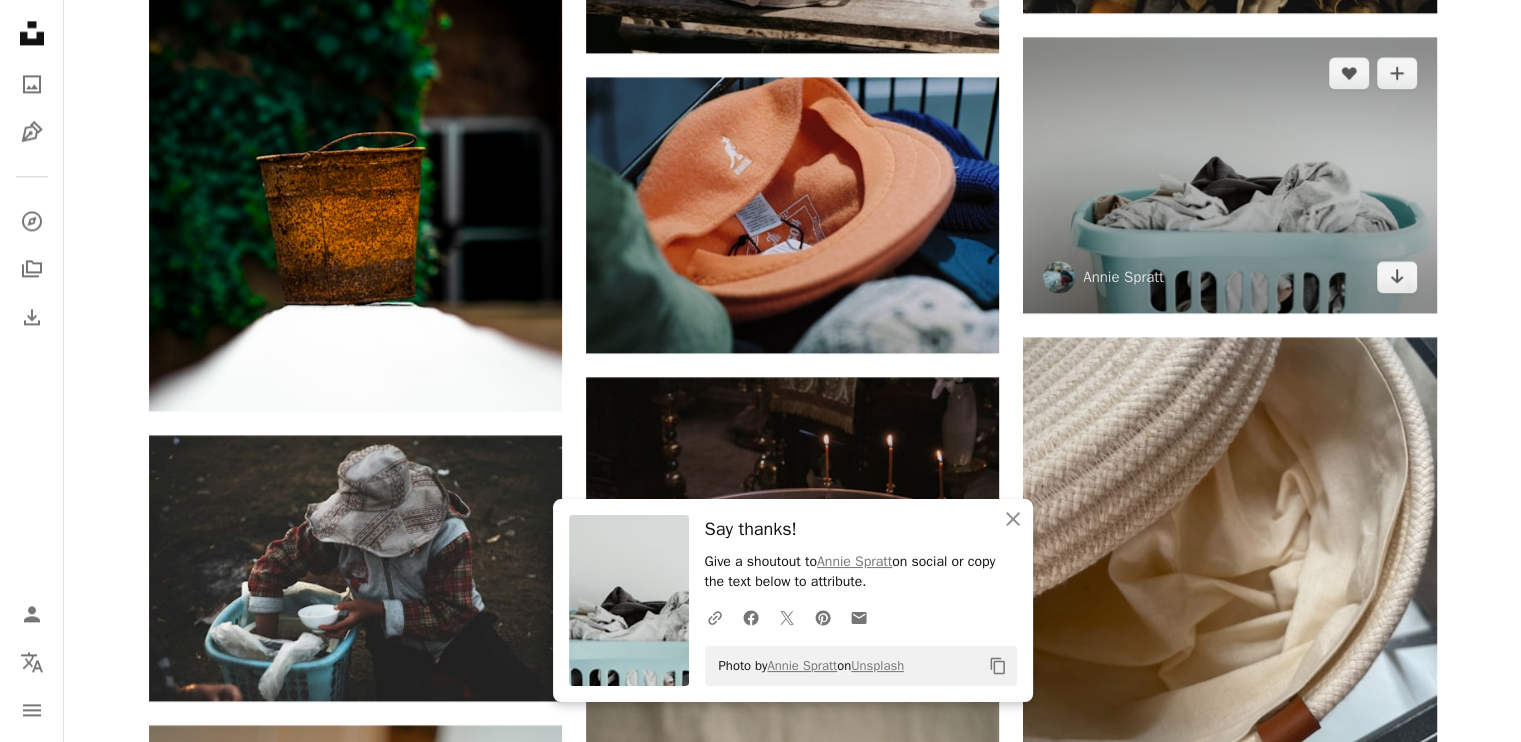 scroll, scrollTop: 3000, scrollLeft: 0, axis: vertical 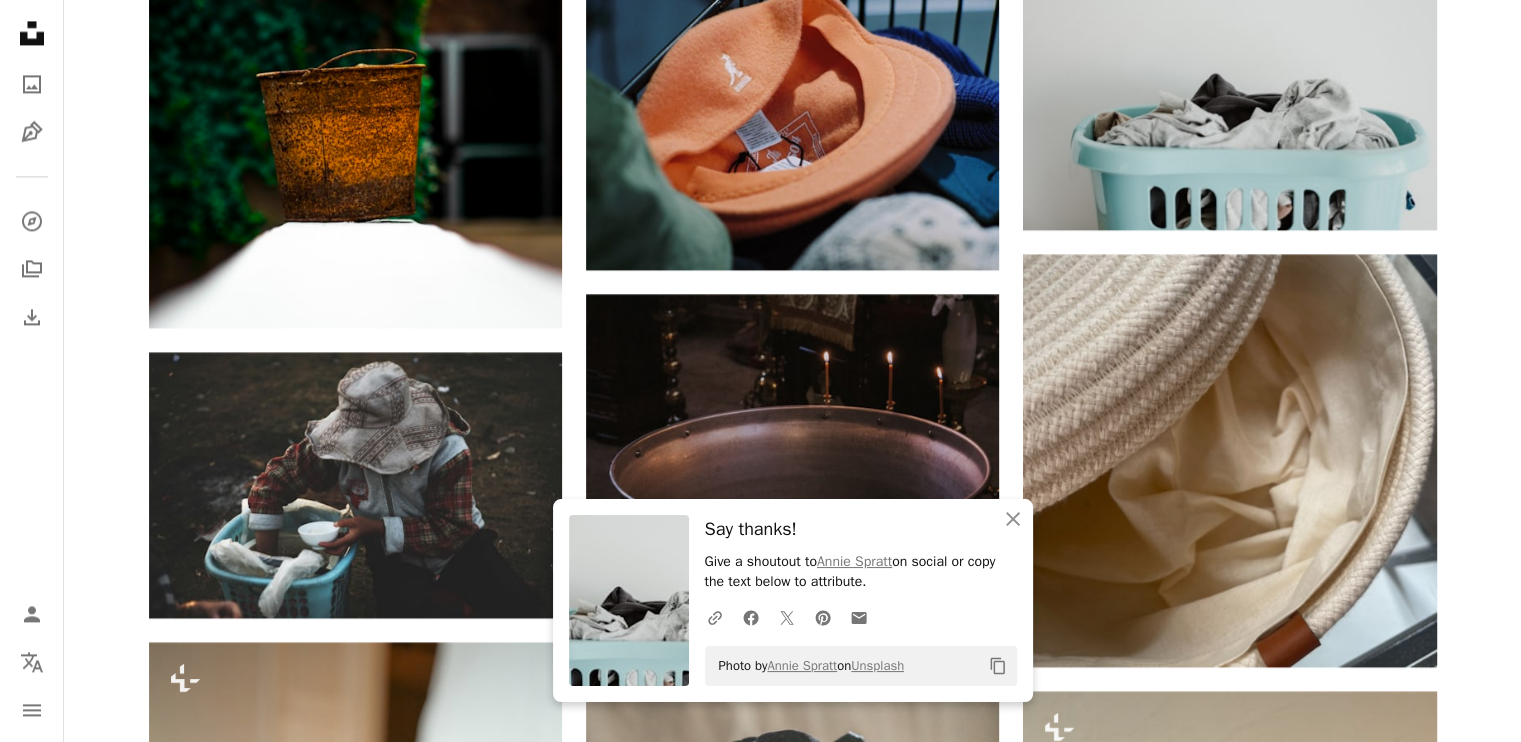click on "Plus sign for Unsplash+ A heart A plus sign [FIRST] [LAST] For Unsplash+ A lock Download Plus sign for Unsplash+ A heart A plus sign hello aesthe For Unsplash+ A lock Download Plus sign for Unsplash+ A heart A plus sign [FIRST] [LAST] For A lock Download A heart A plus sign [FIRST] [LAST] Arrow pointing down A heart A plus sign [FIRST] For Unsplash+ A lock Download A heart A plus sign [FIRST] Arrow pointing down Plus sign for Unsplash+ A heart A plus sign [FIRST] [LAST] Arrow pointing down Plus sign for Unsplash+ A heart A plus sign [FIRST] [LAST] For Unsplash+ A lock Download Plus sign for Unsplash+ A heart A plus sign [FIRST] [LAST] For Unsplash+ A lock Download –– ––– ––– –– ––– – –– ––– ––– –––– – –– ––– – – ––– –– –– –––– –– A new kind of advertising for the internet. Learn More For" at bounding box center (792, 623) 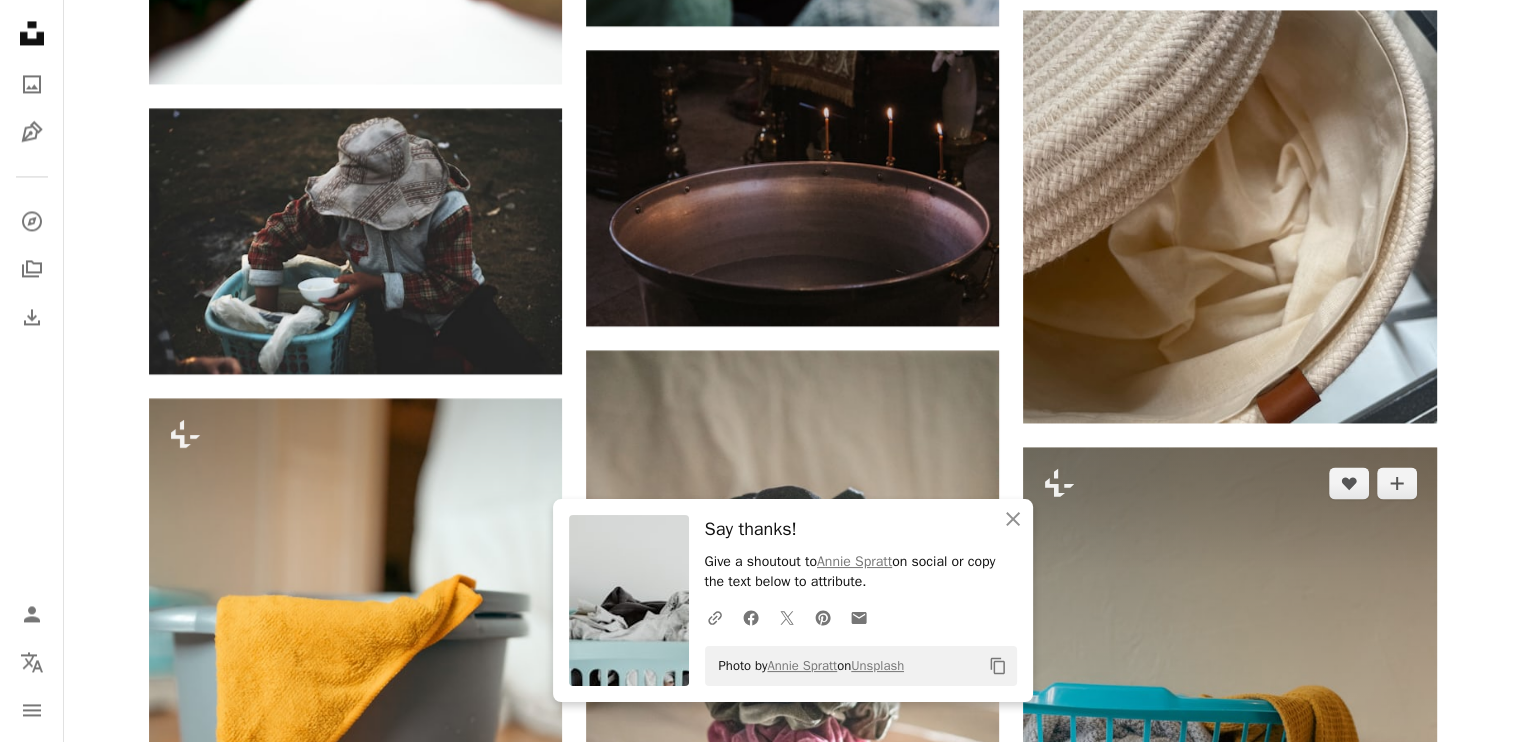 scroll, scrollTop: 3466, scrollLeft: 0, axis: vertical 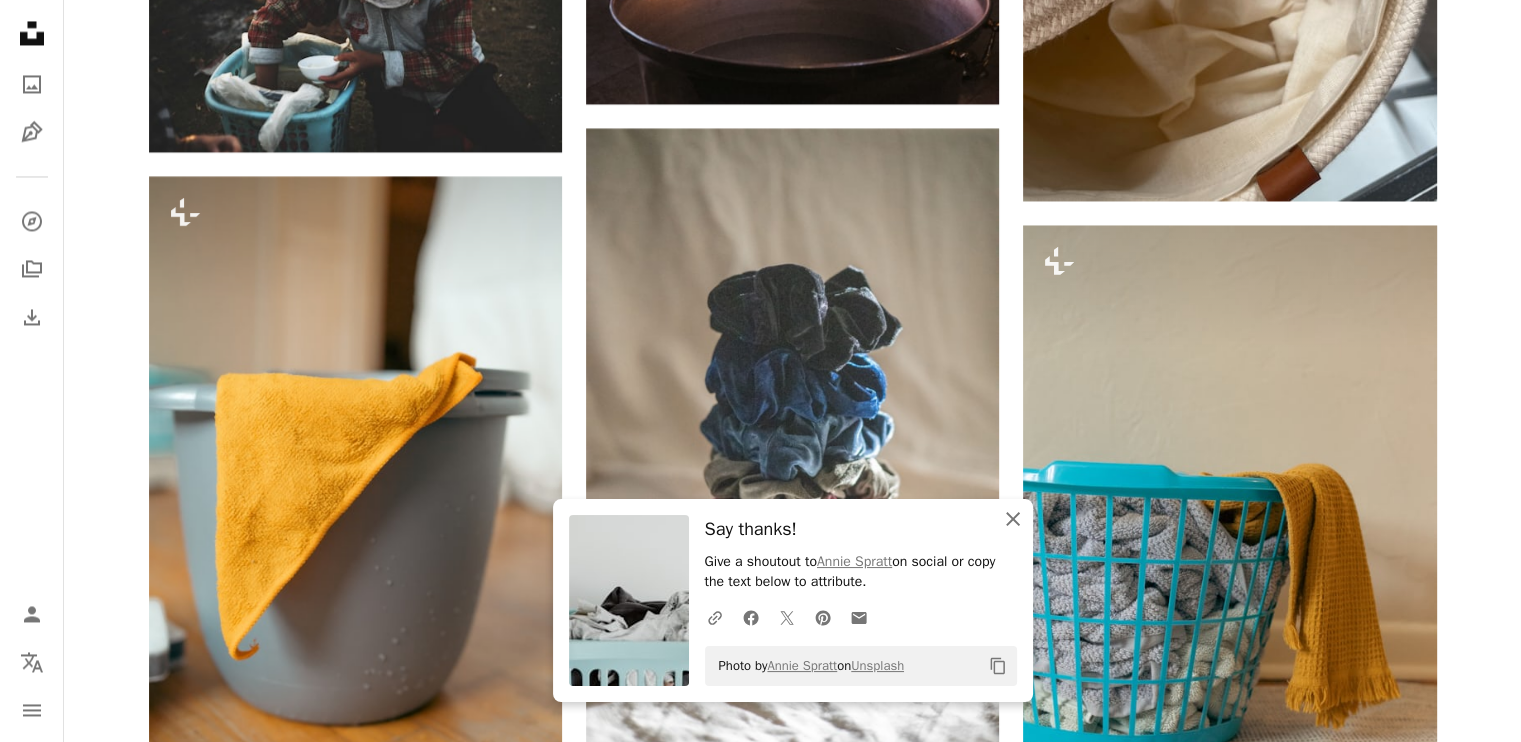 click on "An X shape" 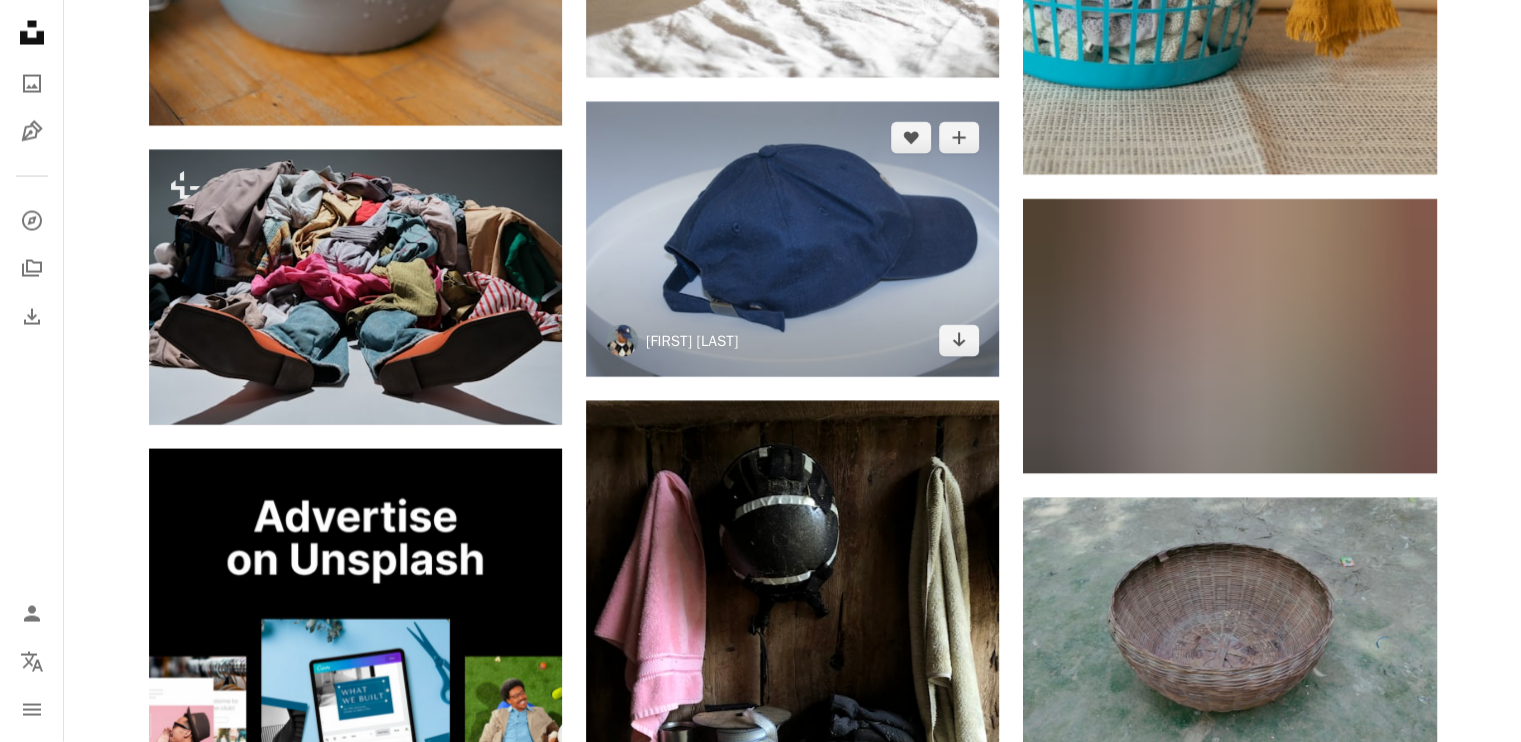 scroll, scrollTop: 4133, scrollLeft: 0, axis: vertical 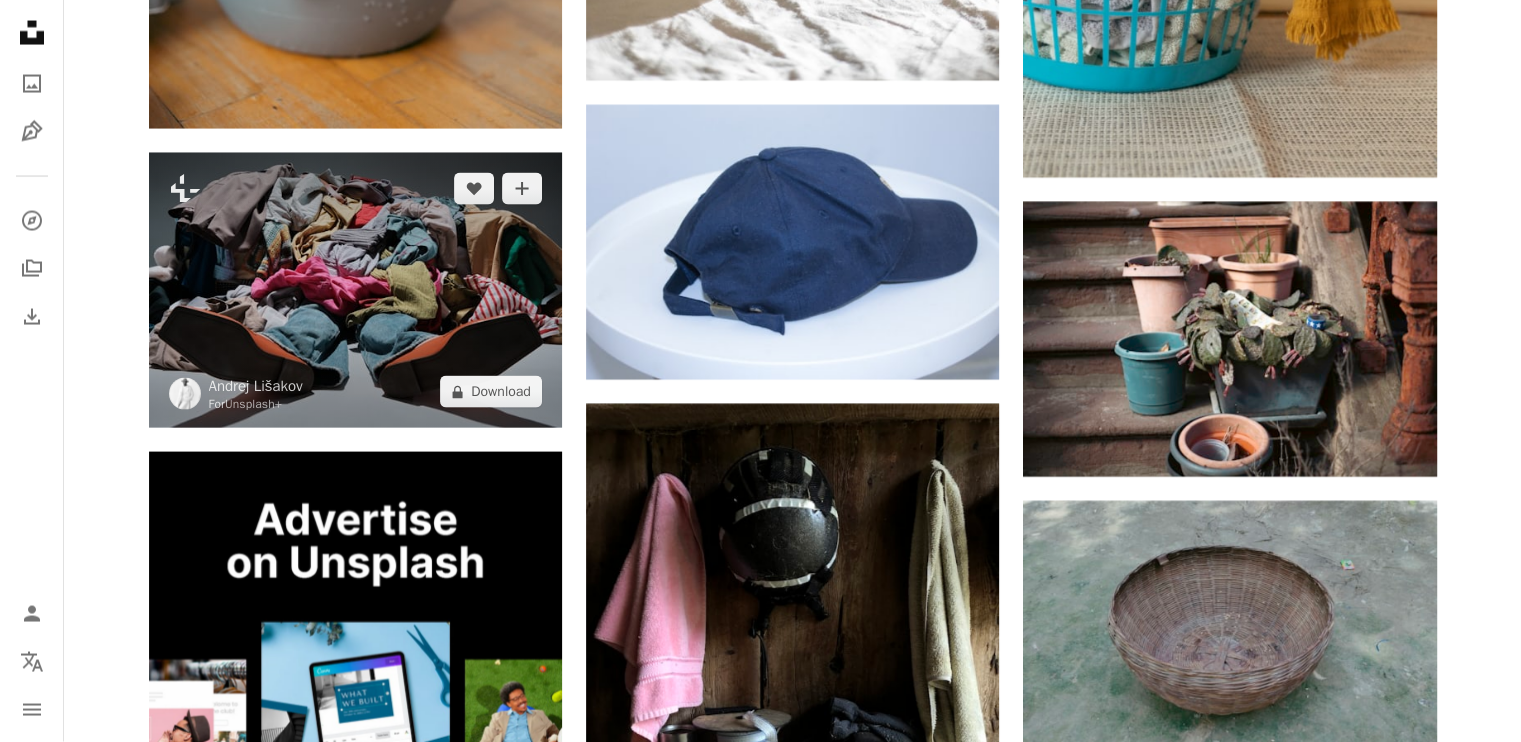 click at bounding box center [355, 290] 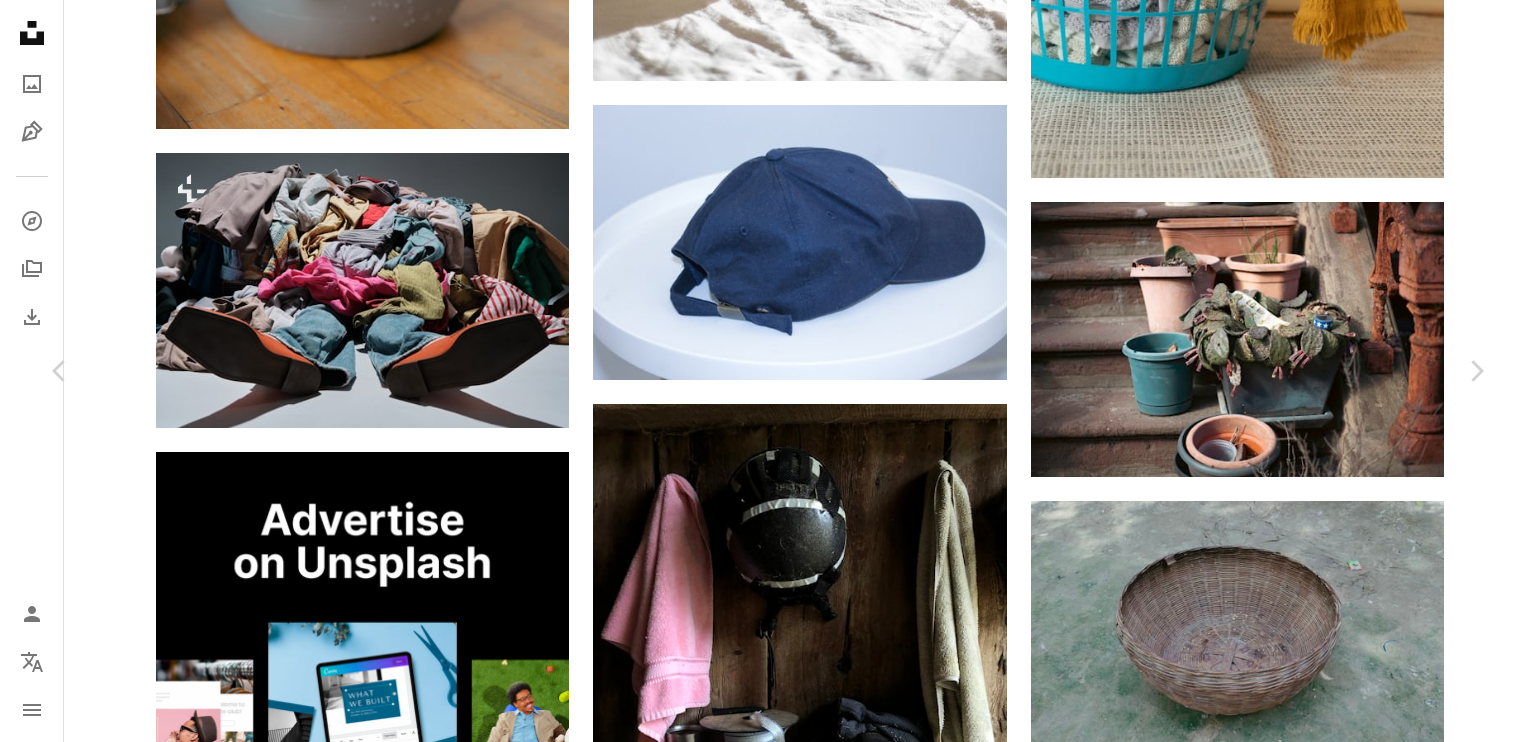 click on "An X shape Chevron left Chevron right [FIRST] [LAST] For Unsplash+ A heart A plus sign A lock Download Zoom in A forward-right arrow Share More Actions conceptual shot of model under mountains of clothing Calendar outlined Published on April 20, 2024 Camera FUJIFILM, X-T5 Safety Licensed under the Unsplash+ License fashion shopping clothing clothes fast fashion sustainable fashion textiles garments consumerism overconsumption conceptual photography excess over consumption Free images From this series Chevron right Plus sign for Unsplash+ Plus sign for Unsplash+ Plus sign for Unsplash+ Plus sign for Unsplash+ Plus sign for Unsplash+ Plus sign for Unsplash+ Plus sign for Unsplash+ Plus sign for Unsplash+ Plus sign for Unsplash+ Plus sign for Unsplash+ Related images Plus sign for Unsplash+ A heart A plus sign [FIRST] [LAST] For Unsplash+ A lock Download Plus sign for Unsplash+ A heart A plus sign [FIRST] [LAST] For Unsplash+ A lock Download Plus sign for Unsplash+ A heart A plus sign [FIRST] [LAST] For A lock" at bounding box center [768, 6942] 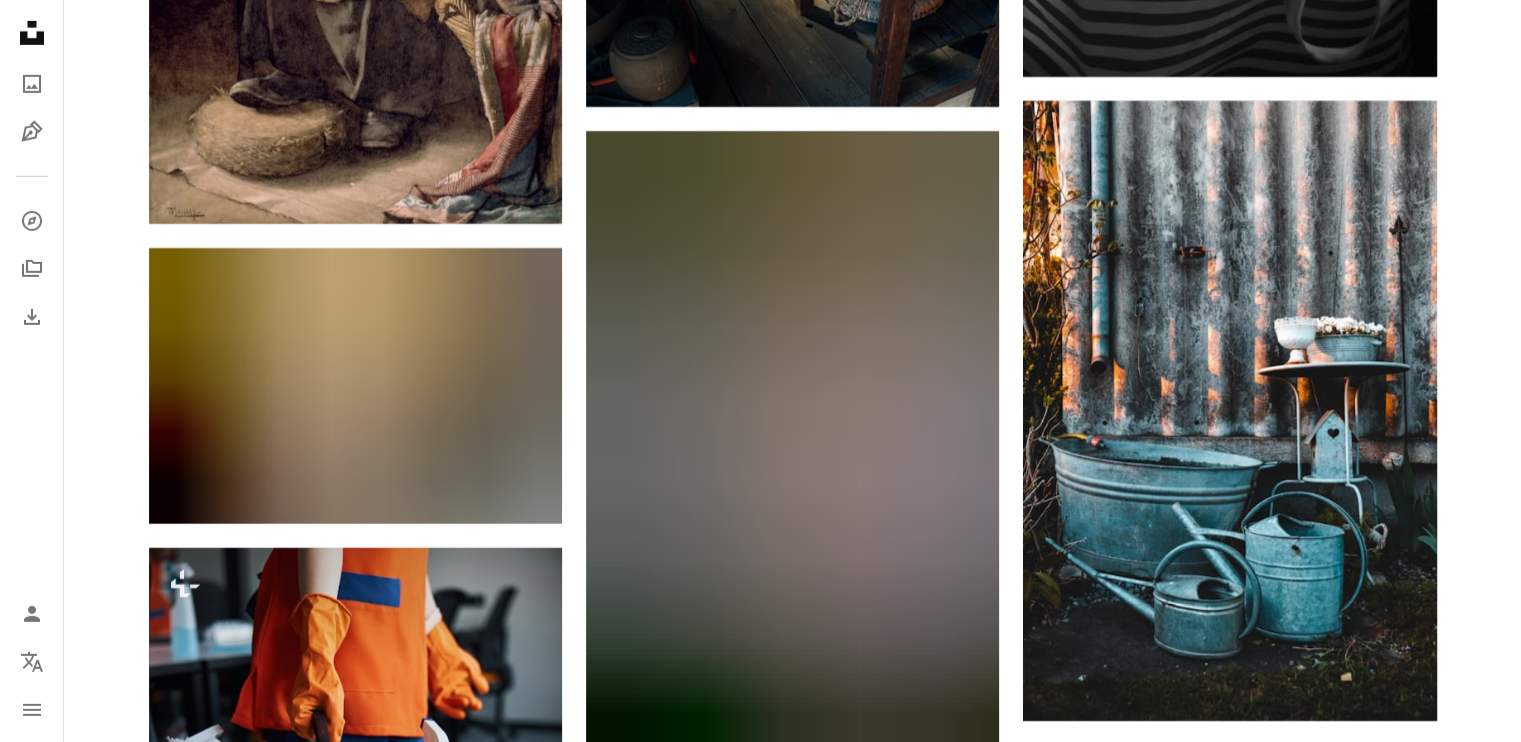 scroll, scrollTop: 6400, scrollLeft: 0, axis: vertical 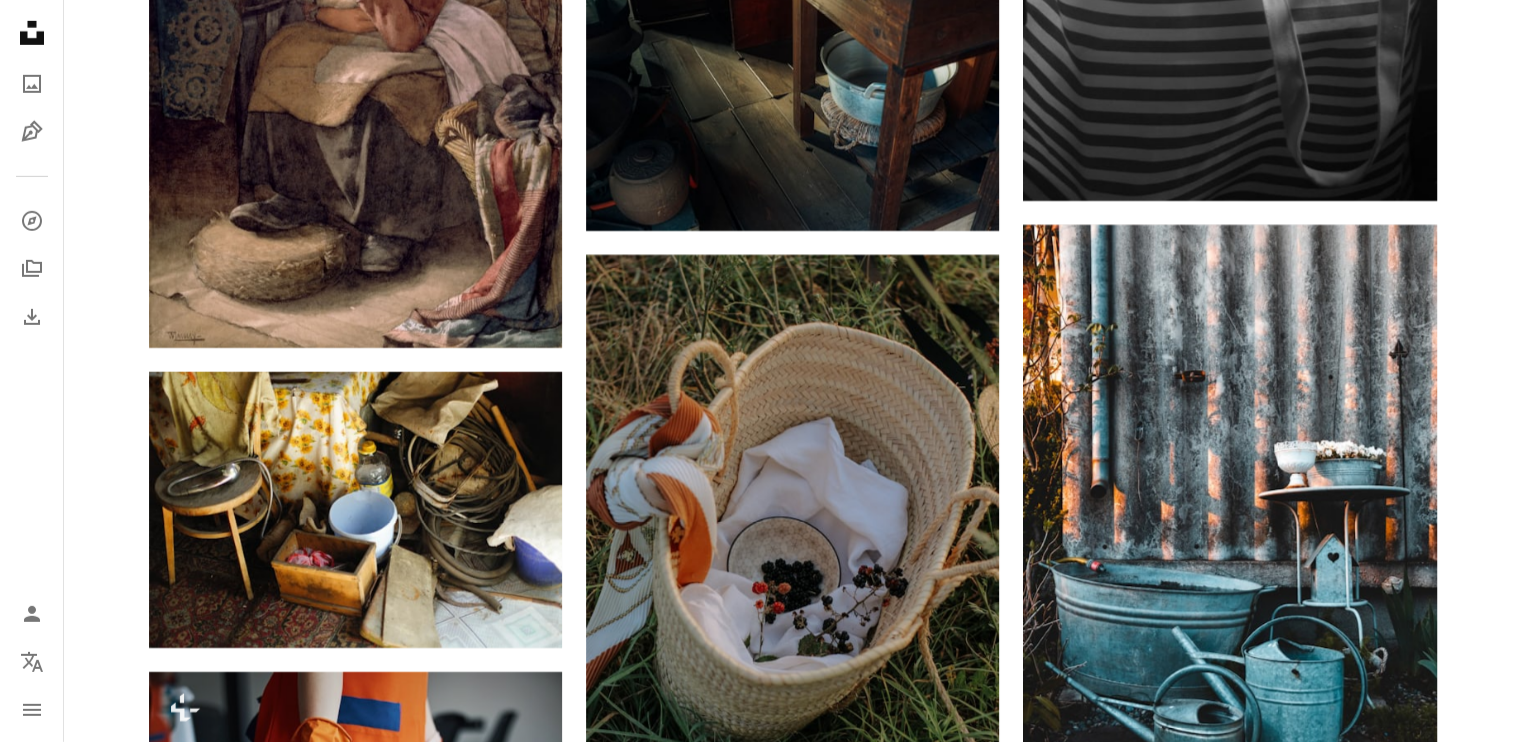 drag, startPoint x: 1528, startPoint y: 409, endPoint x: 1535, endPoint y: 316, distance: 93.26307 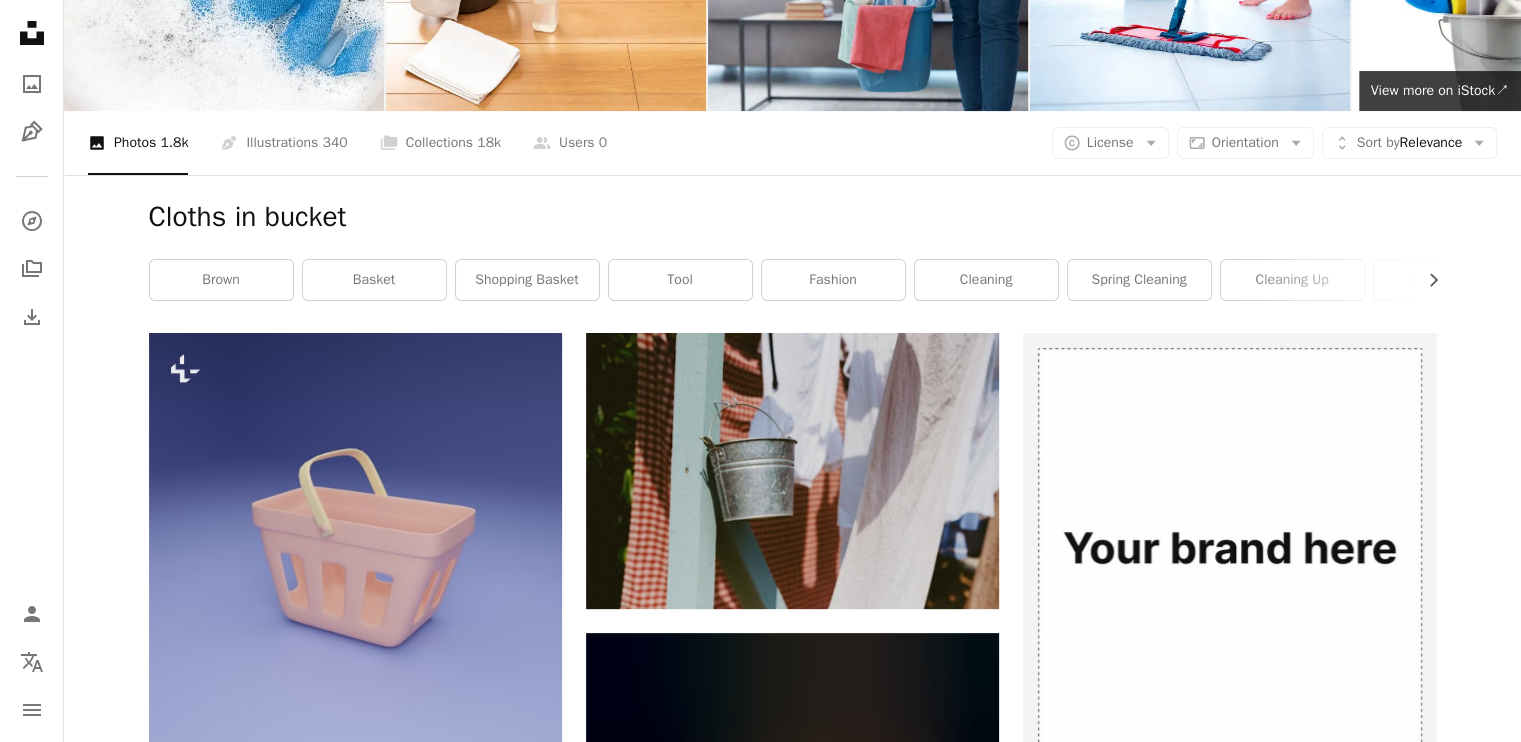 scroll, scrollTop: 0, scrollLeft: 0, axis: both 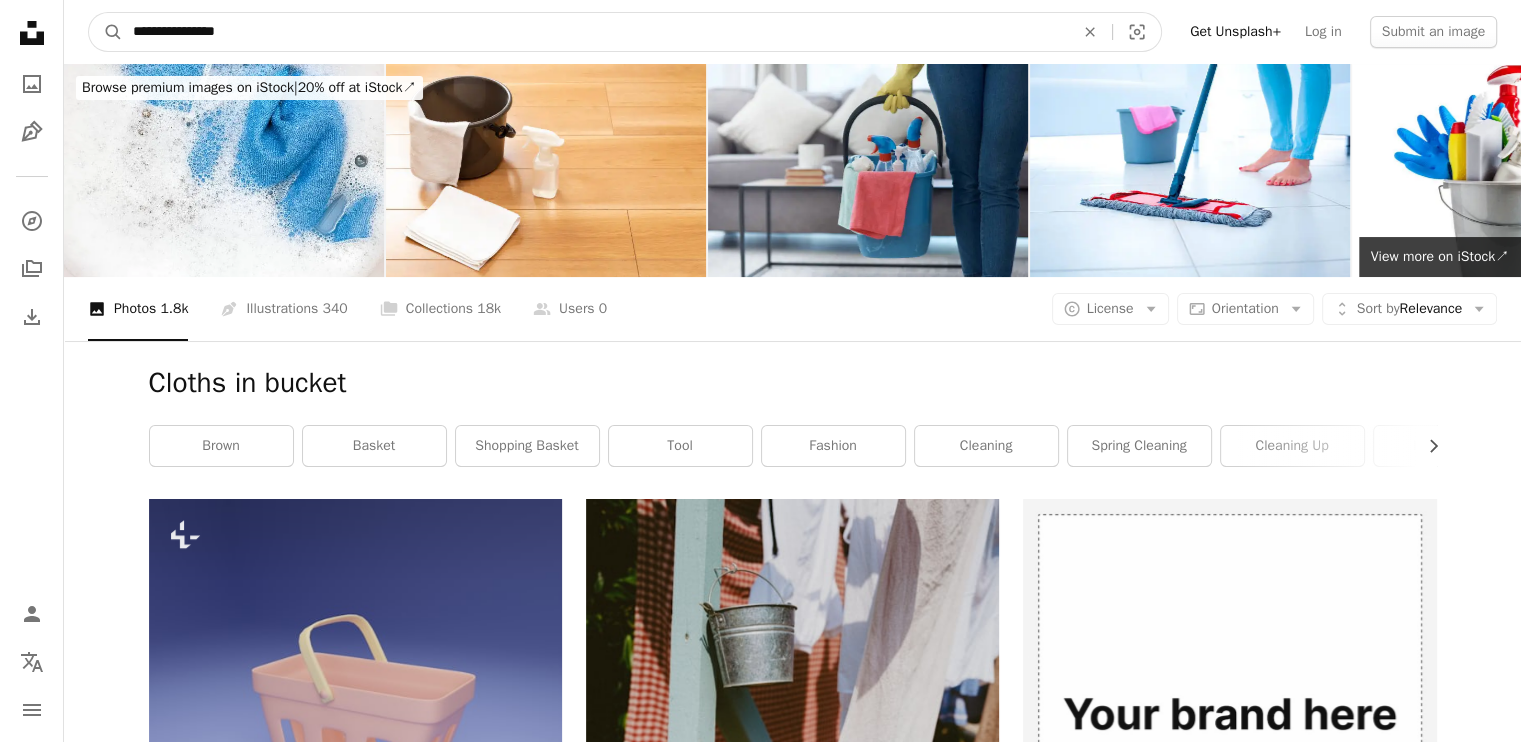 click on "**********" at bounding box center (595, 32) 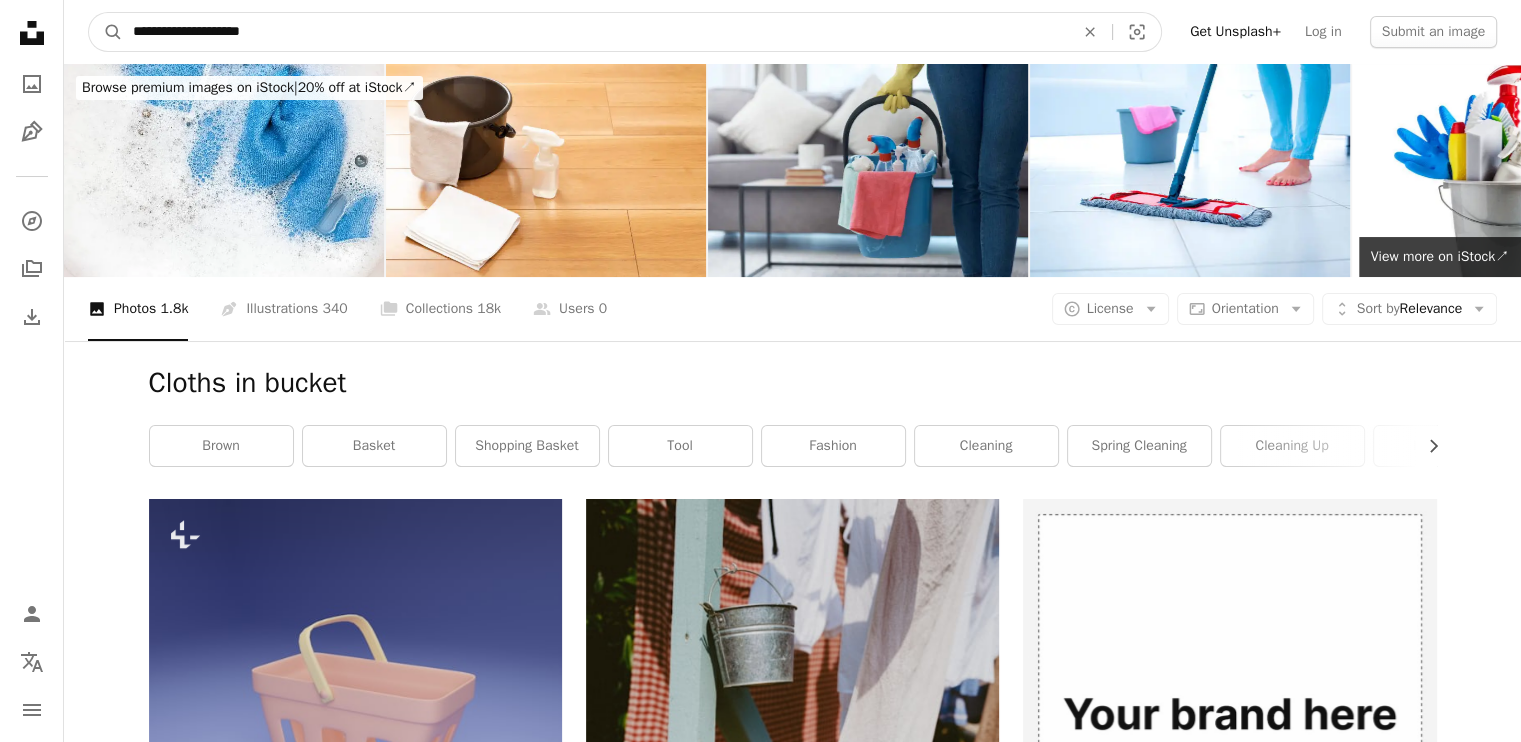 type on "**********" 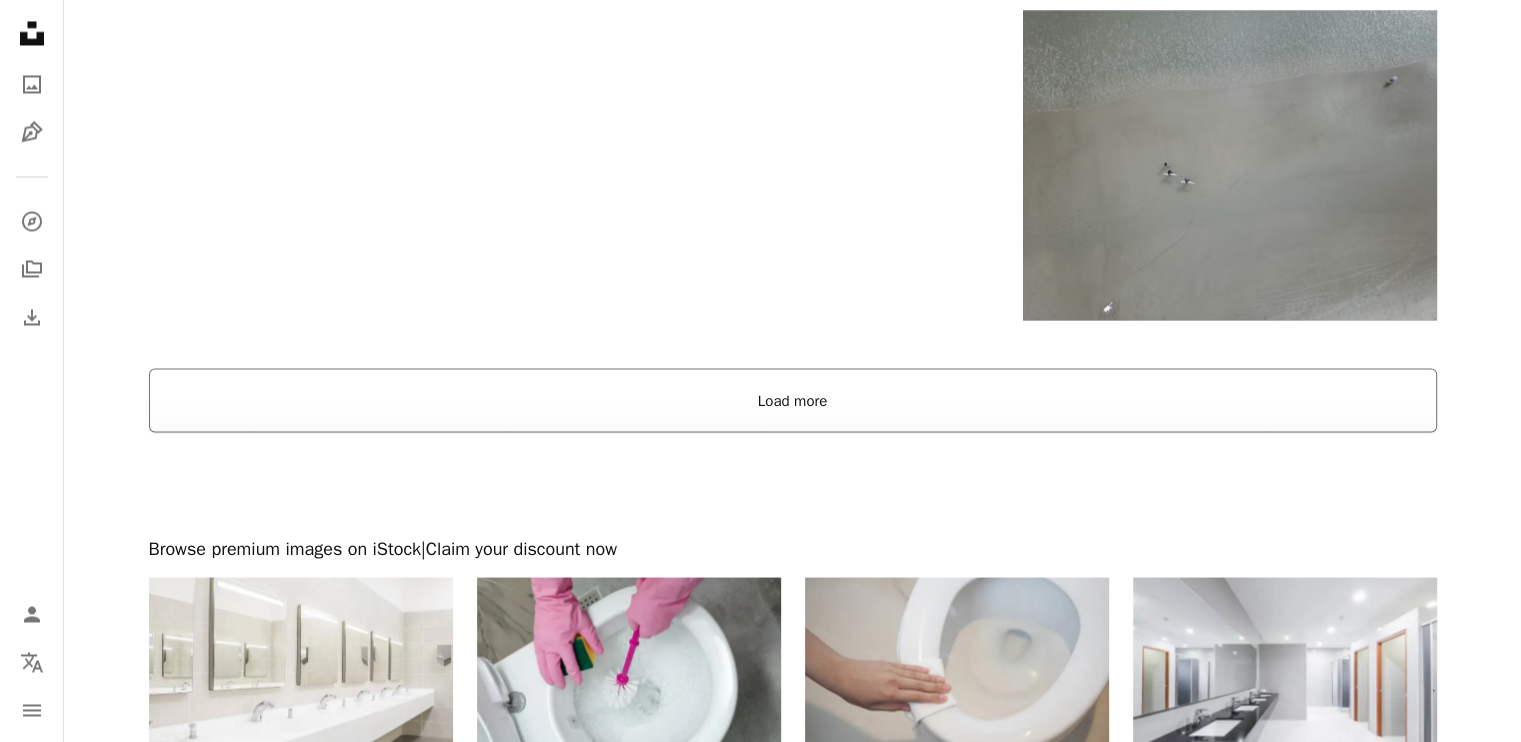 scroll, scrollTop: 3733, scrollLeft: 0, axis: vertical 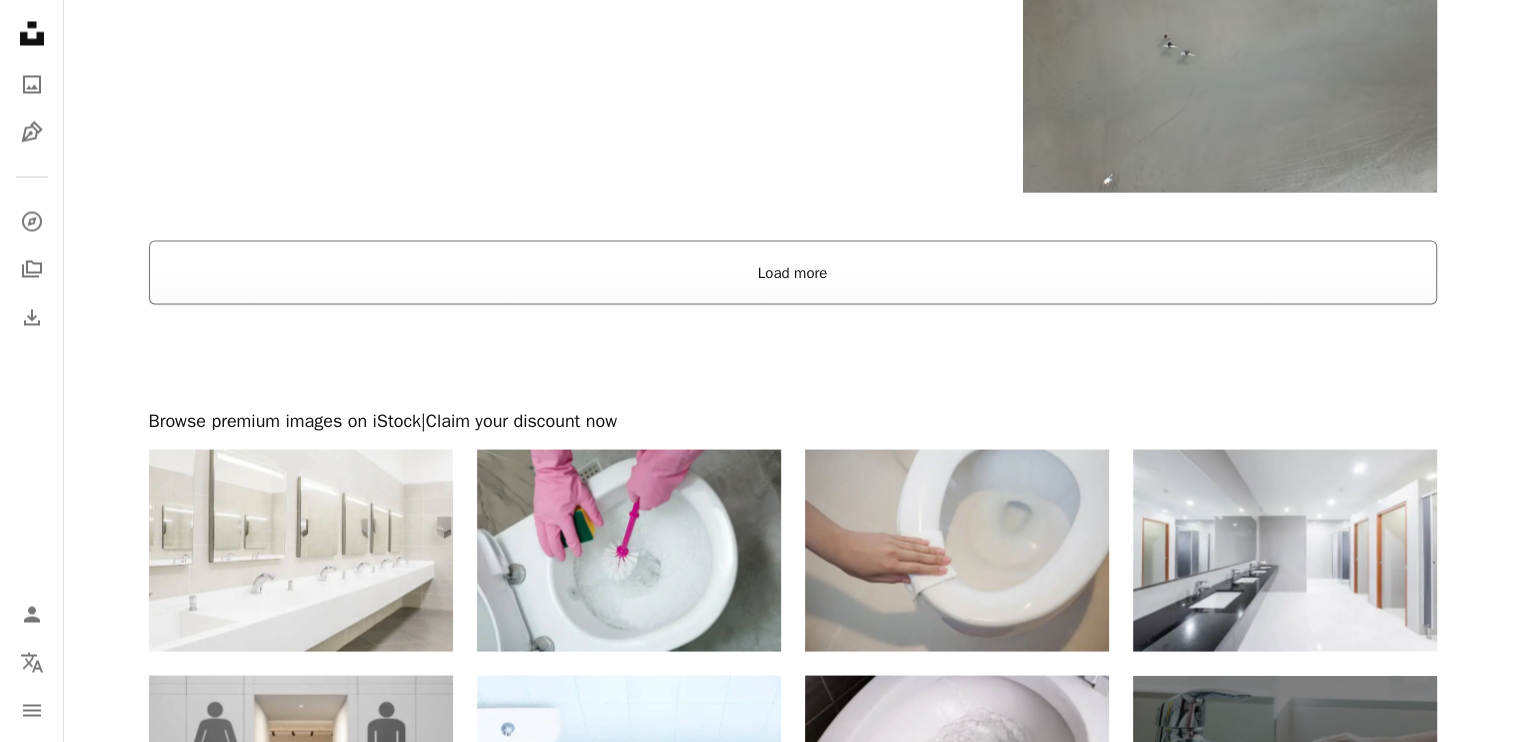 click on "Load more" at bounding box center (793, 272) 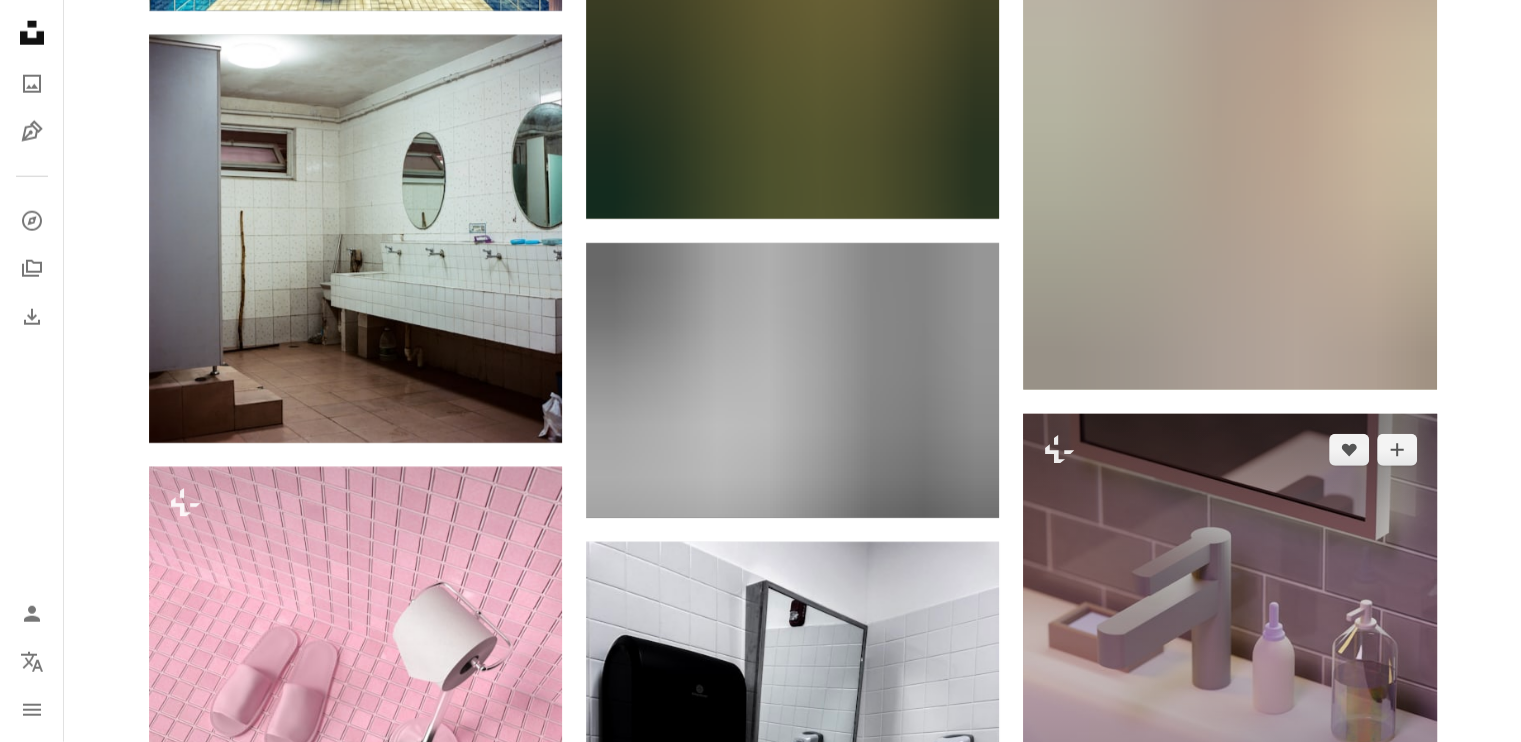 scroll, scrollTop: 13000, scrollLeft: 0, axis: vertical 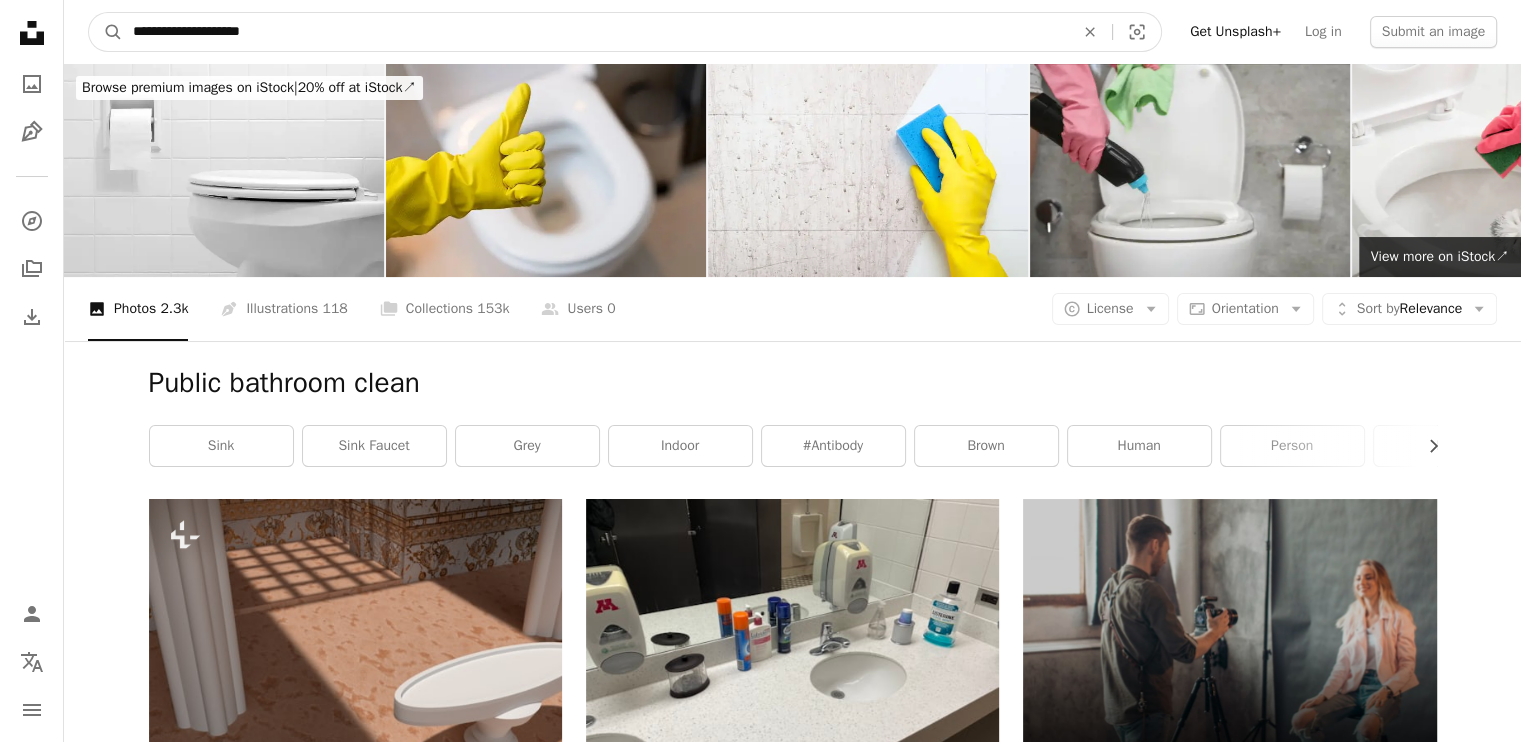 click on "**********" at bounding box center (595, 32) 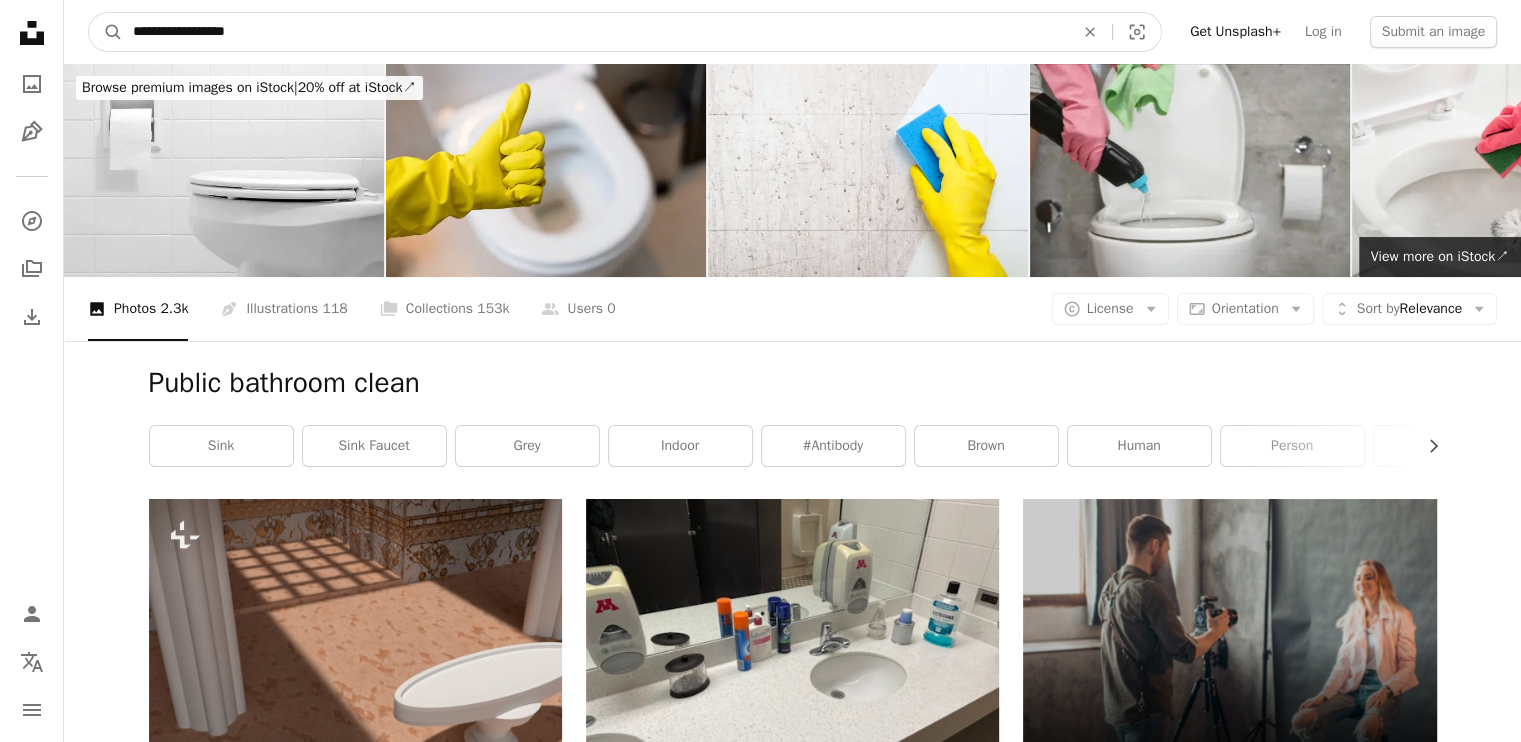 type on "**********" 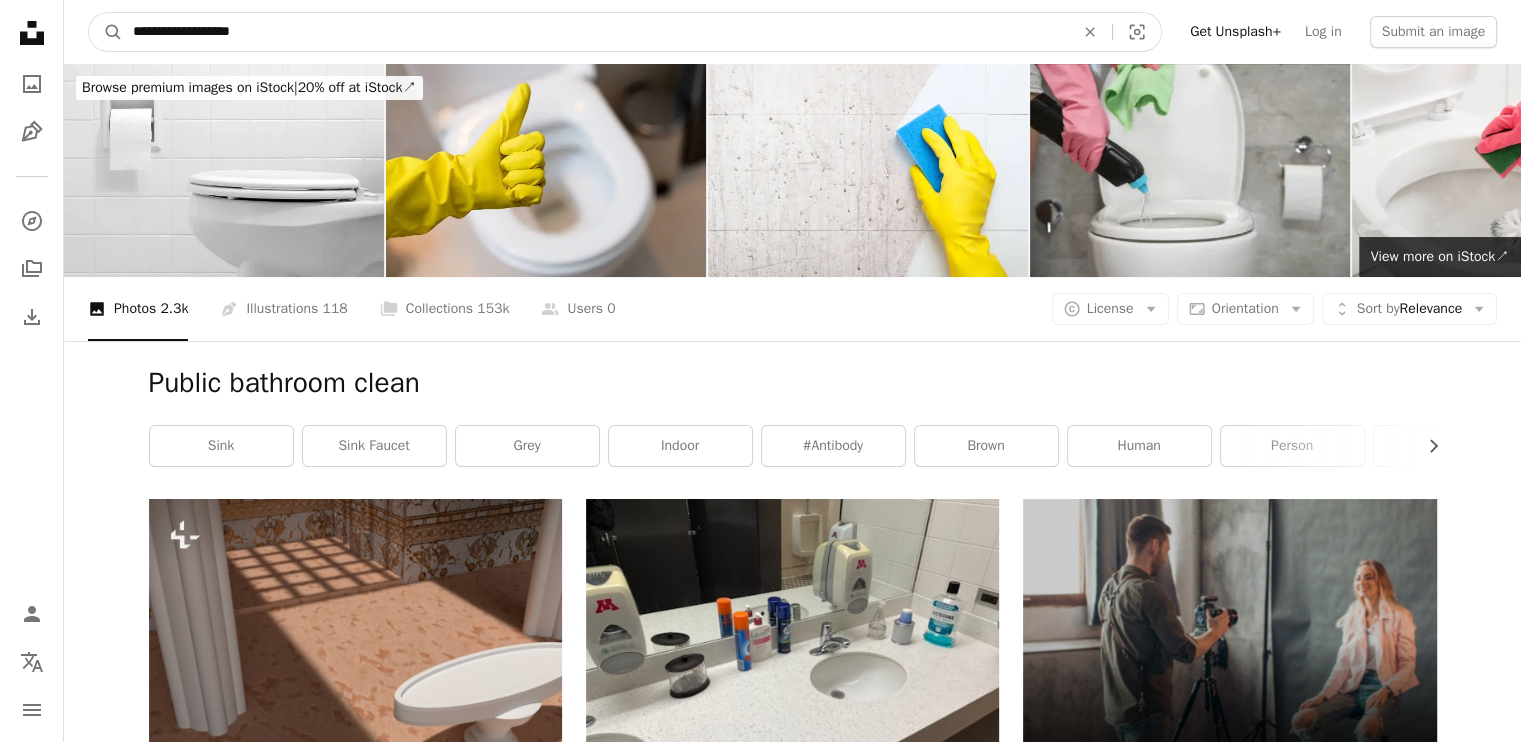 click on "A magnifying glass" at bounding box center (106, 32) 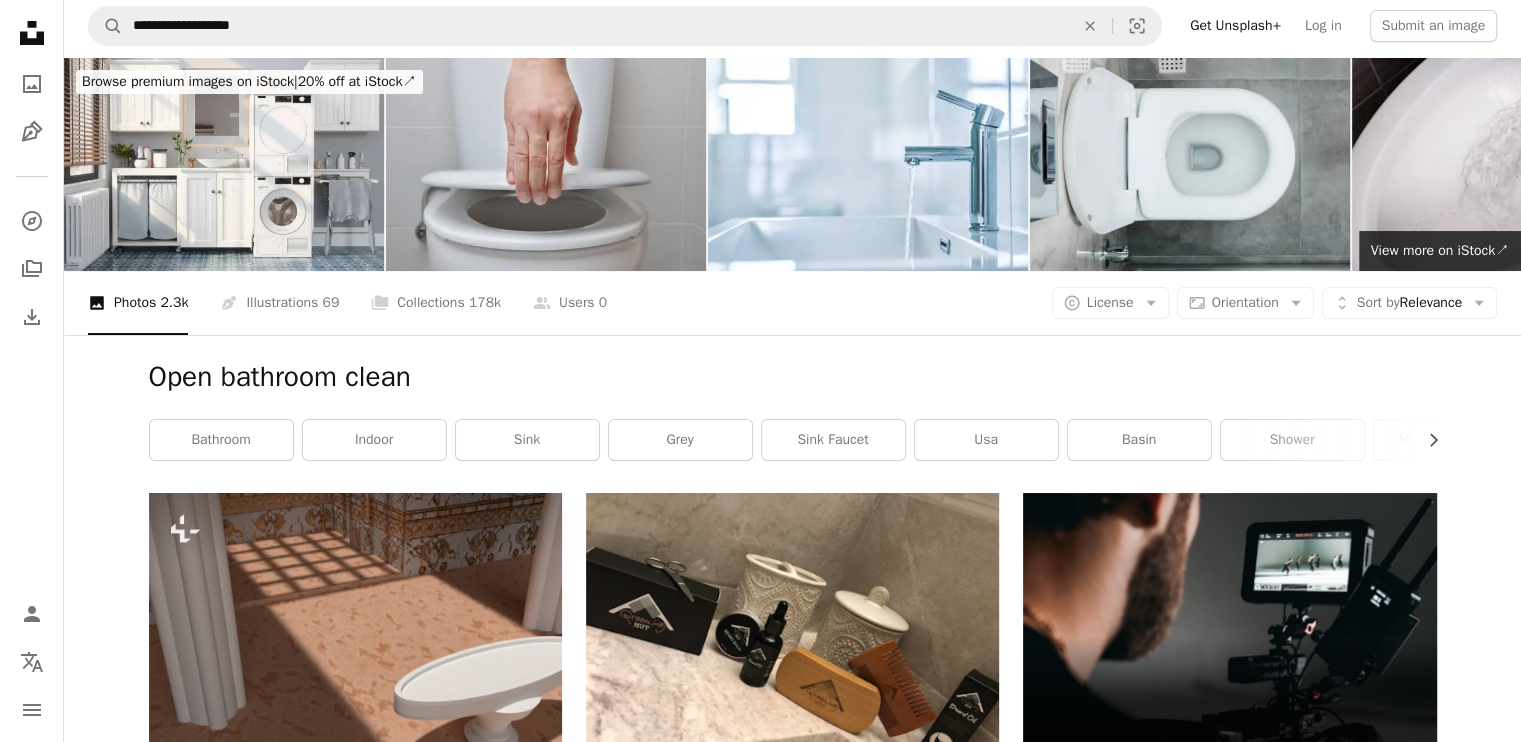 scroll, scrollTop: 0, scrollLeft: 0, axis: both 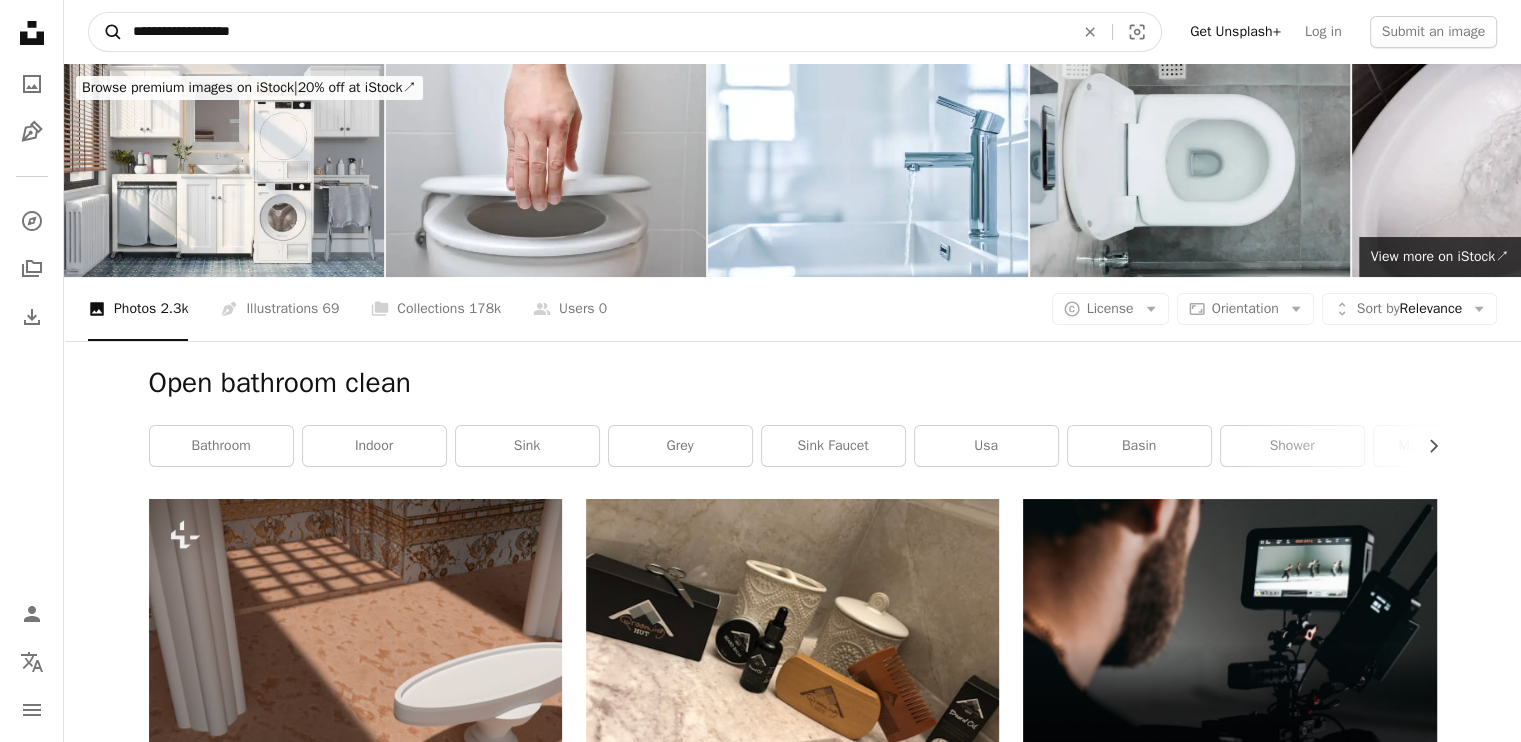 drag, startPoint x: 165, startPoint y: 35, endPoint x: 117, endPoint y: 31, distance: 48.166378 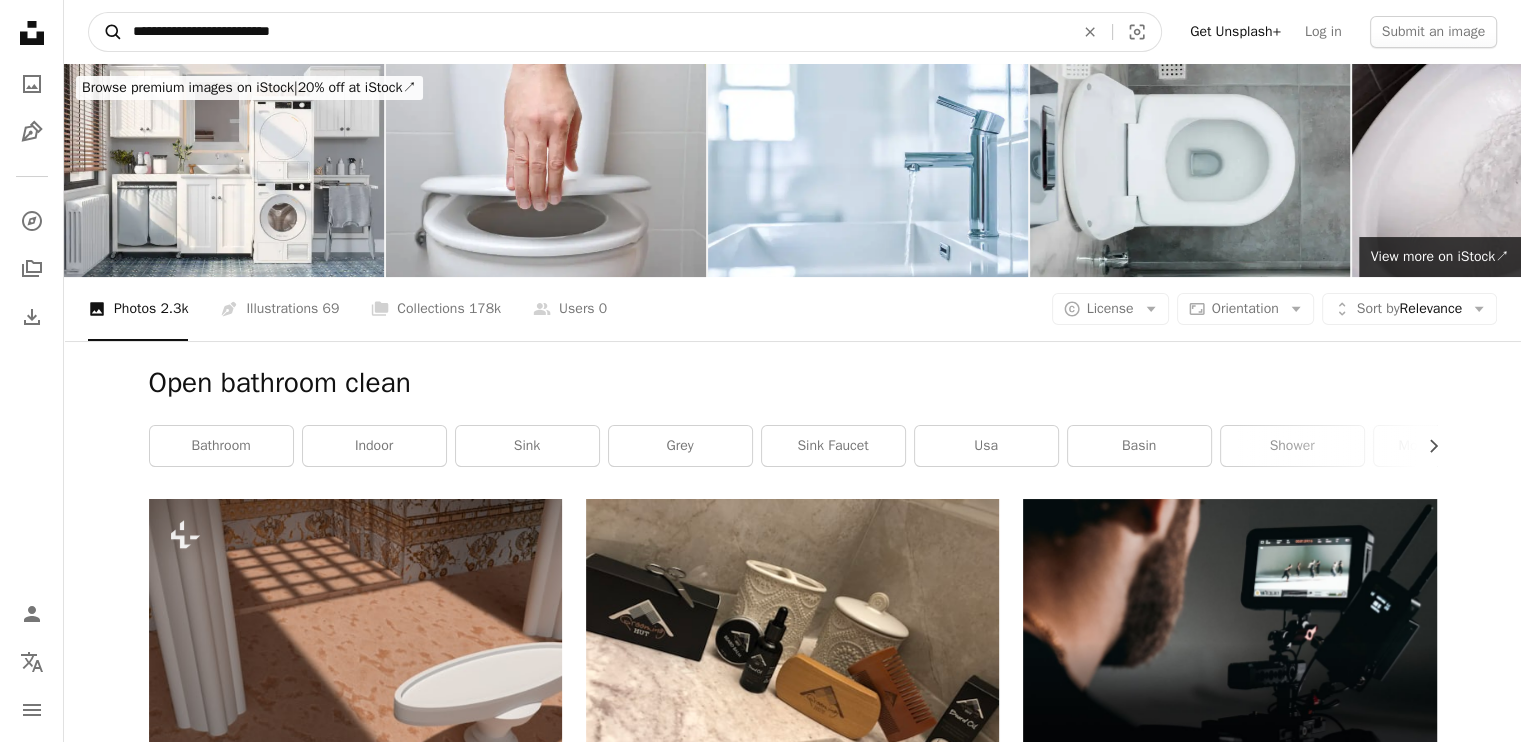 type on "**********" 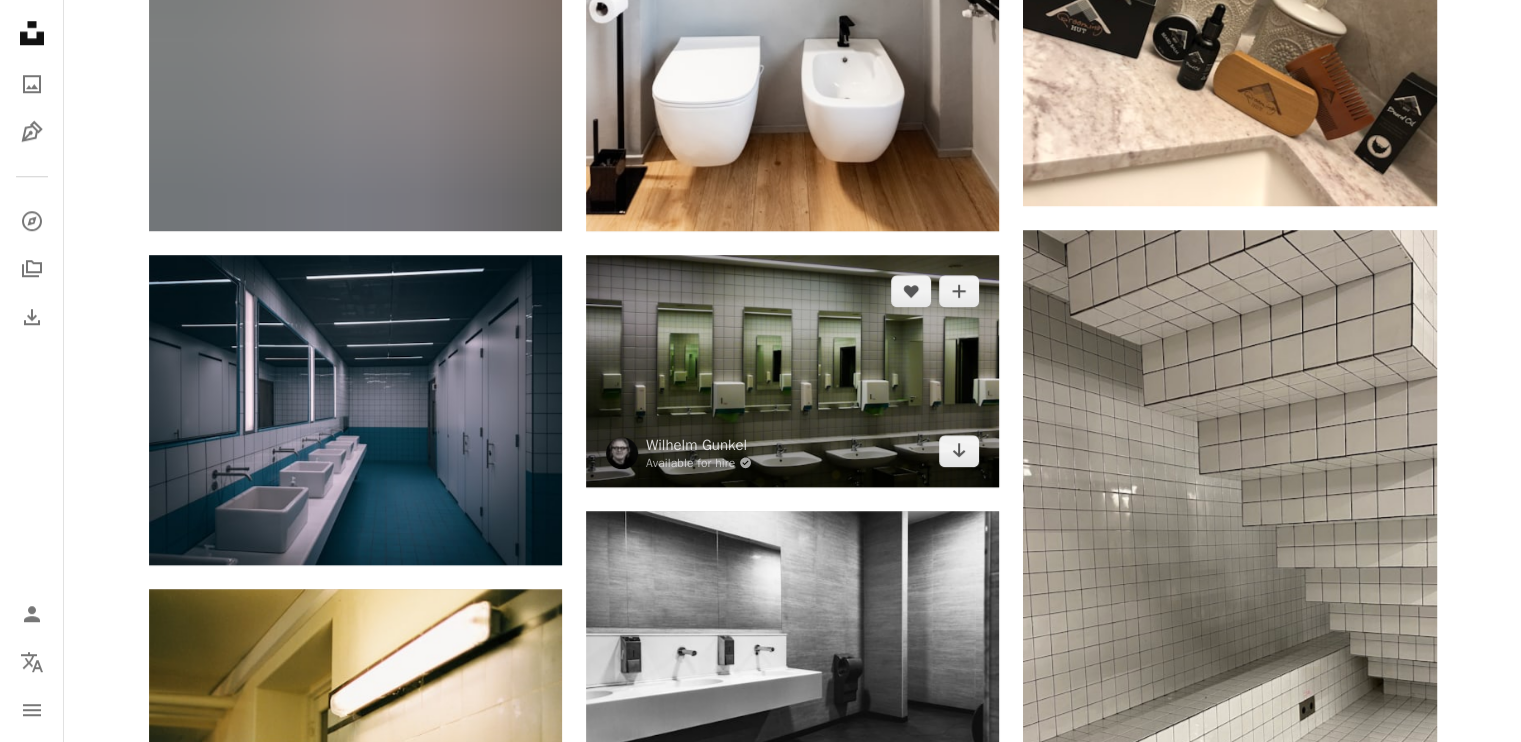 scroll, scrollTop: 1800, scrollLeft: 0, axis: vertical 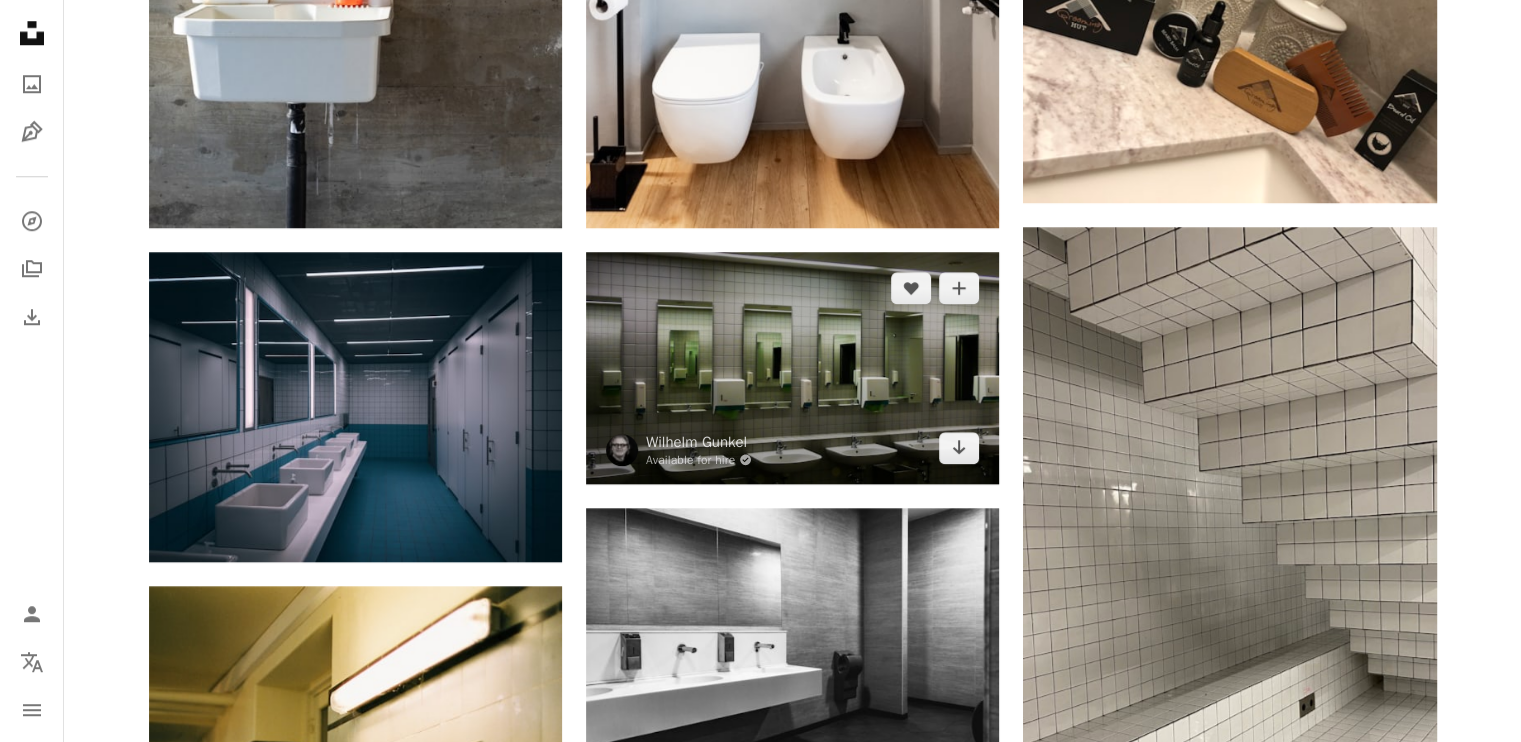 click at bounding box center (792, 368) 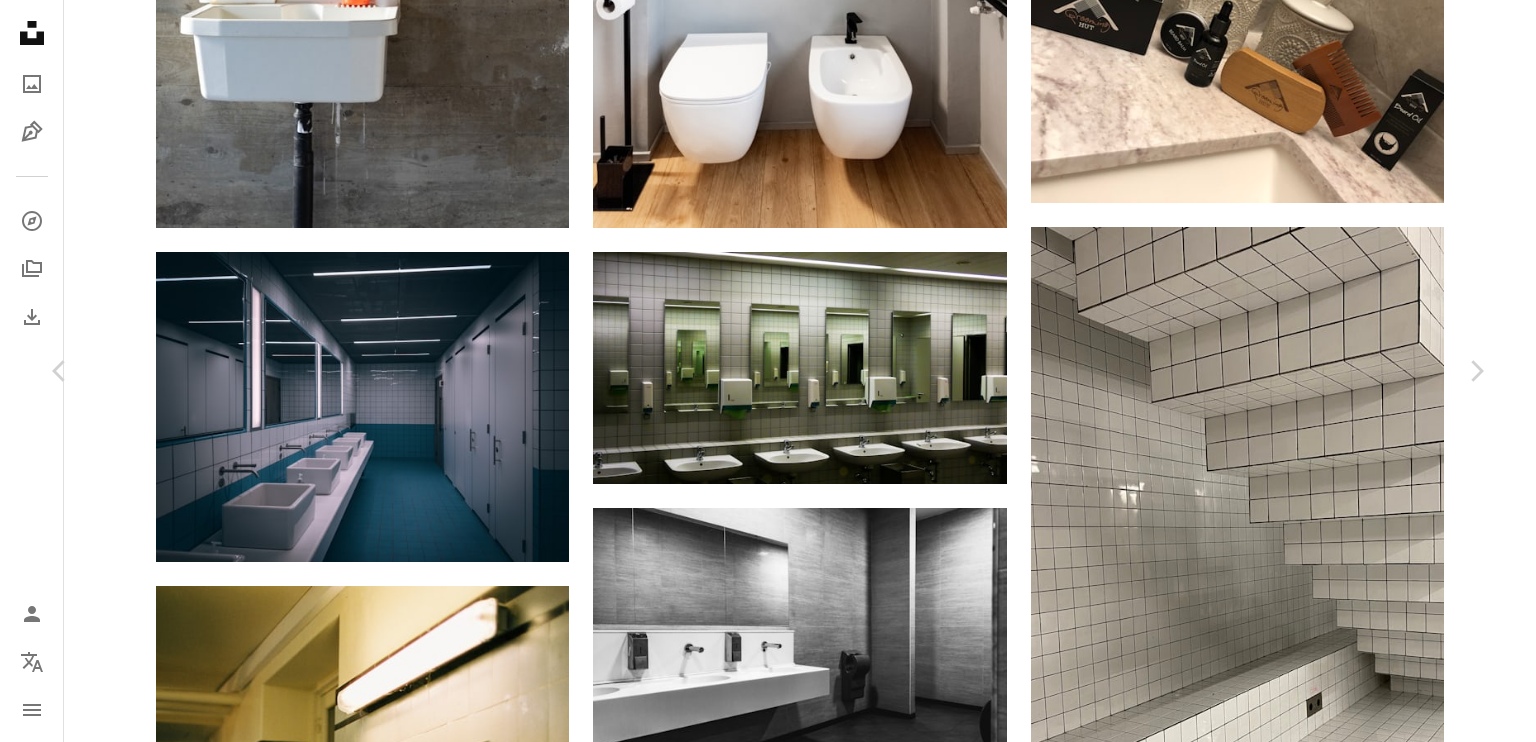 click on "An X shape Chevron left Chevron right [FIRST] [LAST] Available for hire A checkmark inside of a circle A heart A plus sign Download free Chevron down Zoom in Views 598,031 Downloads 3,650 Featured in Photos A forward-right arrow Share Info icon Info More Actions Restrooms at the [CITY] fairground A map marker [CITY], [COUNTRY] Calendar outlined Published on  [DATE] Camera Panasonic, DMC-LX2 Safety Free to use under the  Unsplash License restroom fairground grey sink [COUNTRY] Free pictures Browse premium related images on iStock  |  Save 20% with code UNSPLASH20 View more on iStock  ↗ Related images A heart A plus sign [FIRST] [LAST] Available for hire A checkmark inside of a circle Arrow pointing down A heart A plus sign [FIRST] [LAST] Available for hire A checkmark inside of a circle Arrow pointing down Plus sign for Unsplash+ A heart A plus sign [FIRST] [LAST] For  Unsplash+ A lock Download Plus sign for Unsplash+ A heart A plus sign [FIRST] [LAST] For  Unsplash+ A lock Download A heart" at bounding box center [768, 3460] 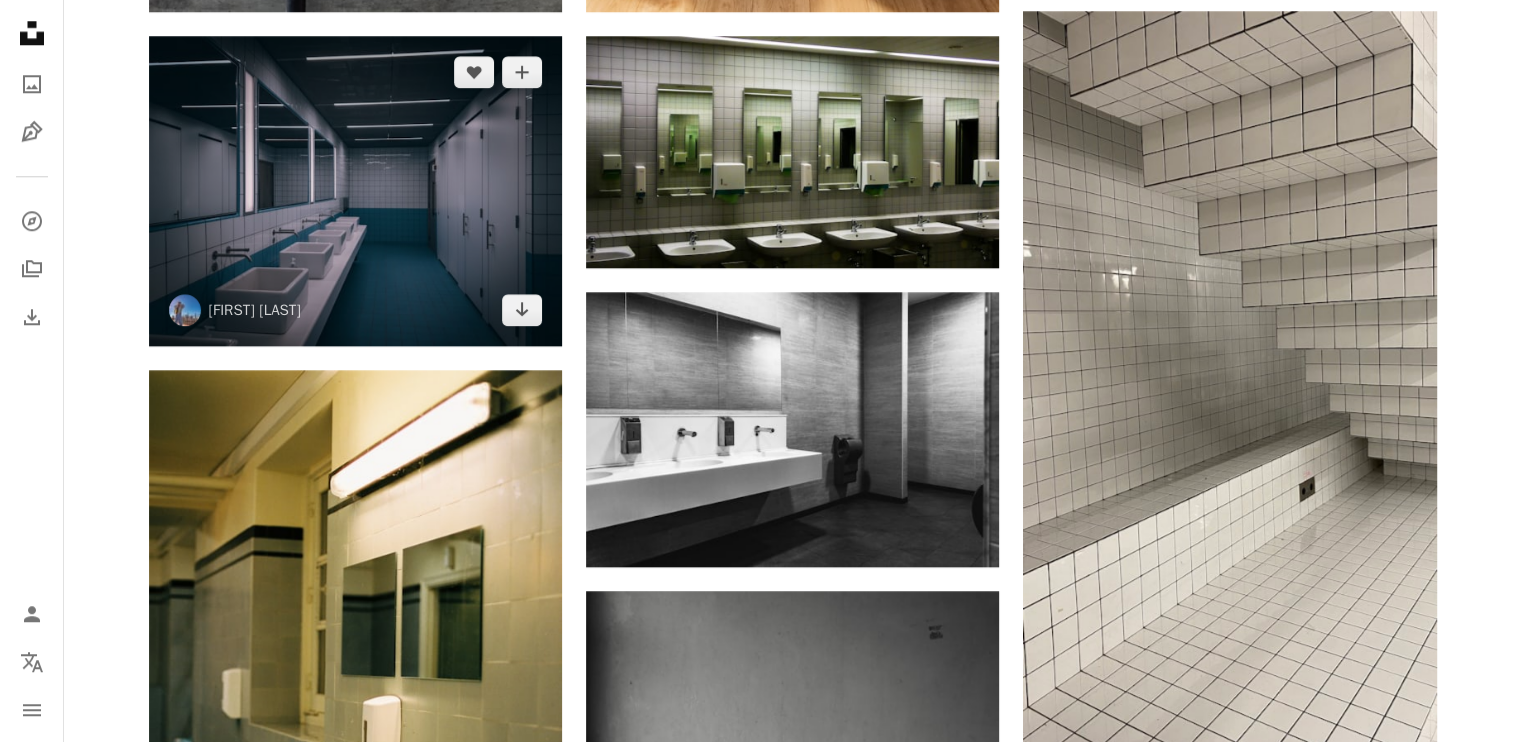 scroll, scrollTop: 2000, scrollLeft: 0, axis: vertical 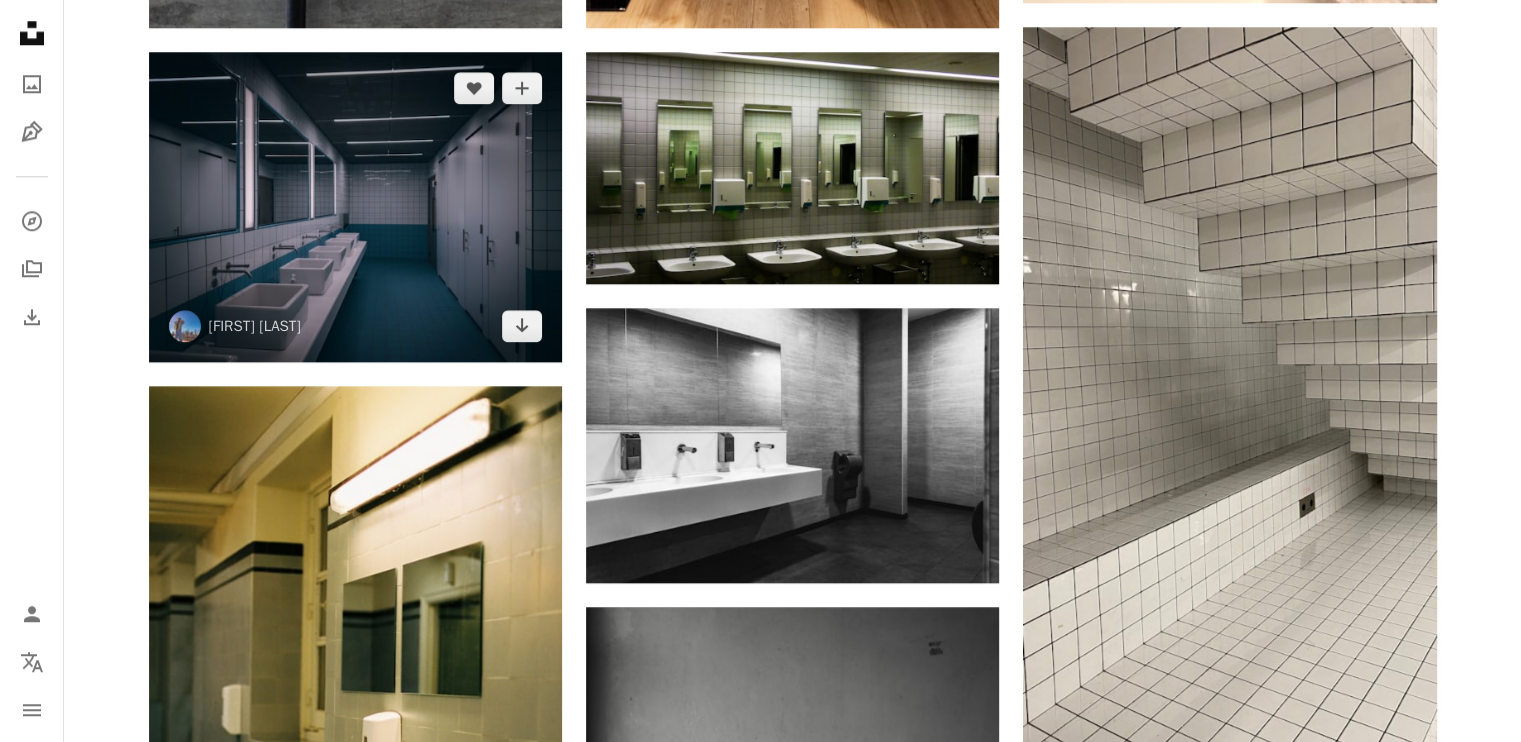 click at bounding box center [355, 207] 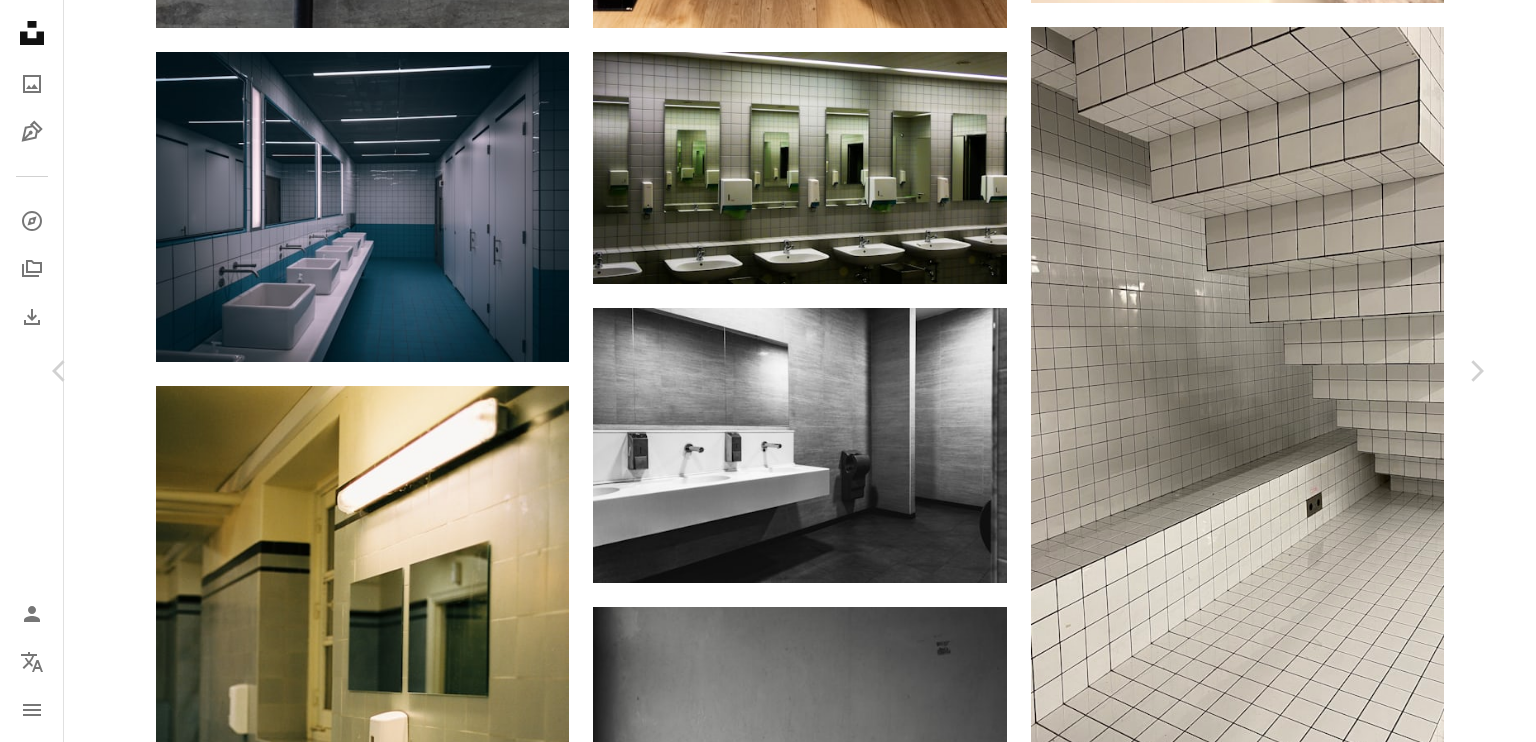 click on "An X shape Chevron left Chevron right [FIRST] [LAST] [FIRST] A heart A plus sign Download free Chevron down Zoom in Views 32,970 Downloads 316 A forward-right arrow Share Info icon Info More Actions A map marker [AREA], [CITY], [COUNTRY] Calendar outlined Published on  [DATE] Camera Apple, iPhone 14 Pro Safety Free to use under the  Unsplash License bathroom retro building [CITY] grey [COUNTRY] indoors sink bathing [AREA] Public domain images Browse premium related images on iStock  |  Save 20% with code UNSPLASH20 View more on iStock  ↗ Related images A heart A plus sign [FIRST] [LAST] Available for hire A checkmark inside of a circle Arrow pointing down A heart A plus sign [FIRST] [LAST] Available for hire A checkmark inside of a circle Arrow pointing down Plus sign for Unsplash+ A heart A plus sign [FIRST] [LAST] For  Unsplash+ A lock Download A heart A plus sign [FIRST] [LAST] Available for hire A checkmark inside of a circle Arrow pointing down A heart A plus sign [FIRST] [LAST] Arrow pointing down A heart" at bounding box center [768, 3260] 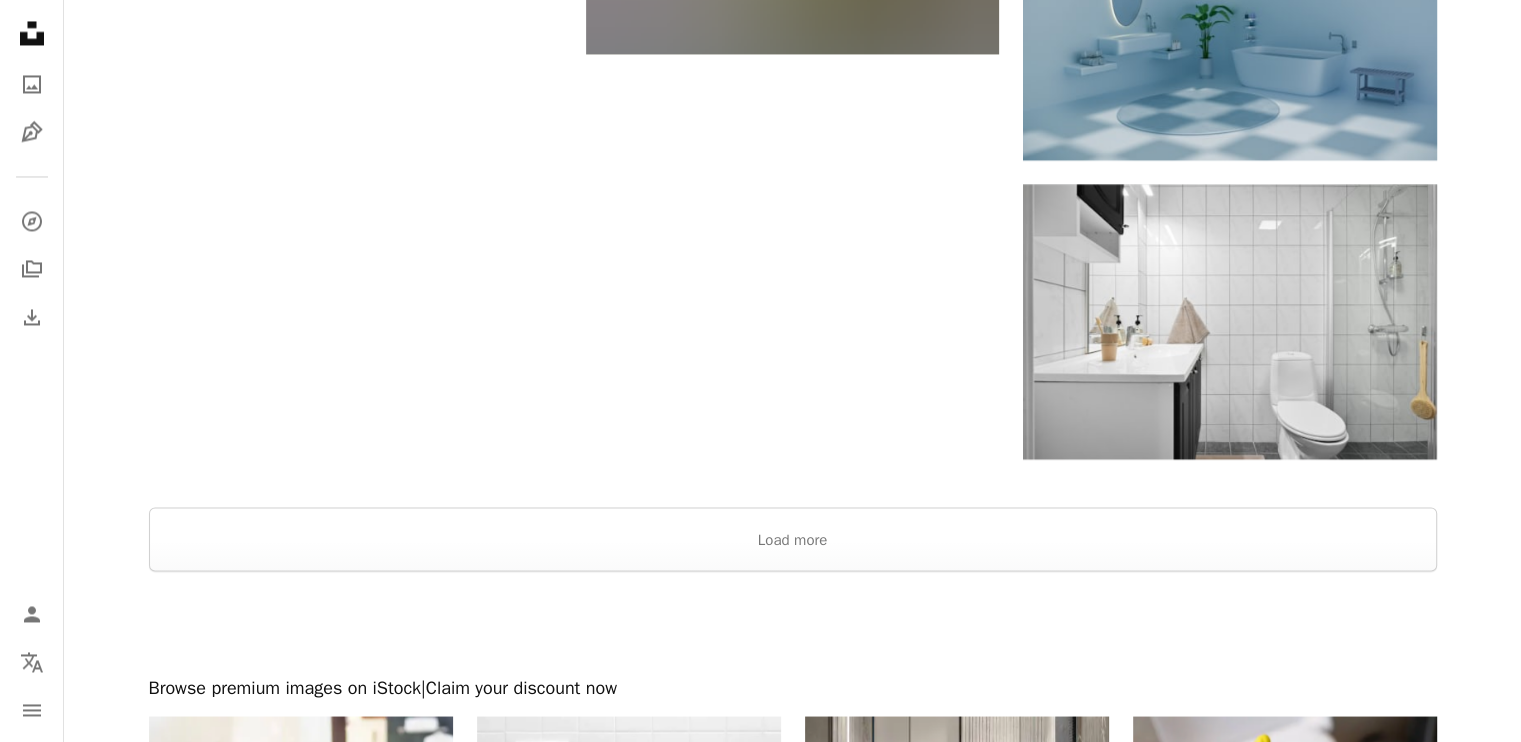 scroll, scrollTop: 3533, scrollLeft: 0, axis: vertical 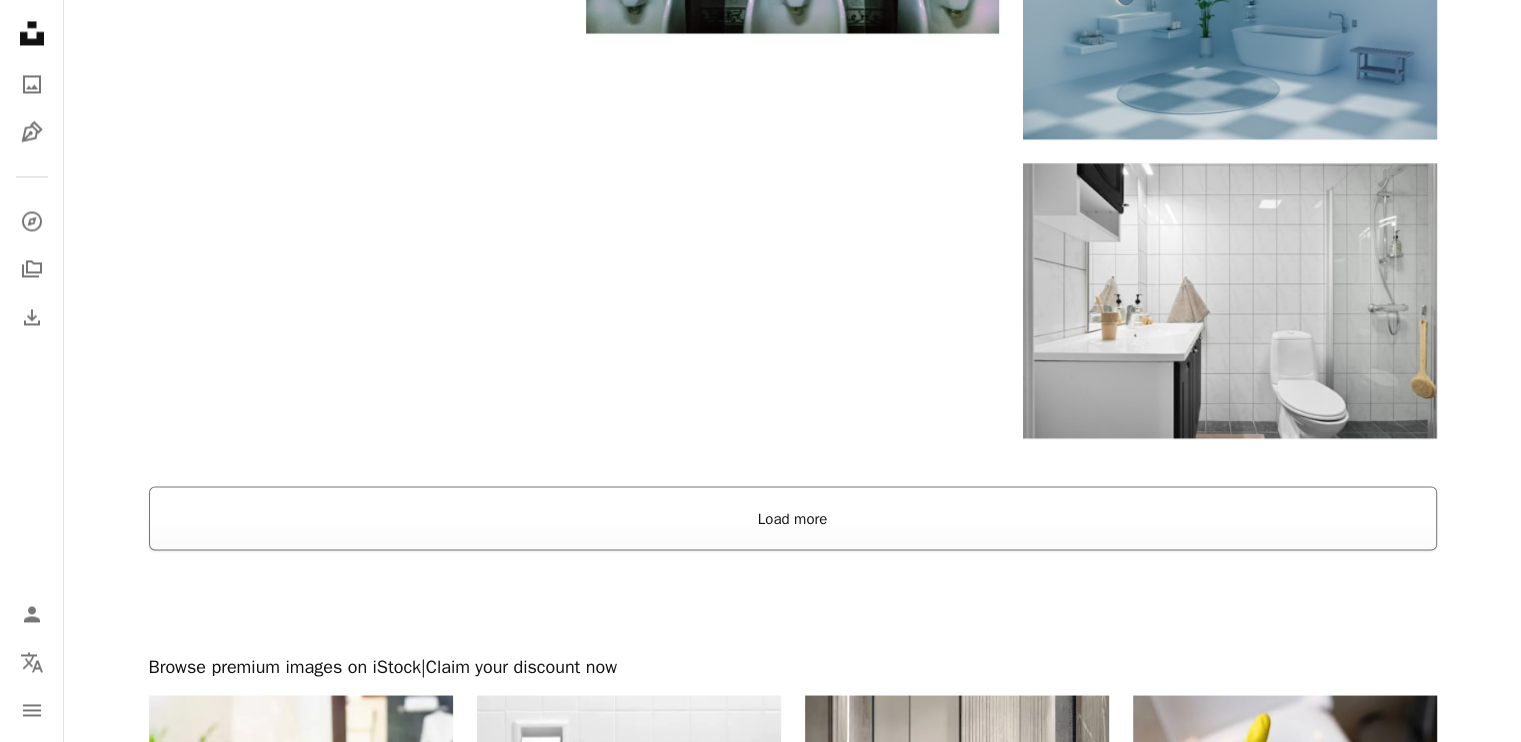 click on "Load more" at bounding box center [793, 518] 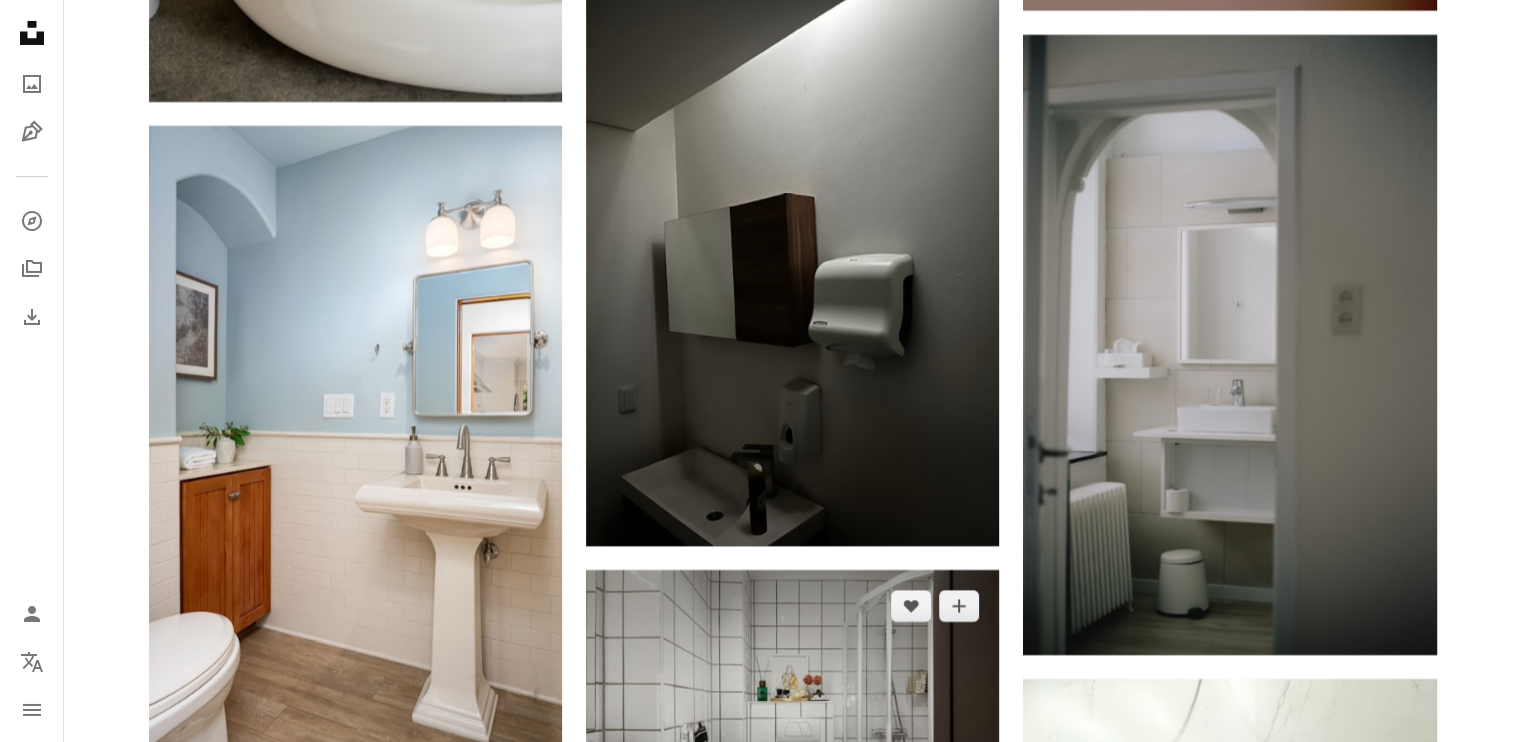 scroll, scrollTop: 15066, scrollLeft: 0, axis: vertical 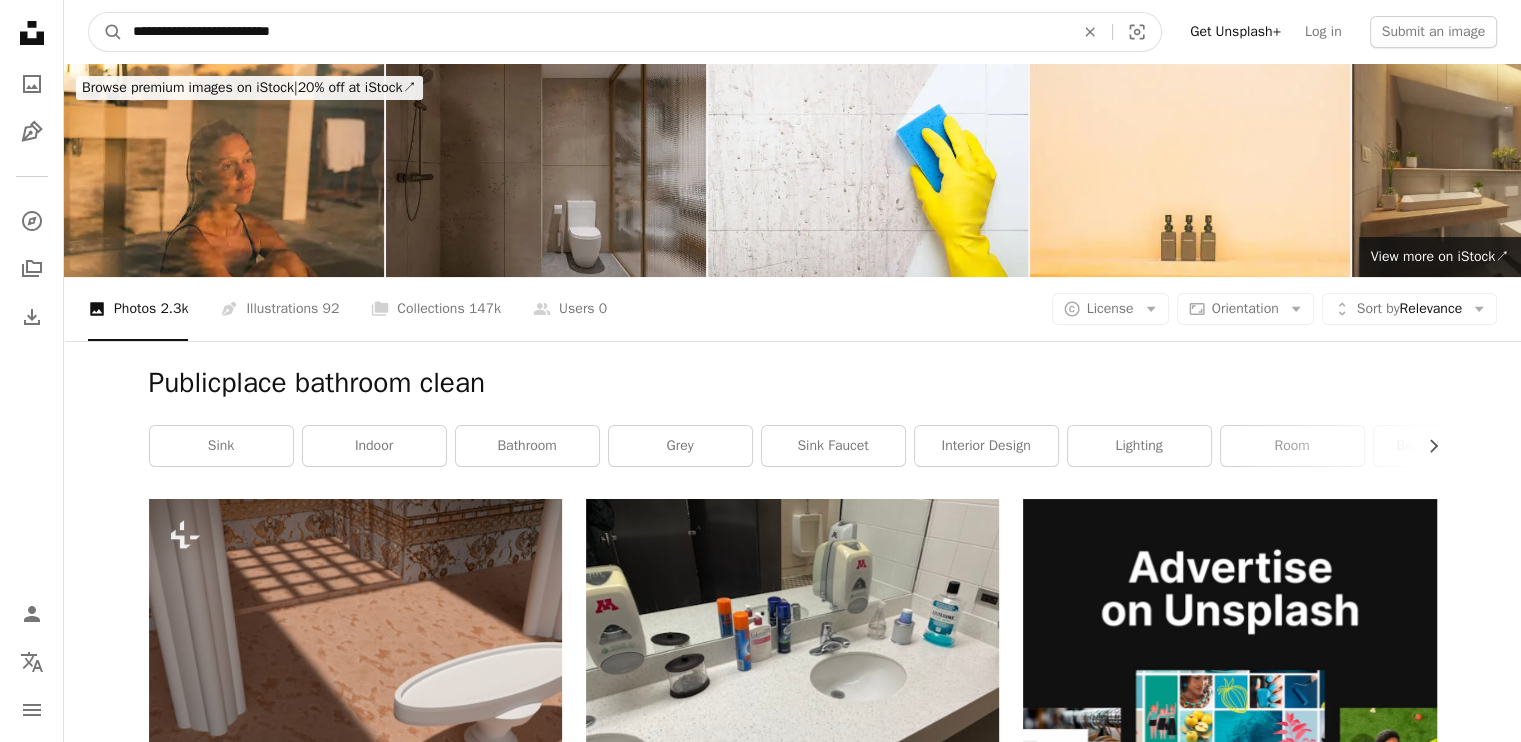 click on "**********" at bounding box center [595, 32] 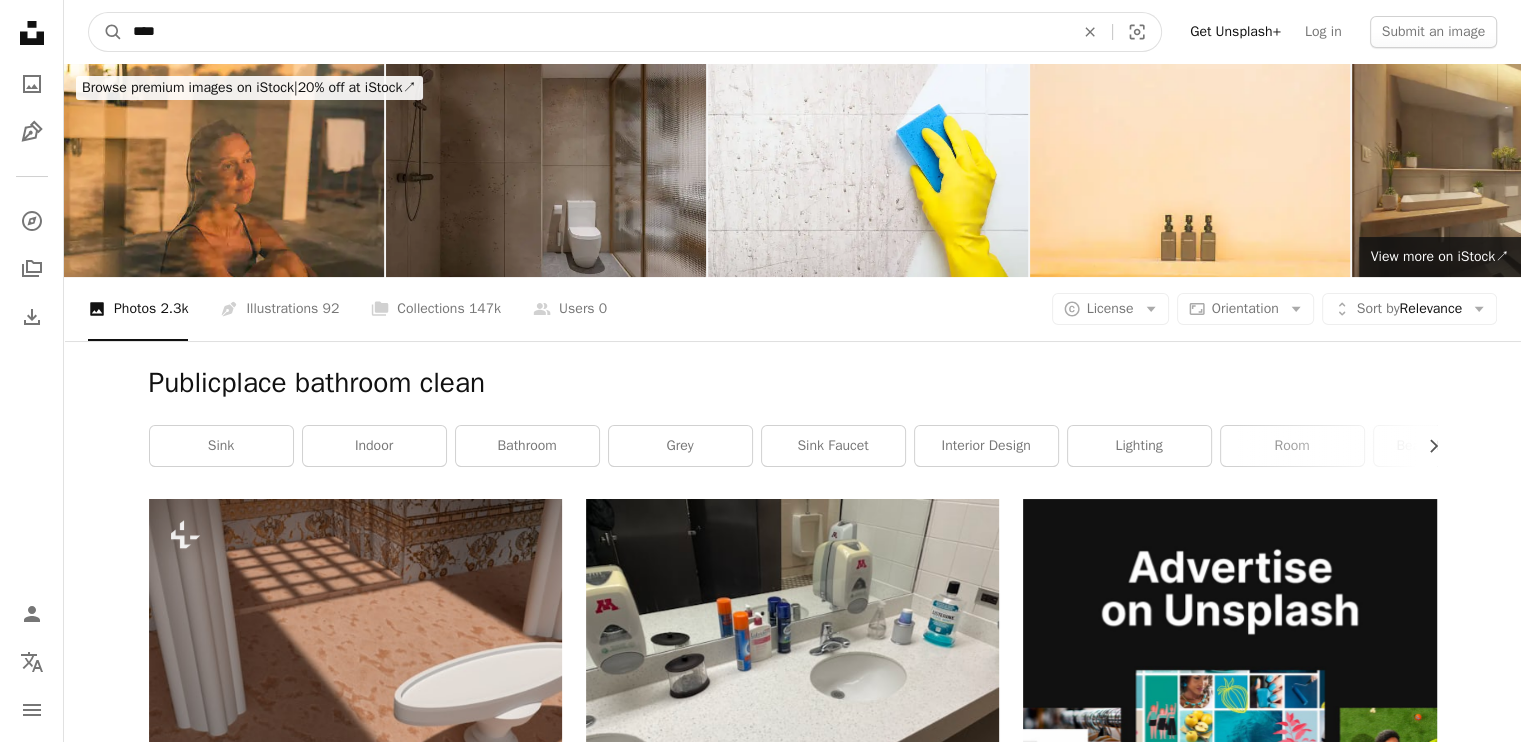 type on "****" 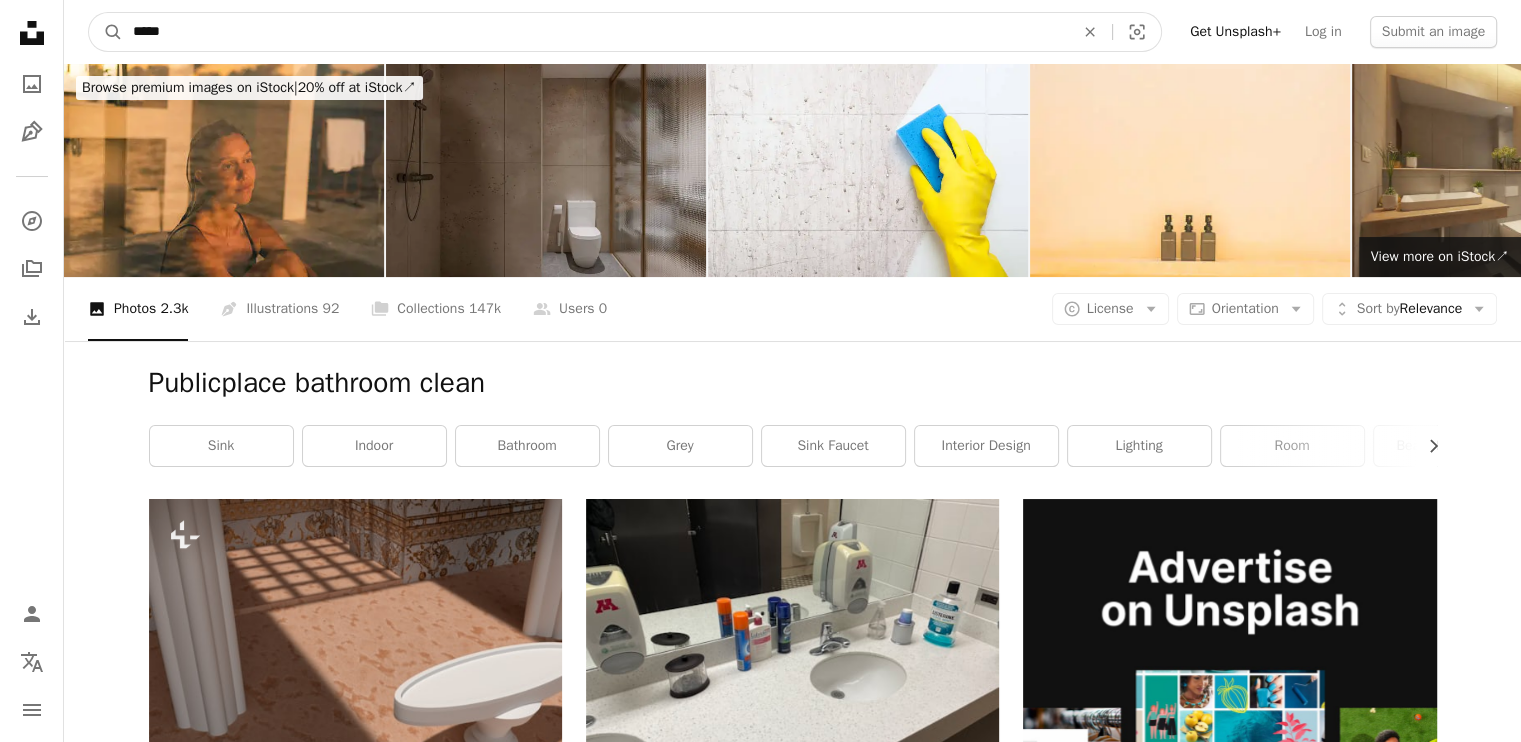 click on "A magnifying glass" at bounding box center [106, 32] 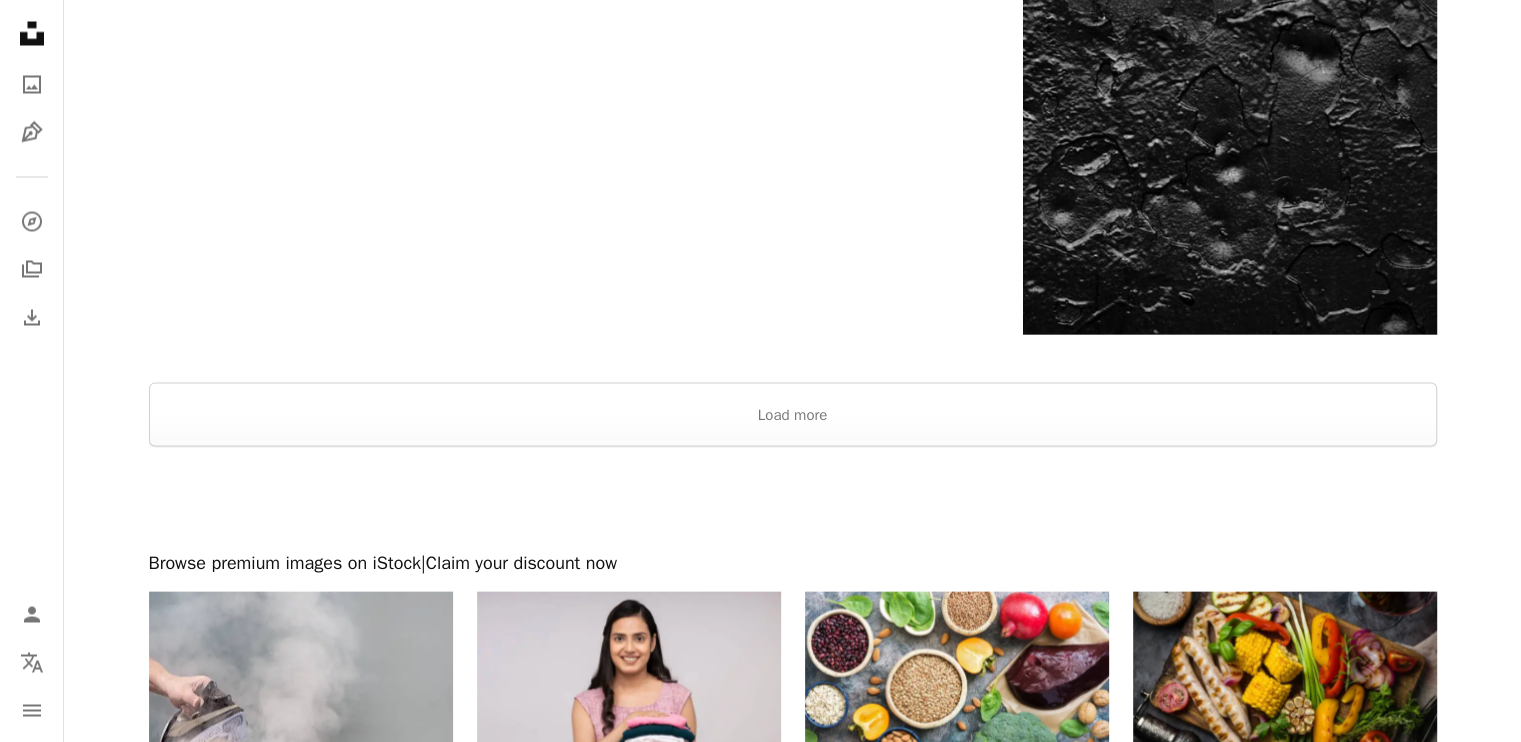 scroll, scrollTop: 3800, scrollLeft: 0, axis: vertical 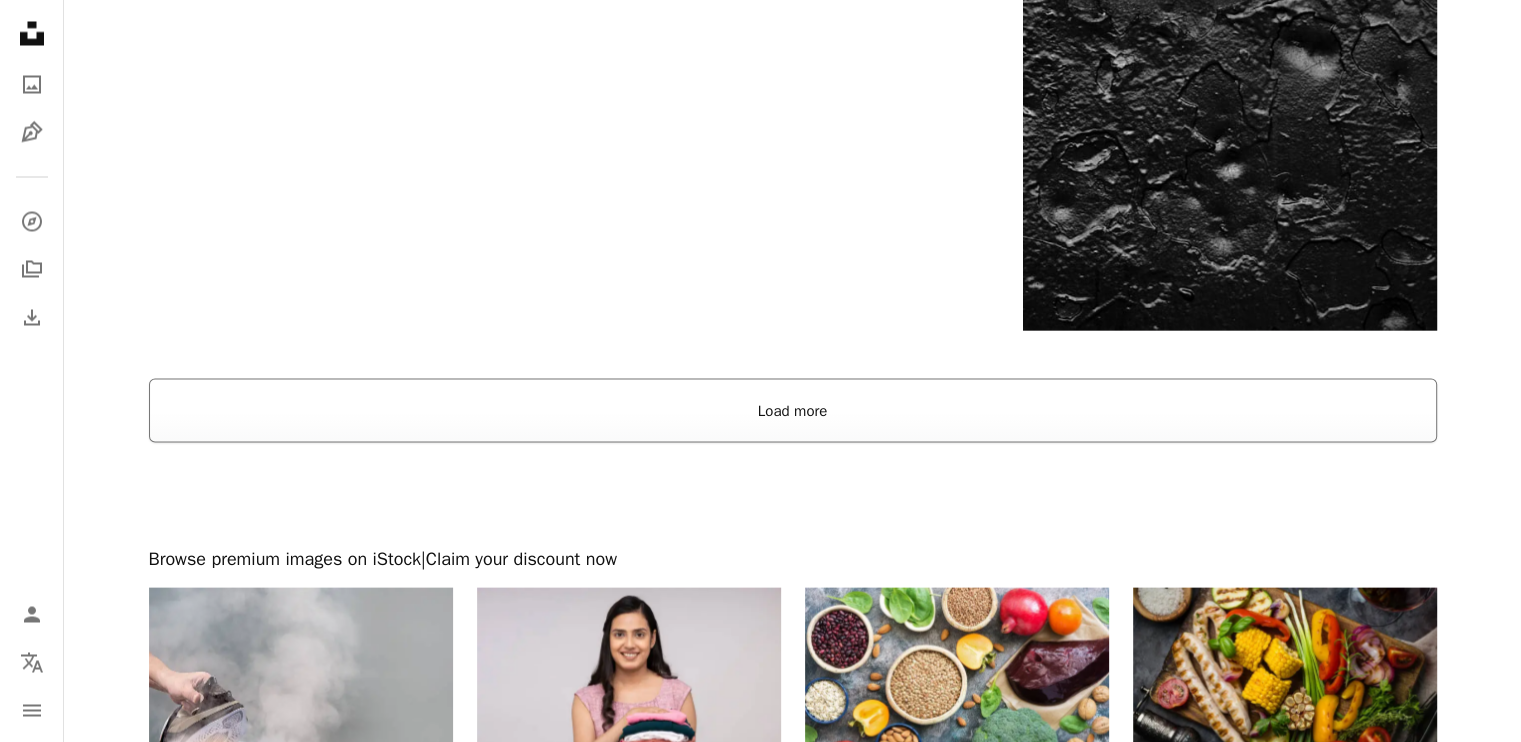 click on "Load more" at bounding box center (793, 410) 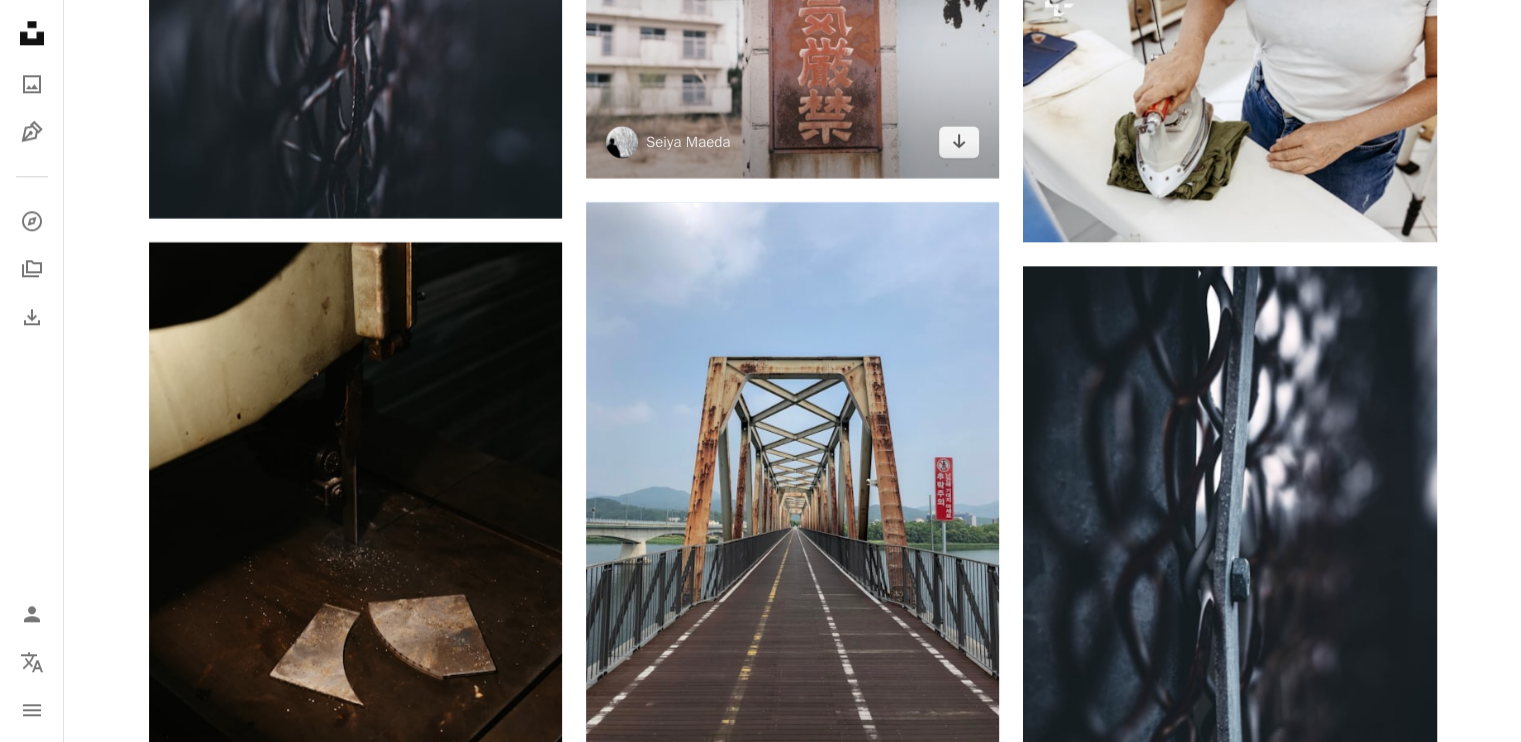 scroll, scrollTop: 9666, scrollLeft: 0, axis: vertical 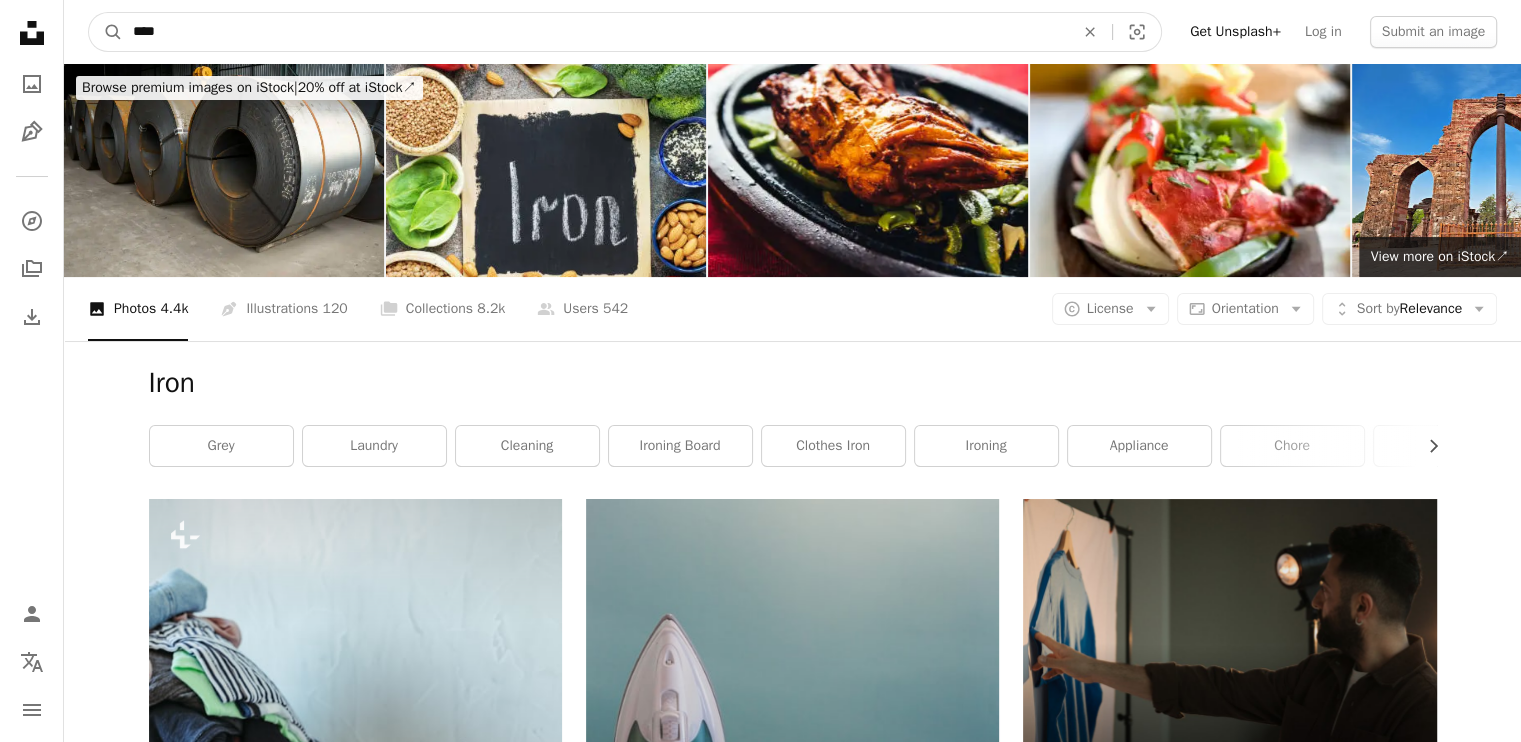 click on "****" at bounding box center (595, 32) 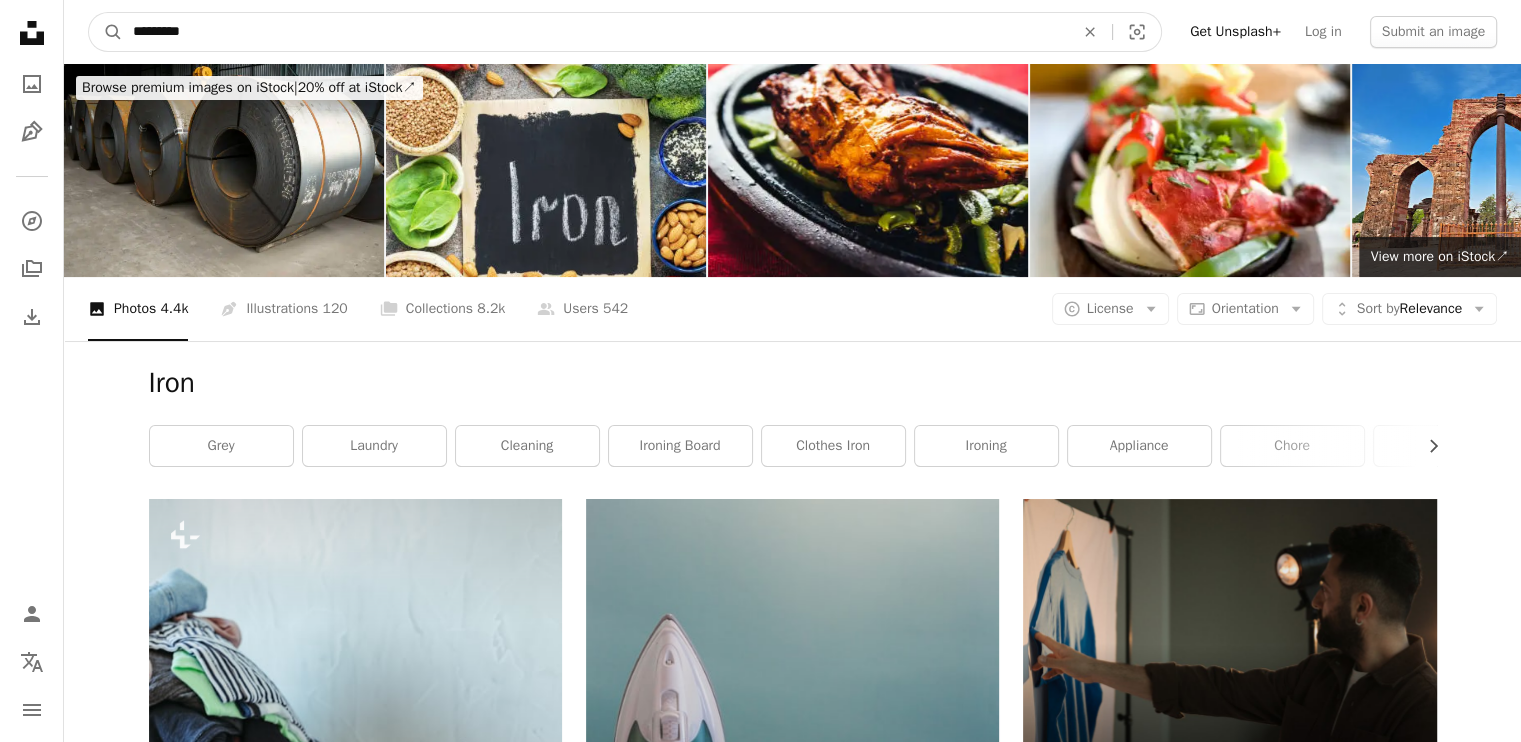 type on "**********" 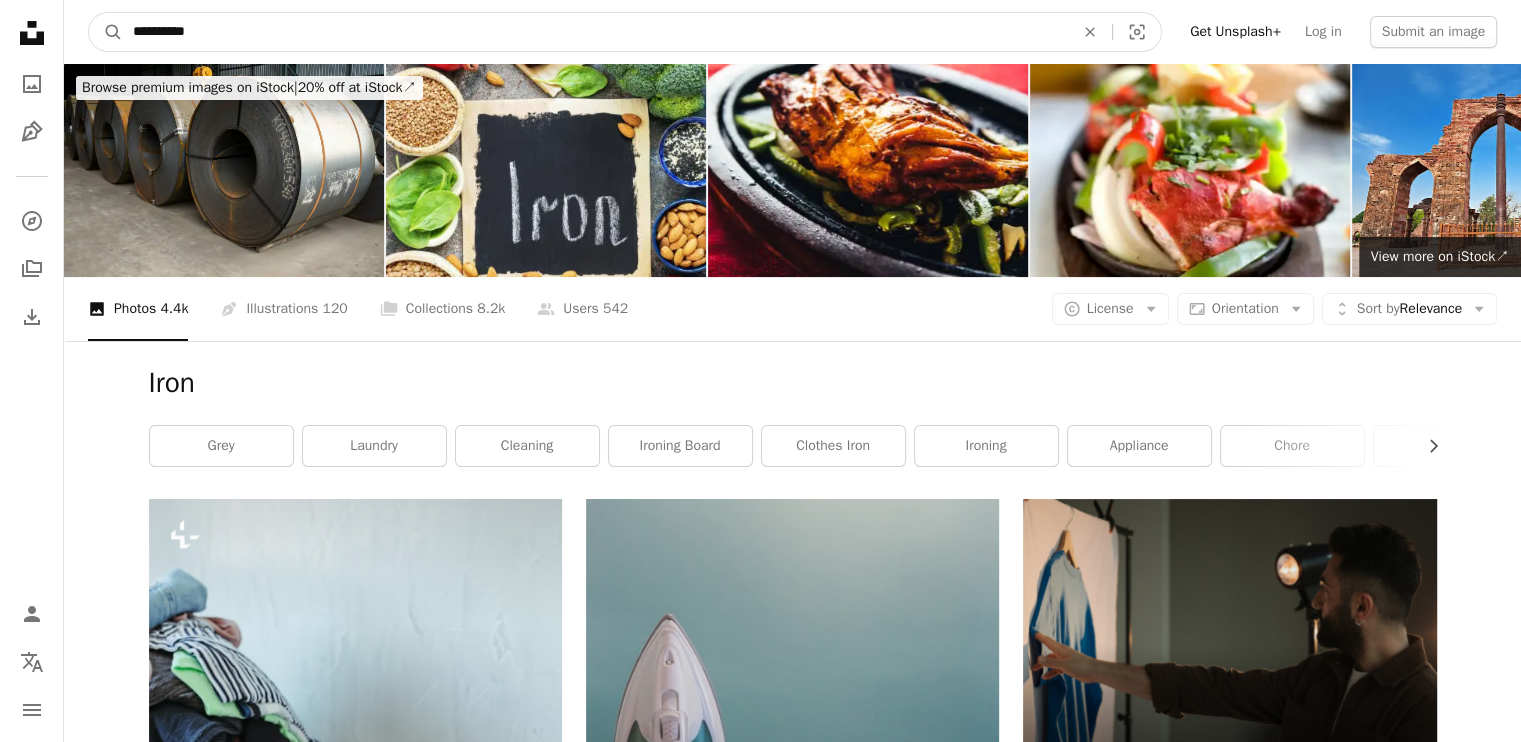 click on "A magnifying glass" at bounding box center (106, 32) 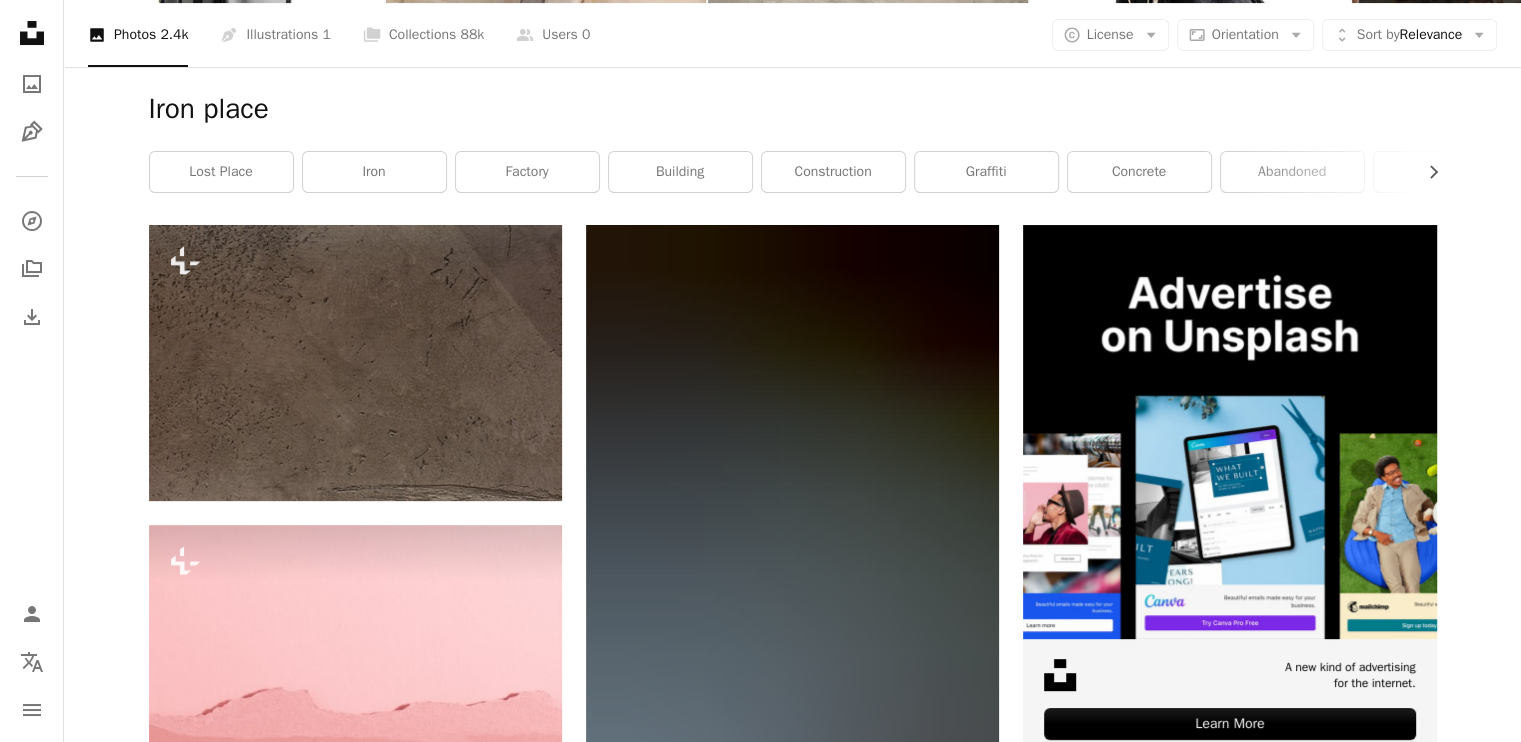 scroll, scrollTop: 0, scrollLeft: 0, axis: both 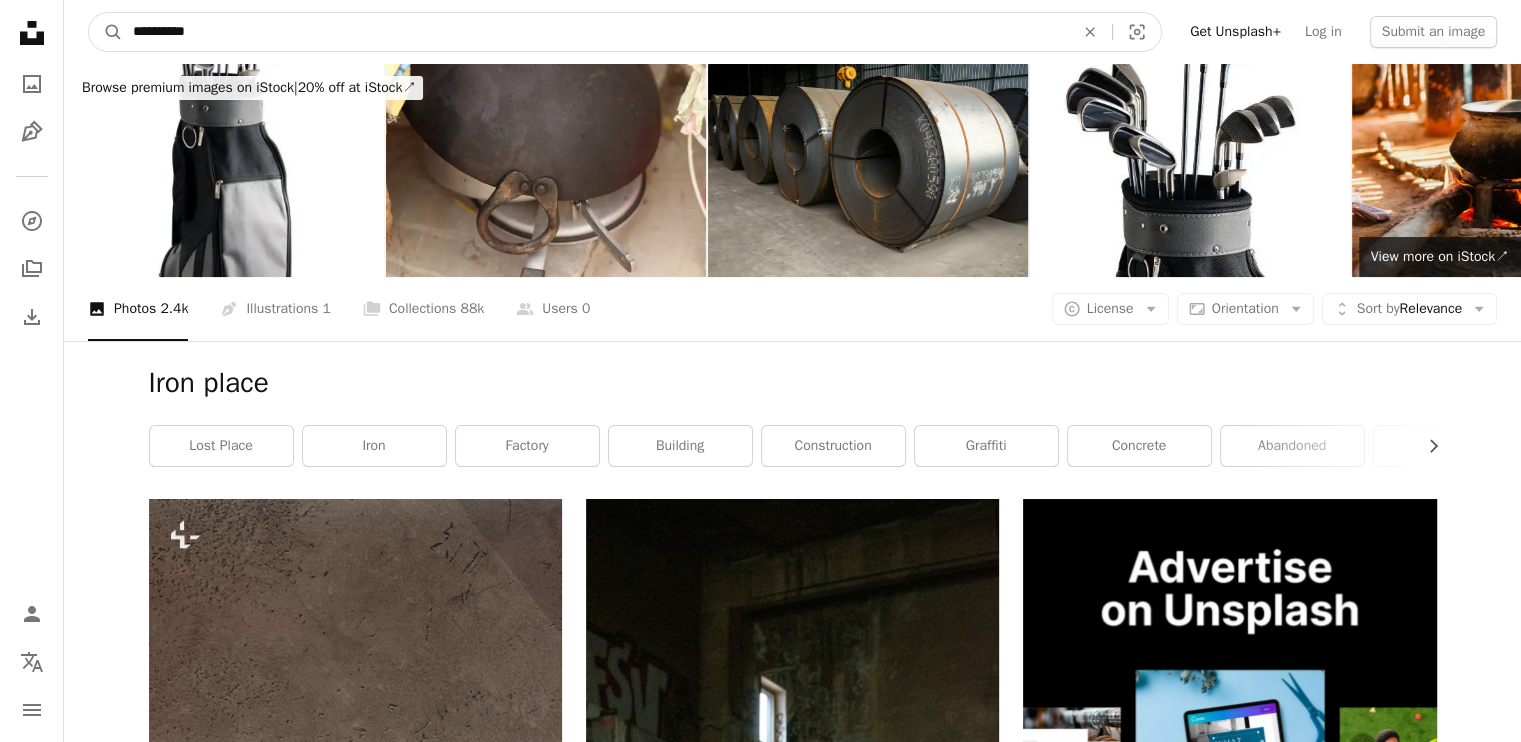 click on "**********" at bounding box center (595, 32) 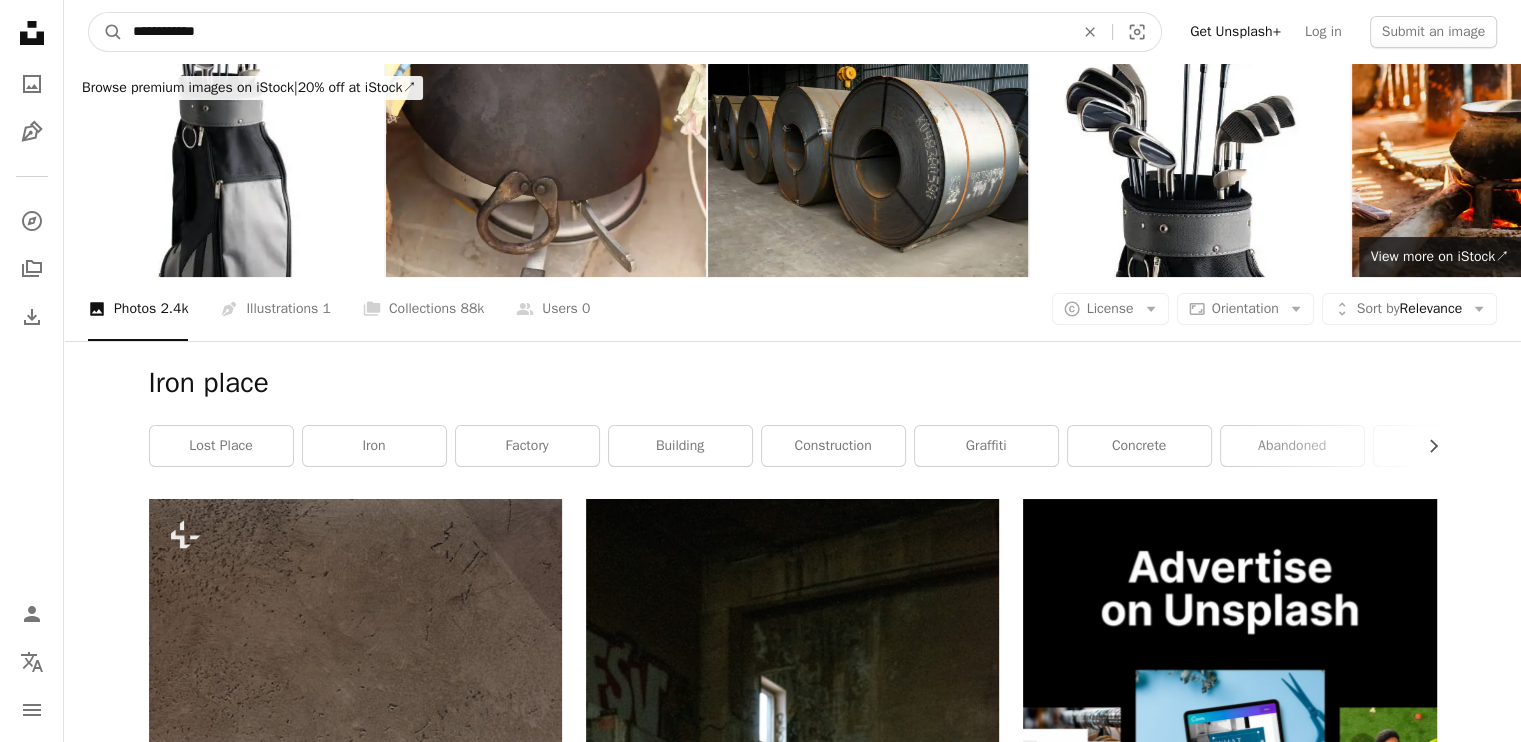 type on "**********" 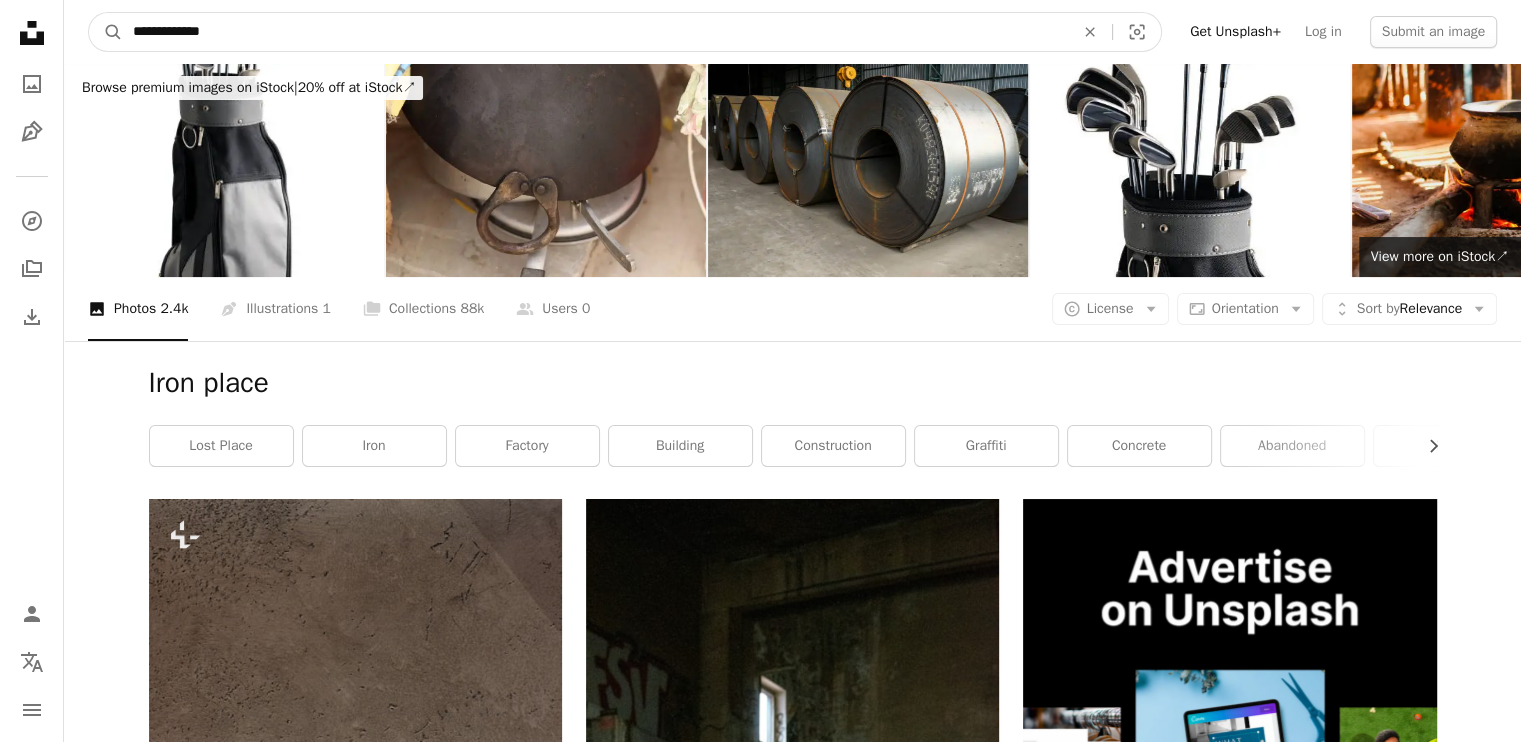 click on "A magnifying glass" at bounding box center (106, 32) 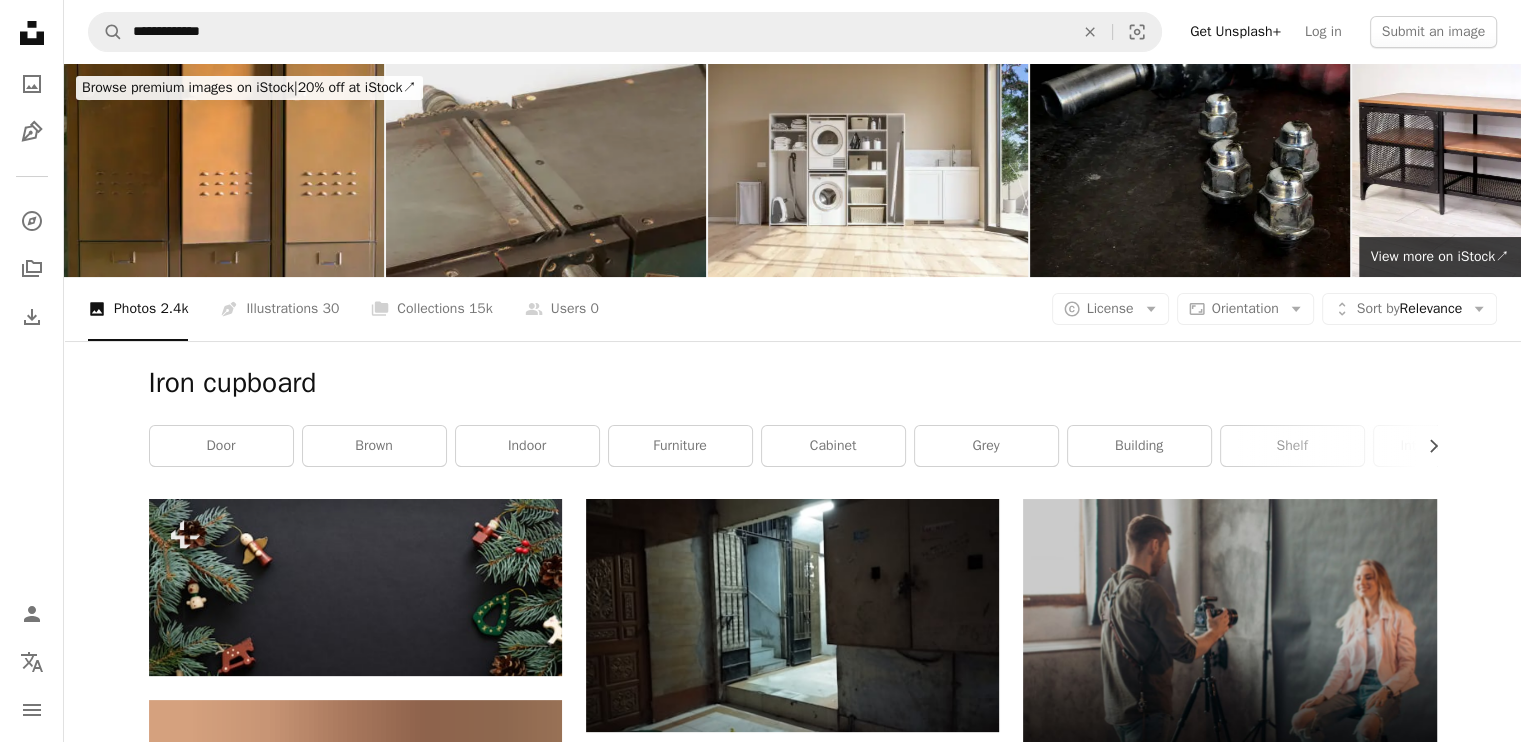 scroll, scrollTop: 0, scrollLeft: 0, axis: both 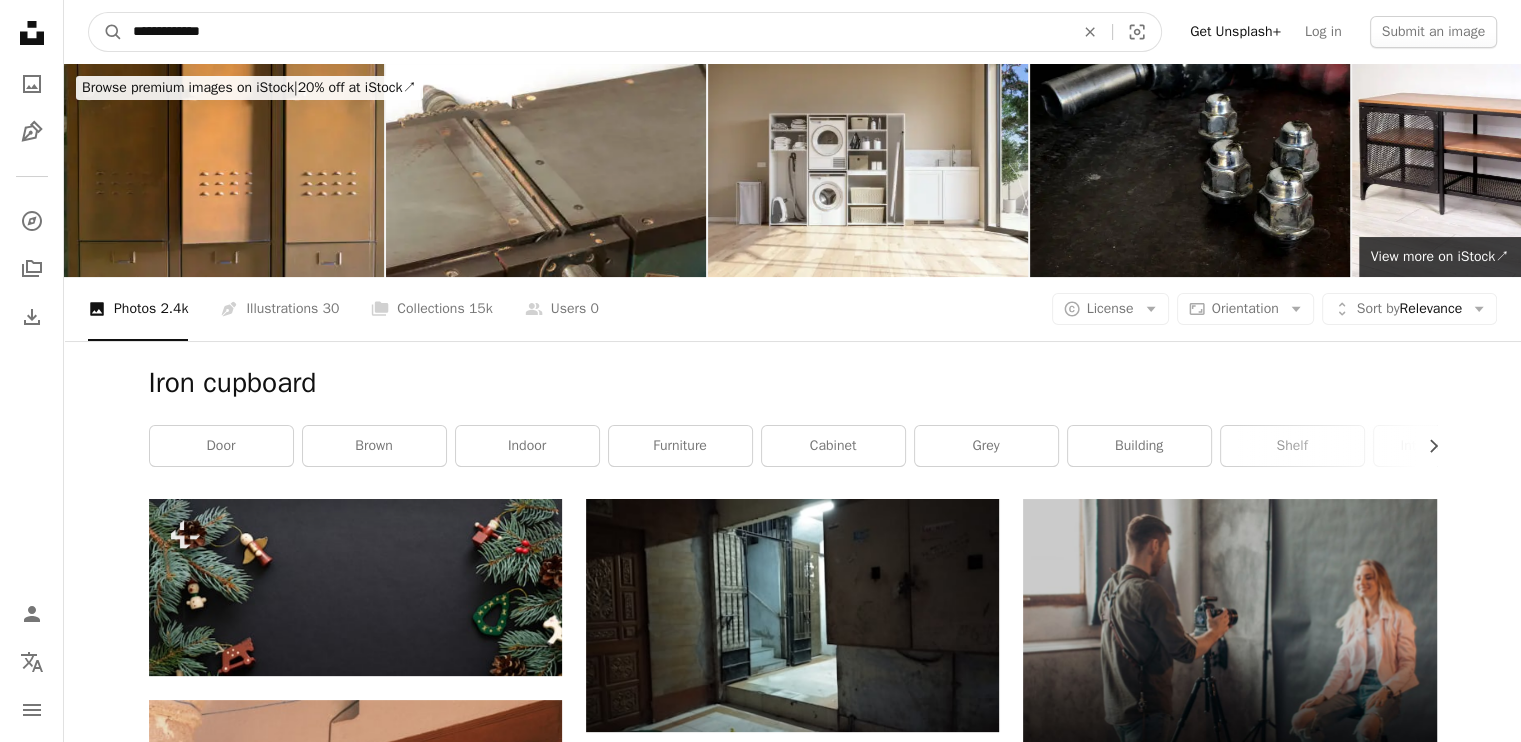 click on "**********" at bounding box center [595, 32] 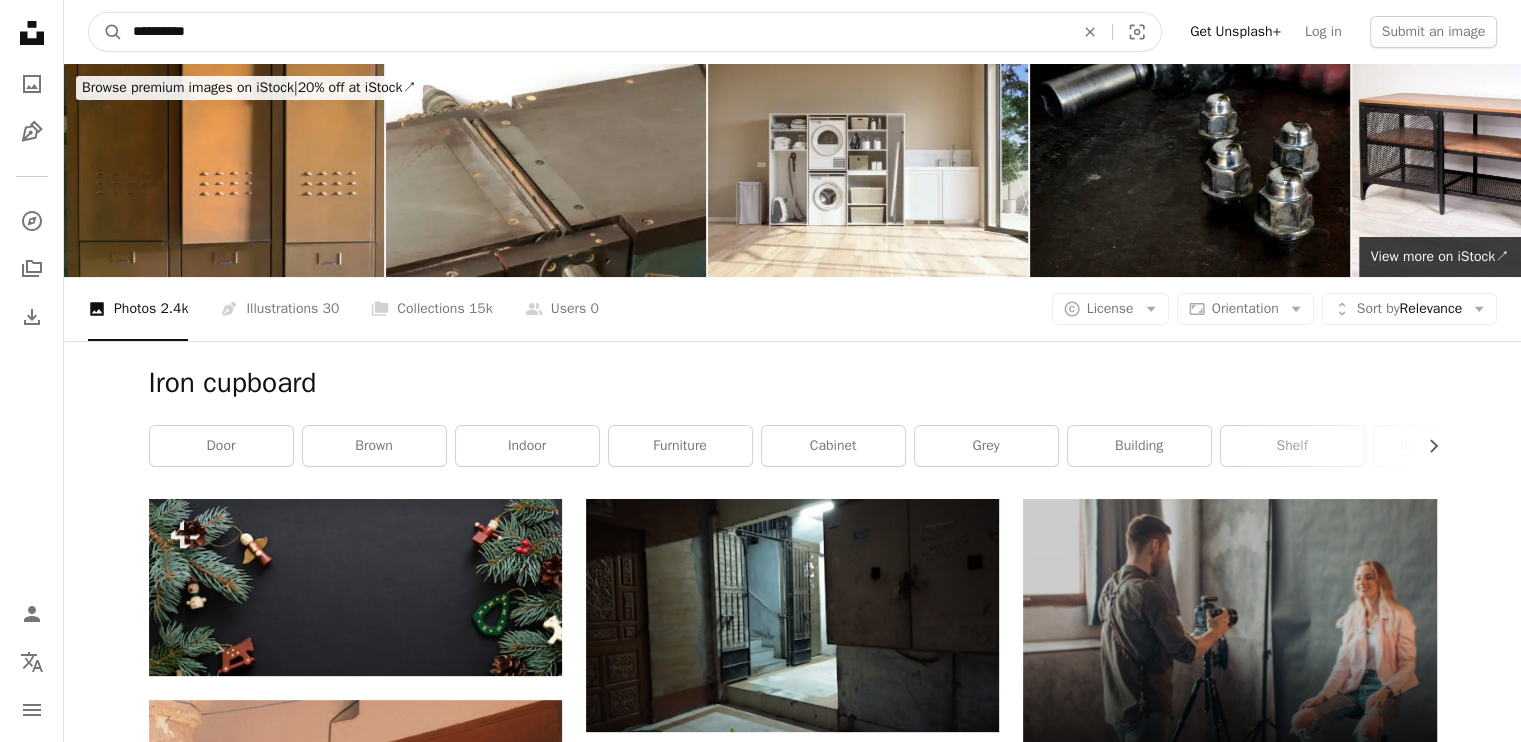 type on "**********" 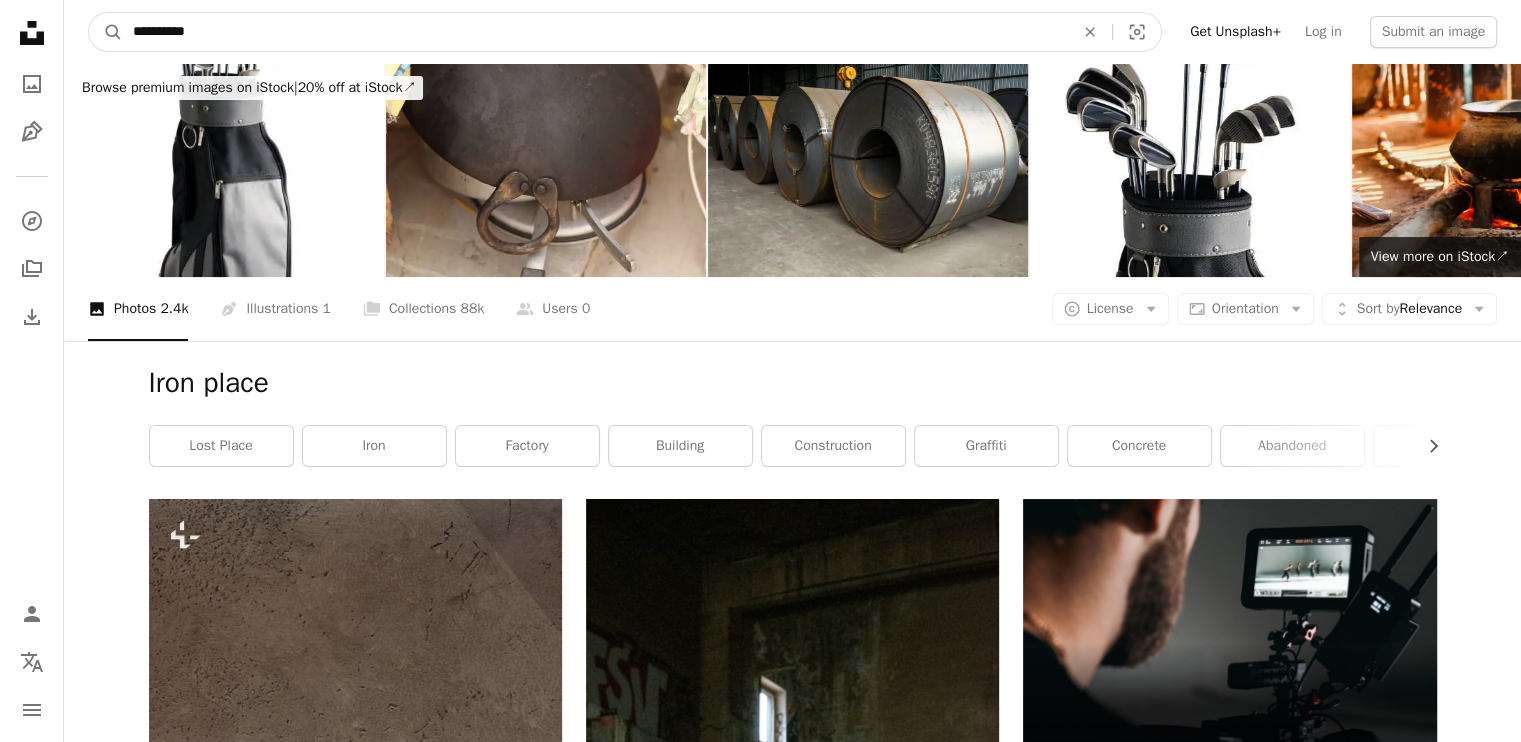 click on "**********" at bounding box center (595, 32) 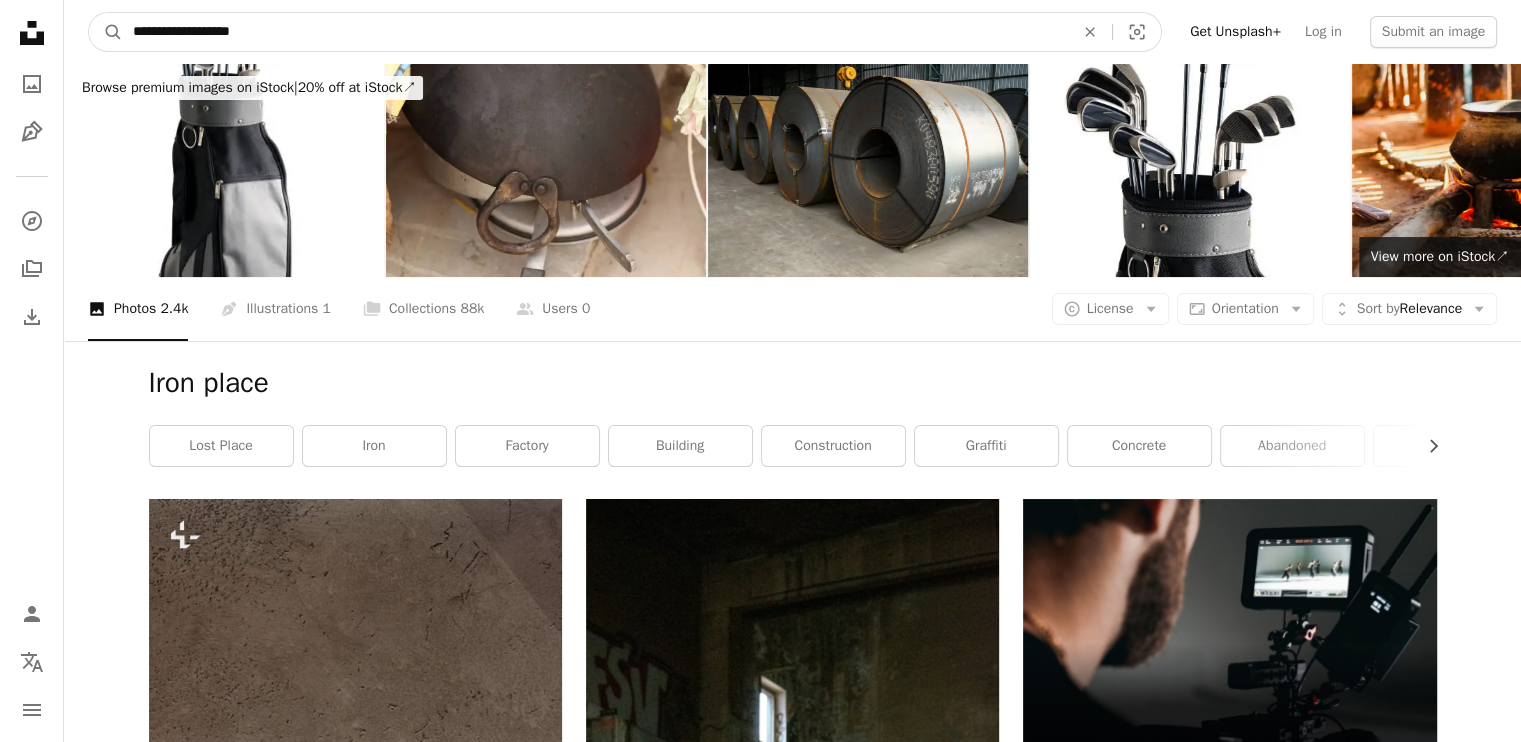 type on "**********" 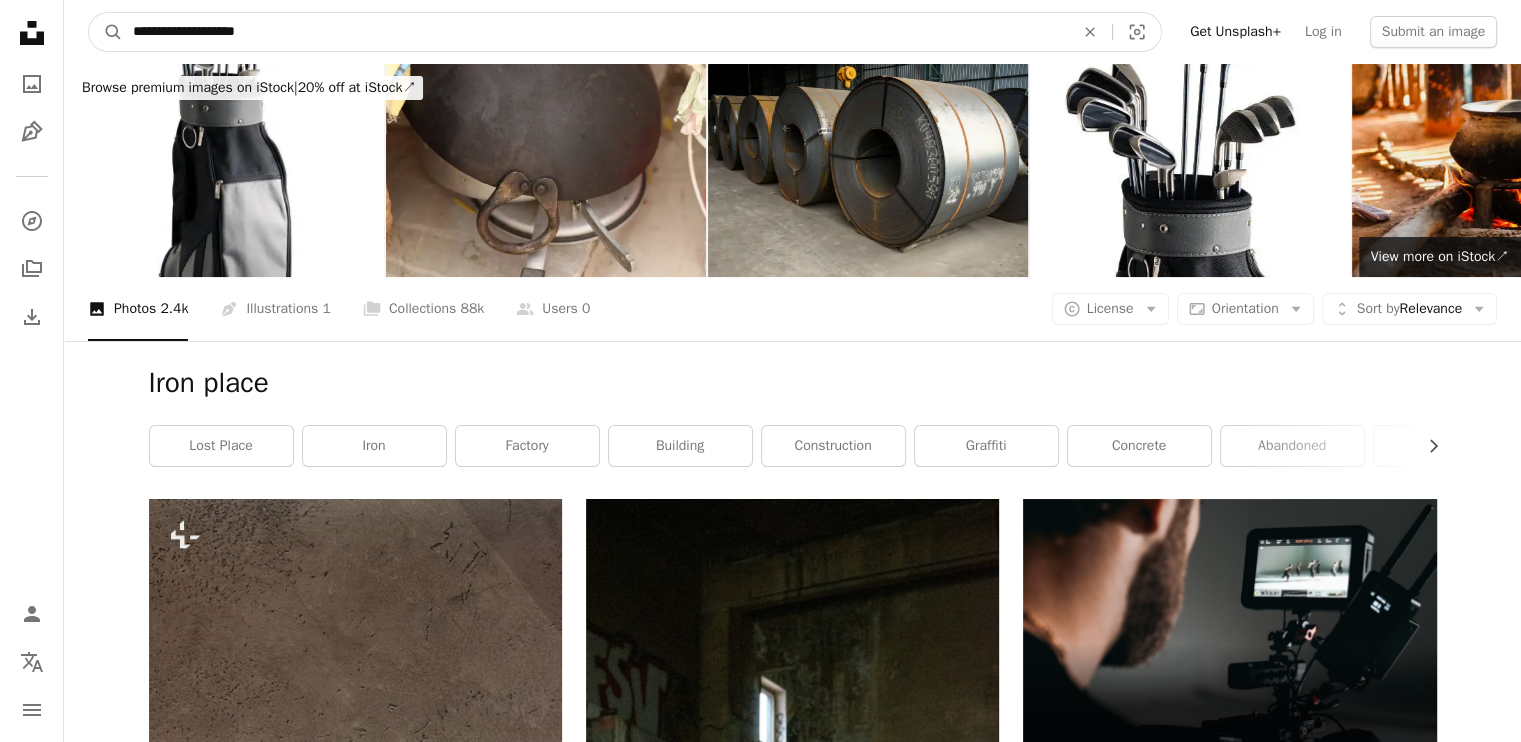 click on "A magnifying glass" at bounding box center [106, 32] 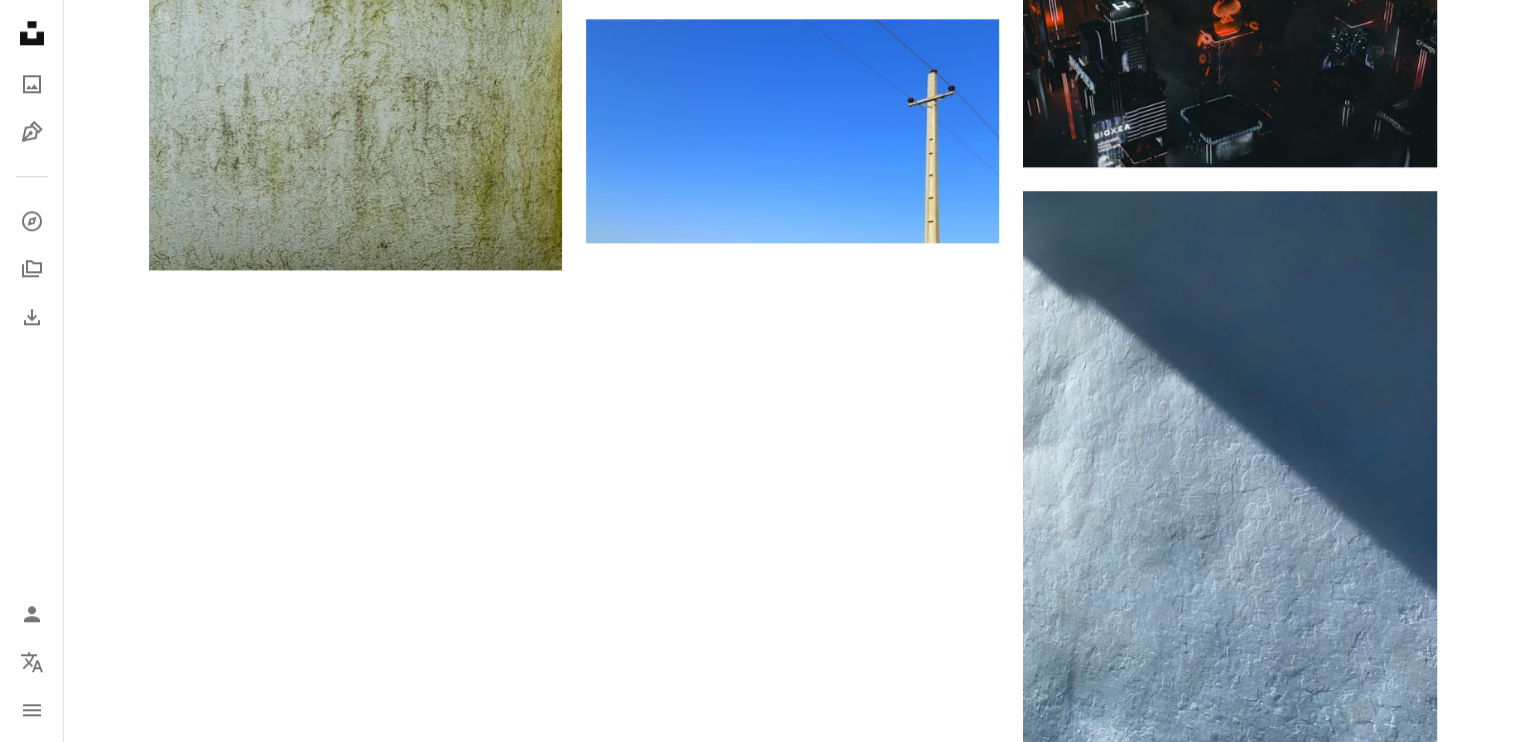 scroll, scrollTop: 2533, scrollLeft: 0, axis: vertical 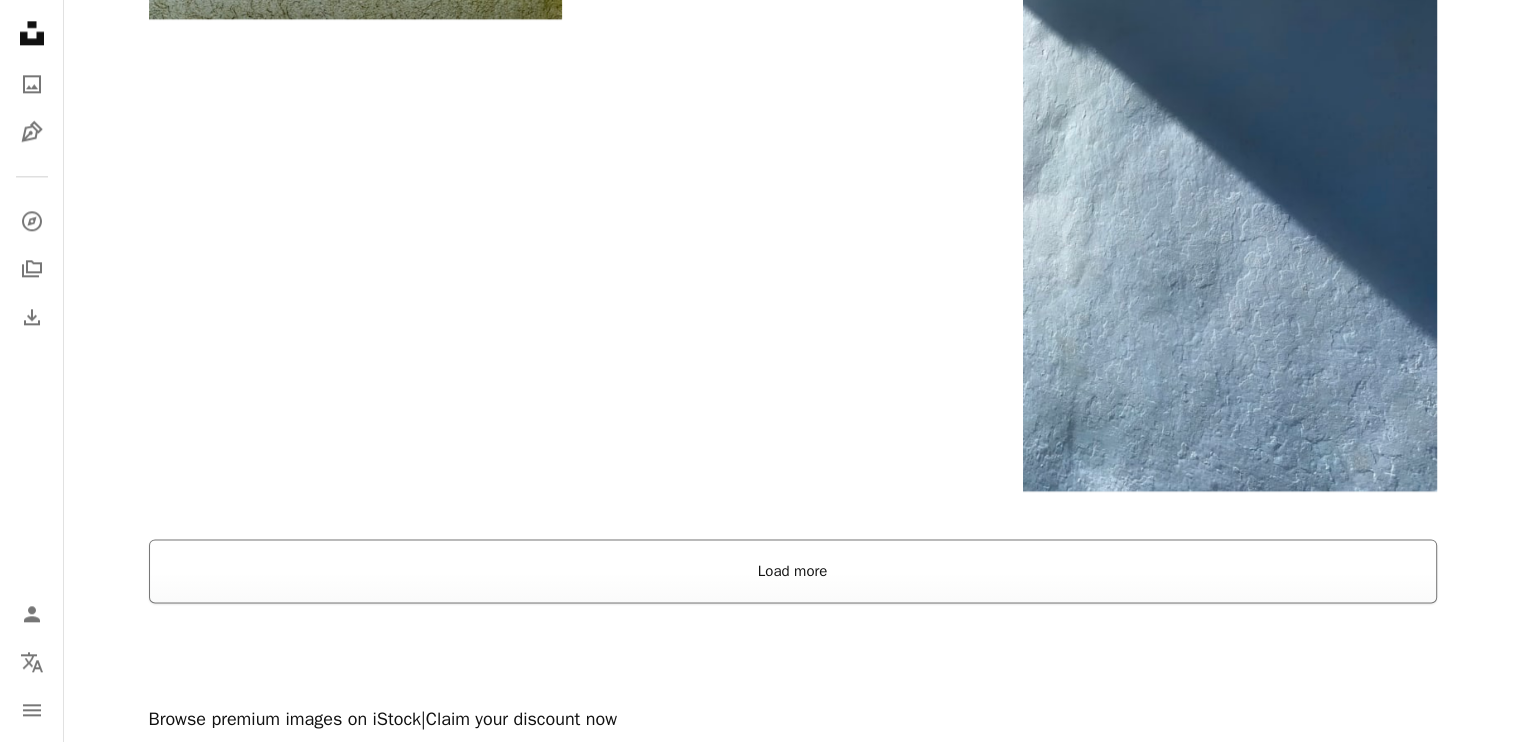 click on "Load more" at bounding box center [793, 571] 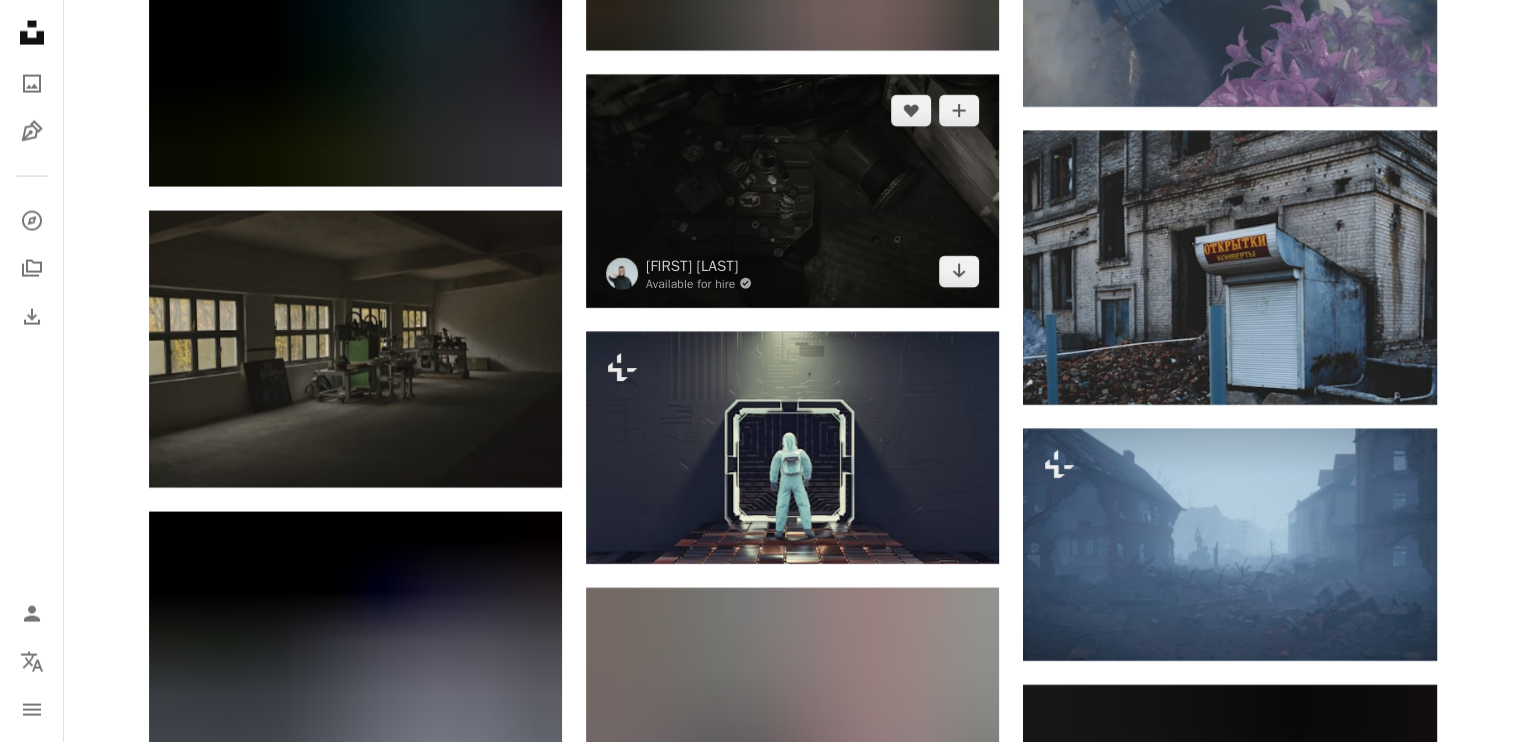 scroll, scrollTop: 4533, scrollLeft: 0, axis: vertical 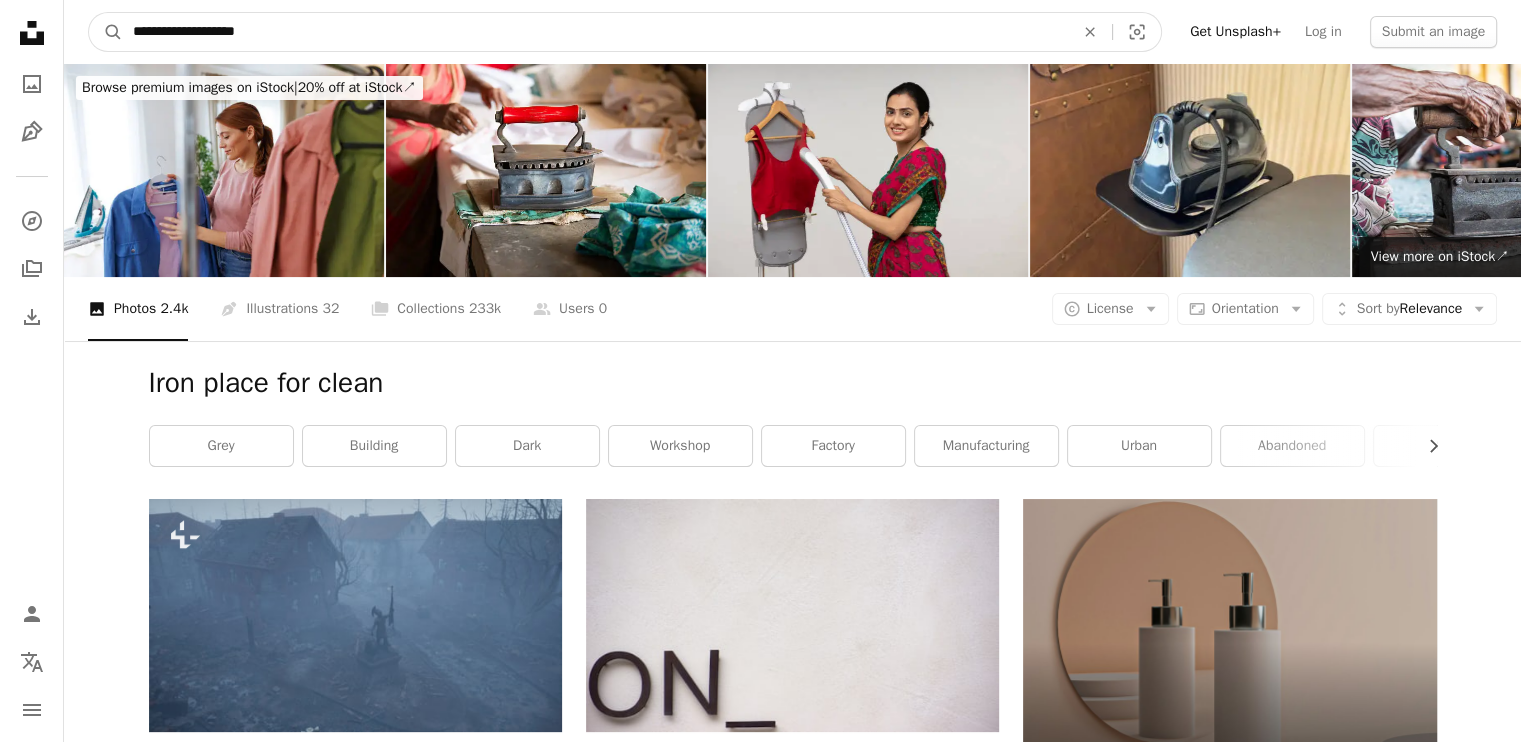 drag, startPoint x: 689, startPoint y: 34, endPoint x: 706, endPoint y: 35, distance: 17.029387 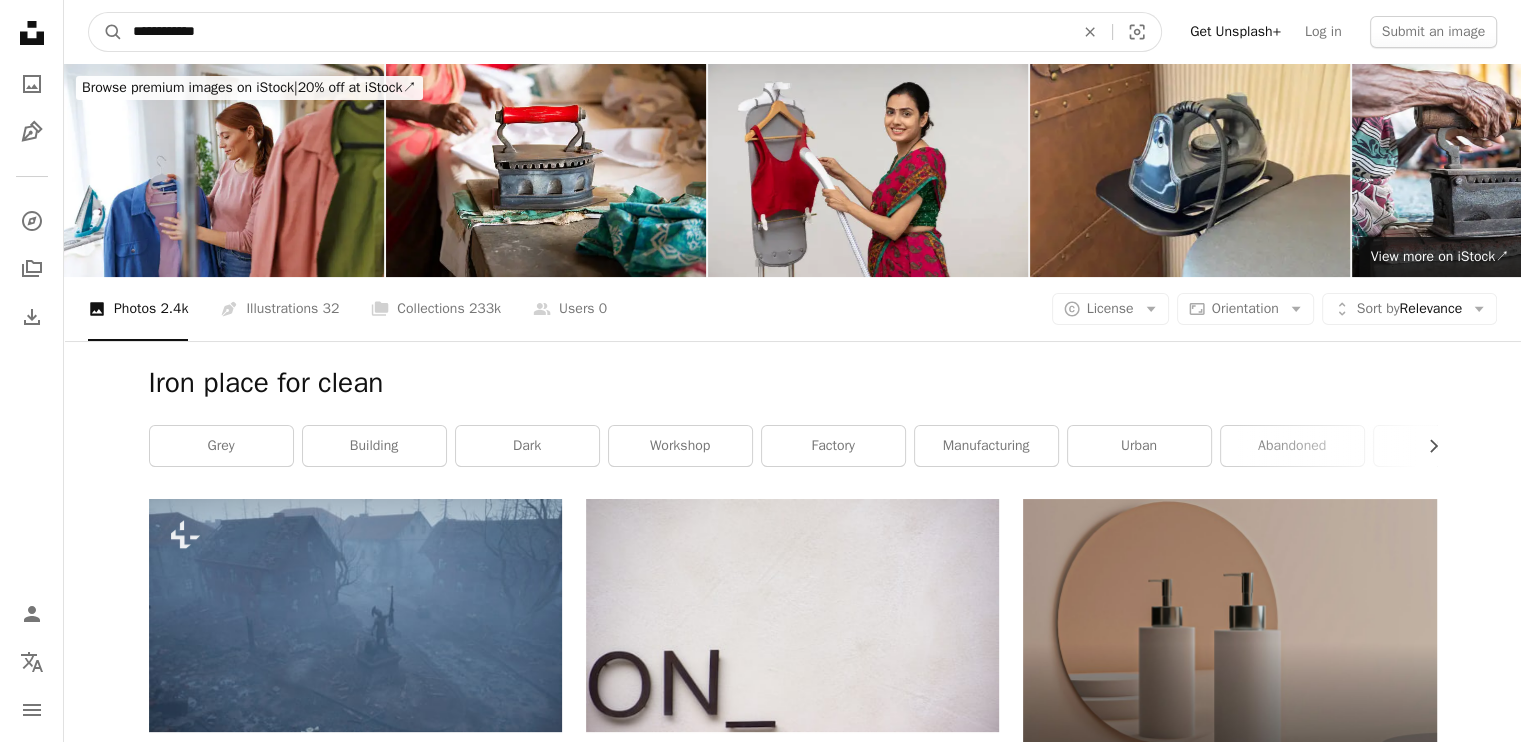 type on "**********" 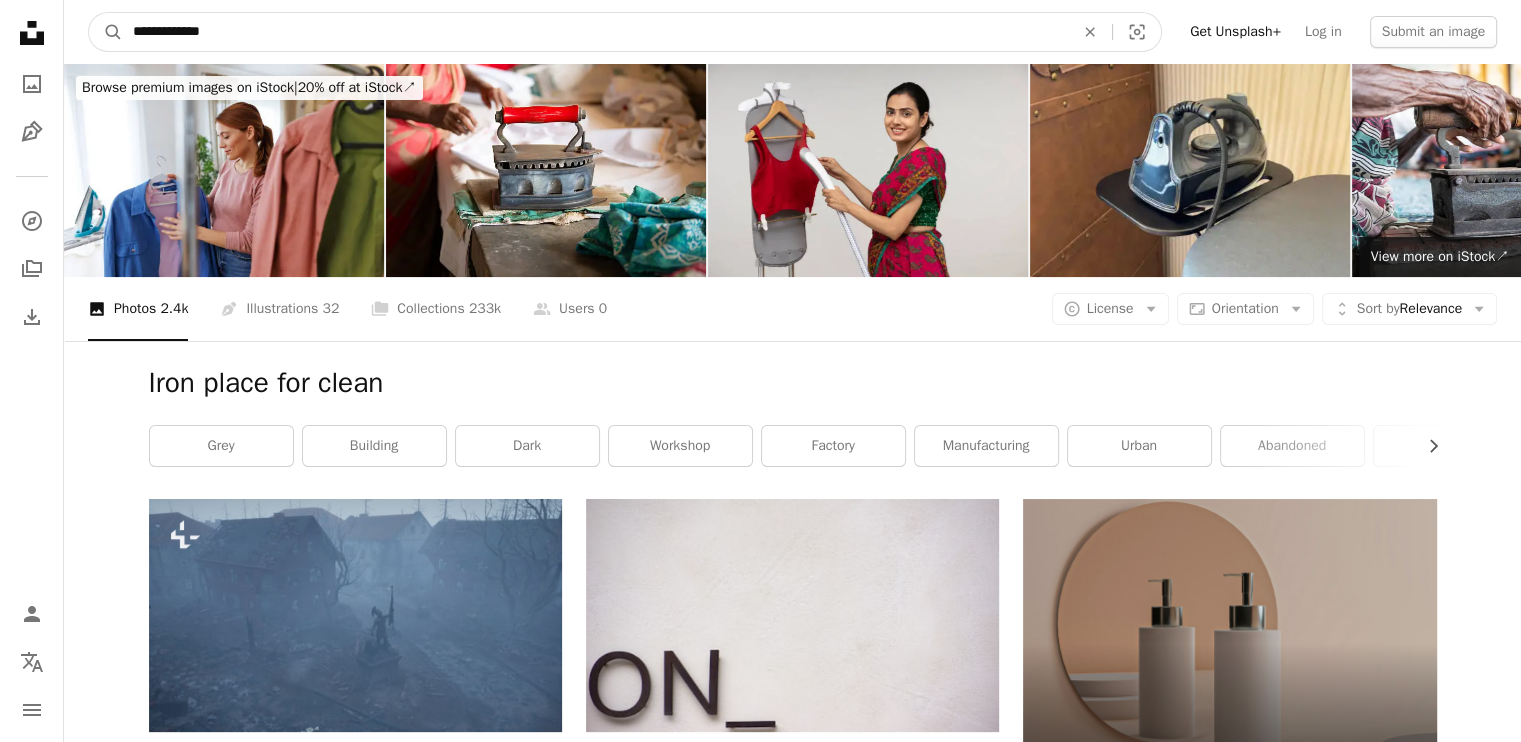 click on "A magnifying glass" at bounding box center [106, 32] 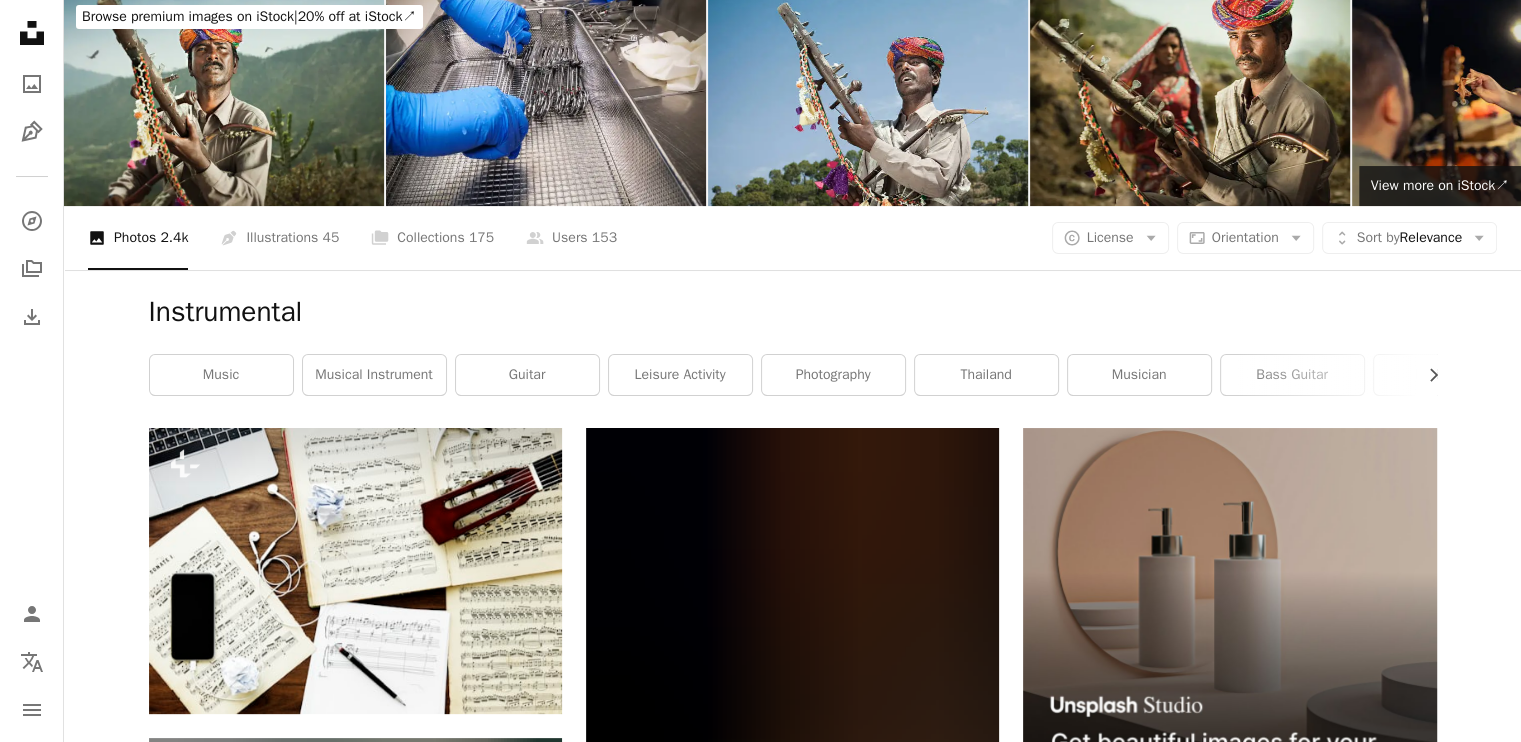 scroll, scrollTop: 0, scrollLeft: 0, axis: both 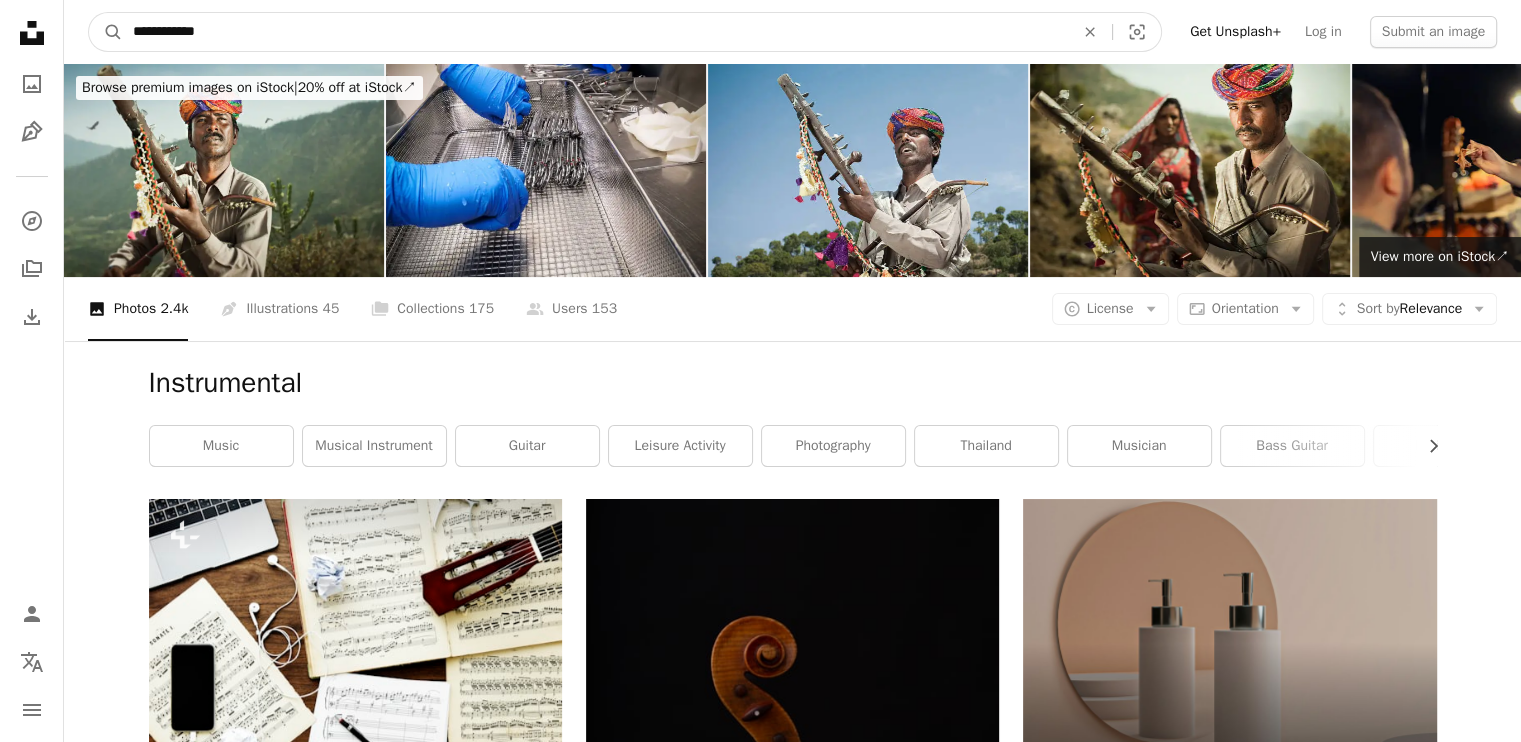drag, startPoint x: 319, startPoint y: 13, endPoint x: 324, endPoint y: 39, distance: 26.476404 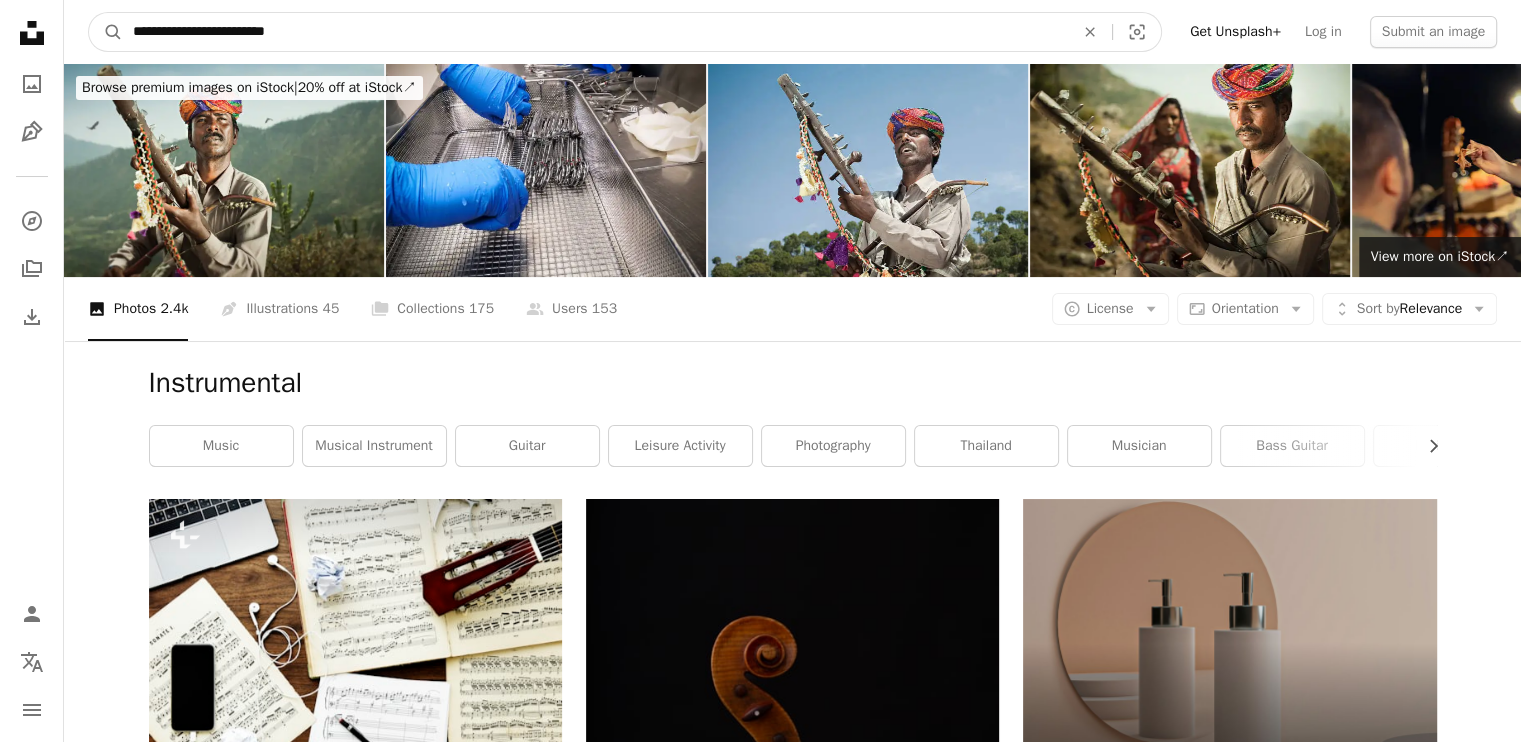 type on "**********" 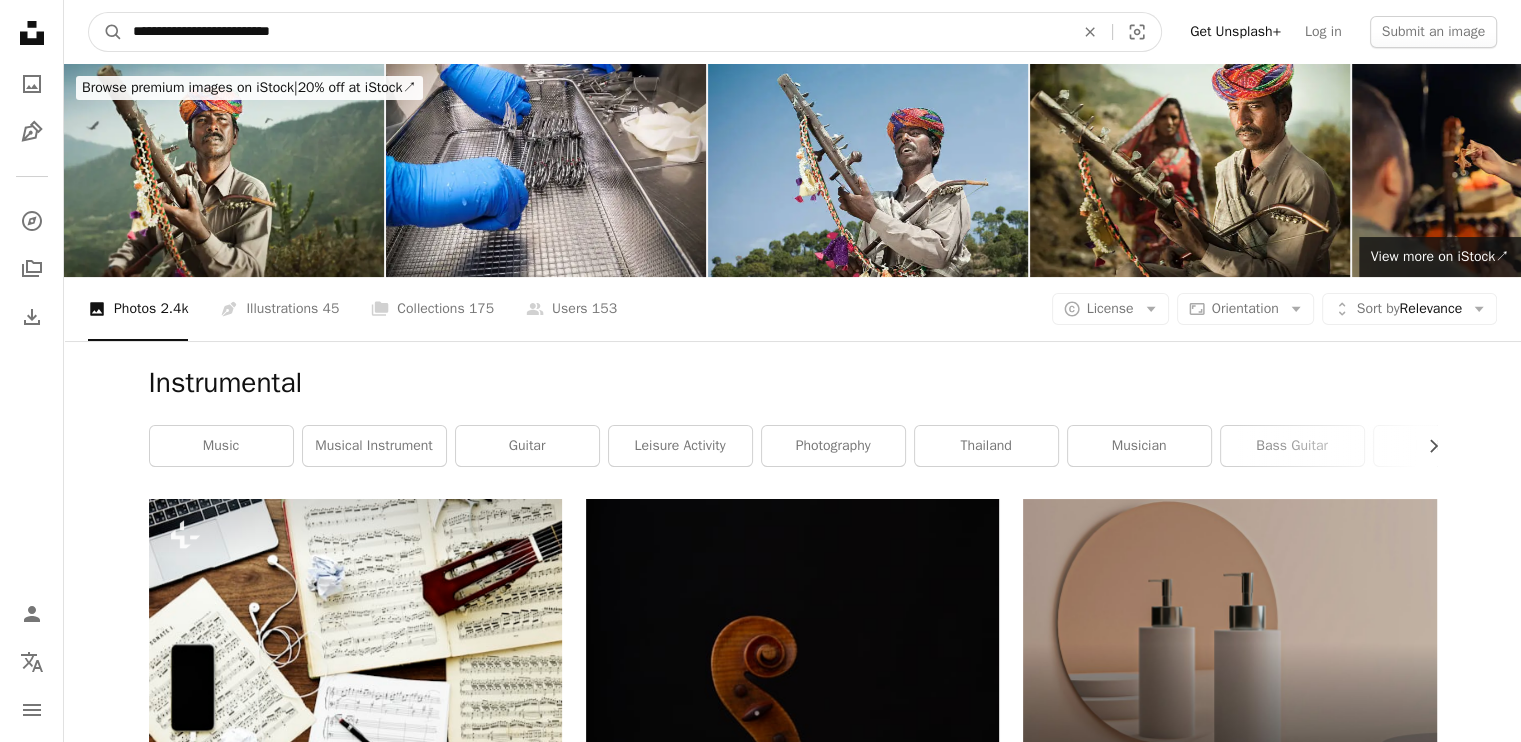 click on "A magnifying glass" at bounding box center (106, 32) 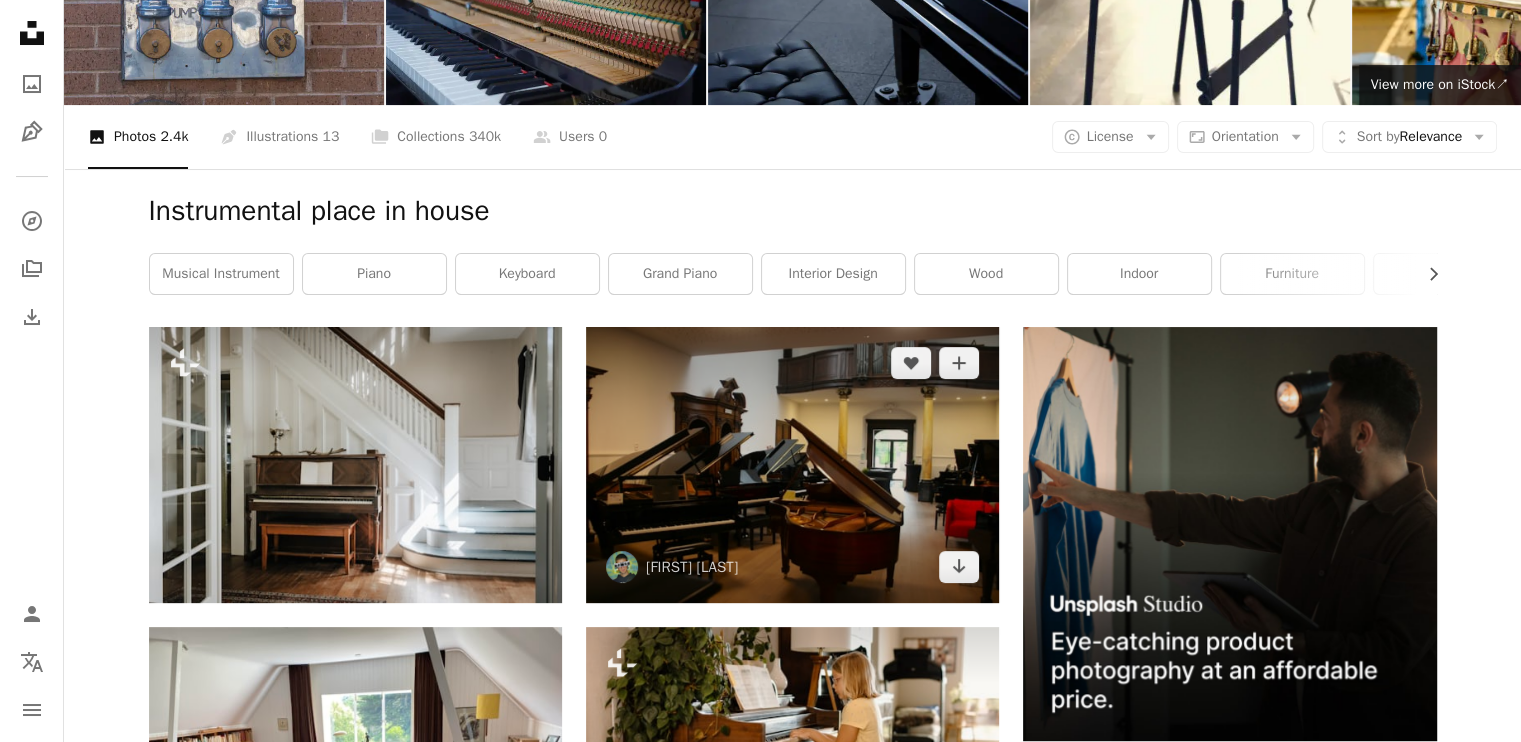 scroll, scrollTop: 400, scrollLeft: 0, axis: vertical 